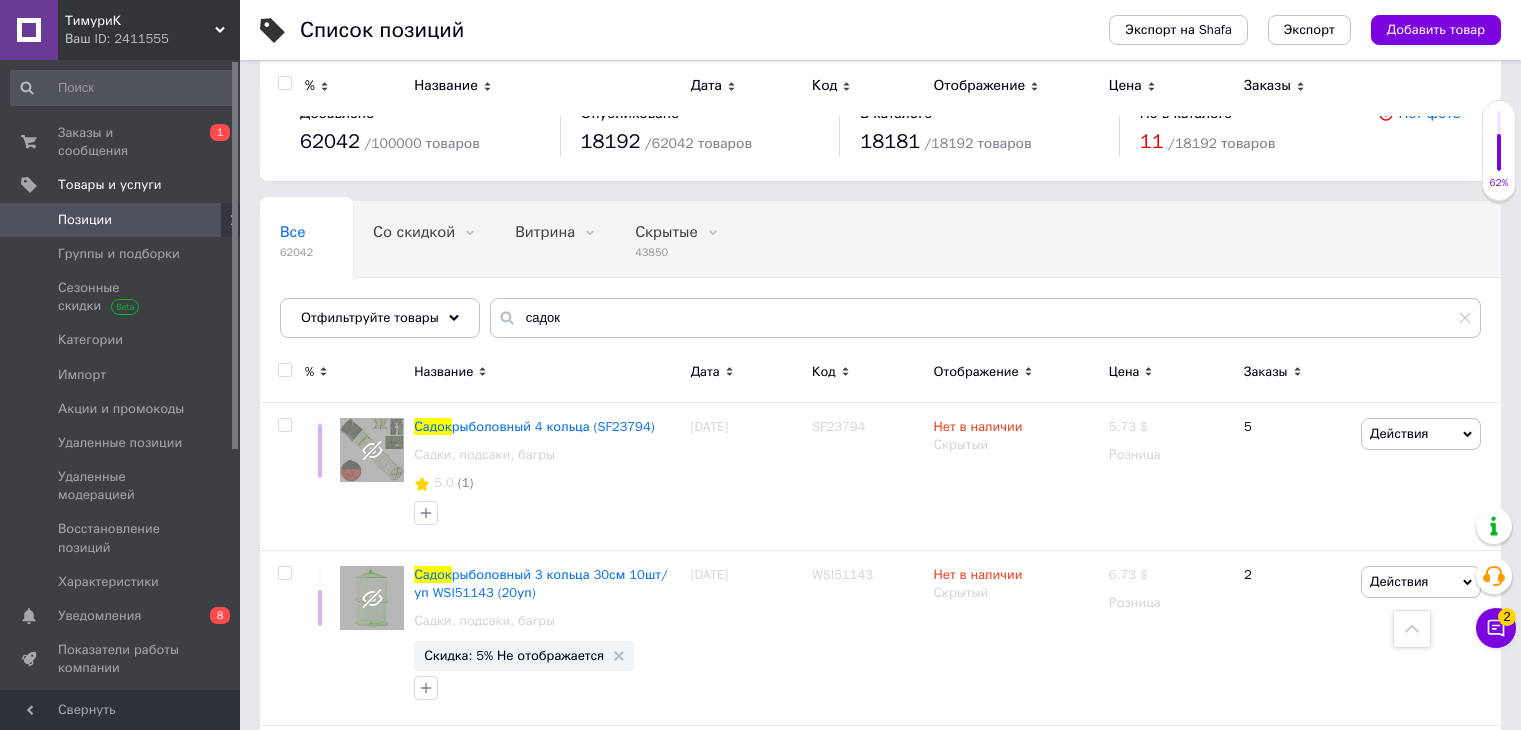 scroll, scrollTop: 3142, scrollLeft: 0, axis: vertical 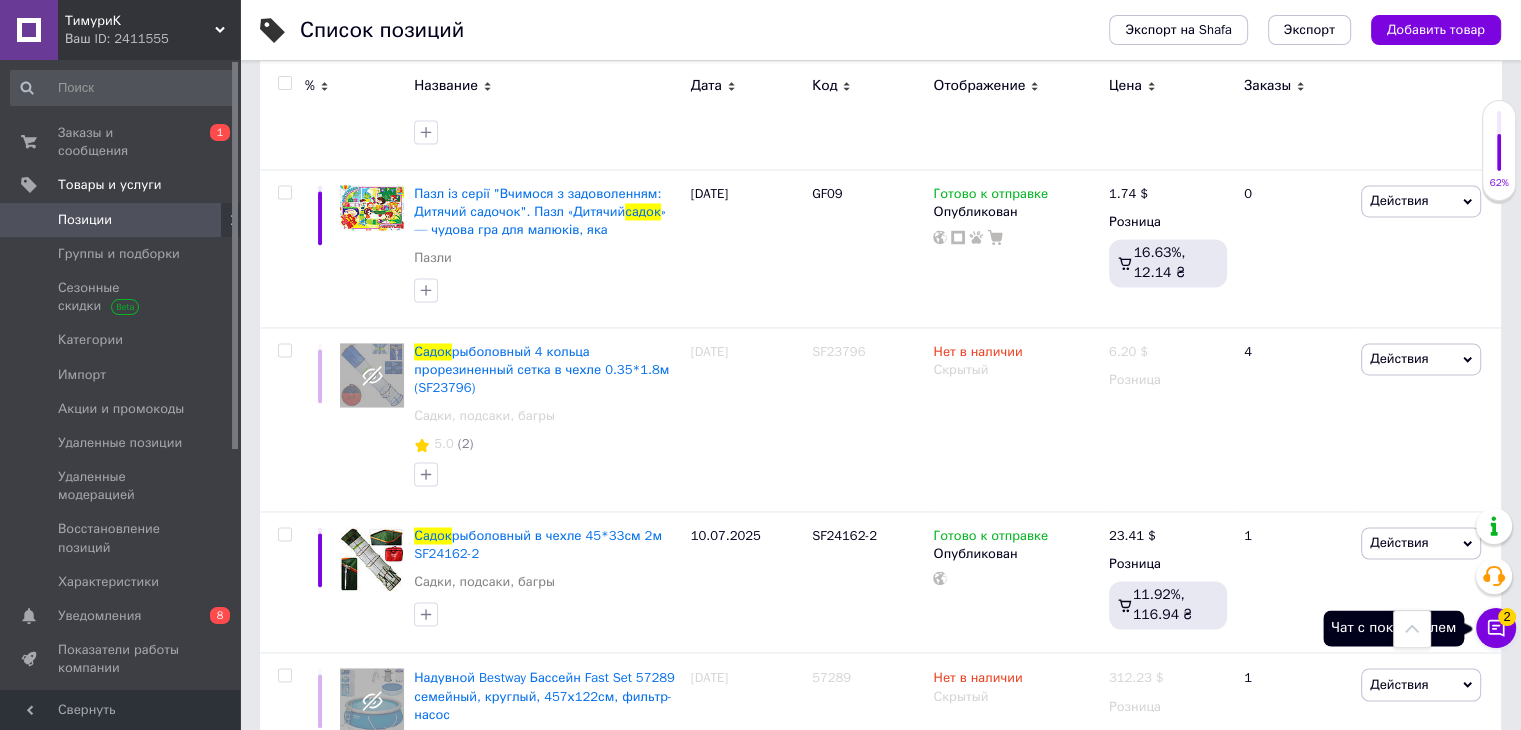 click 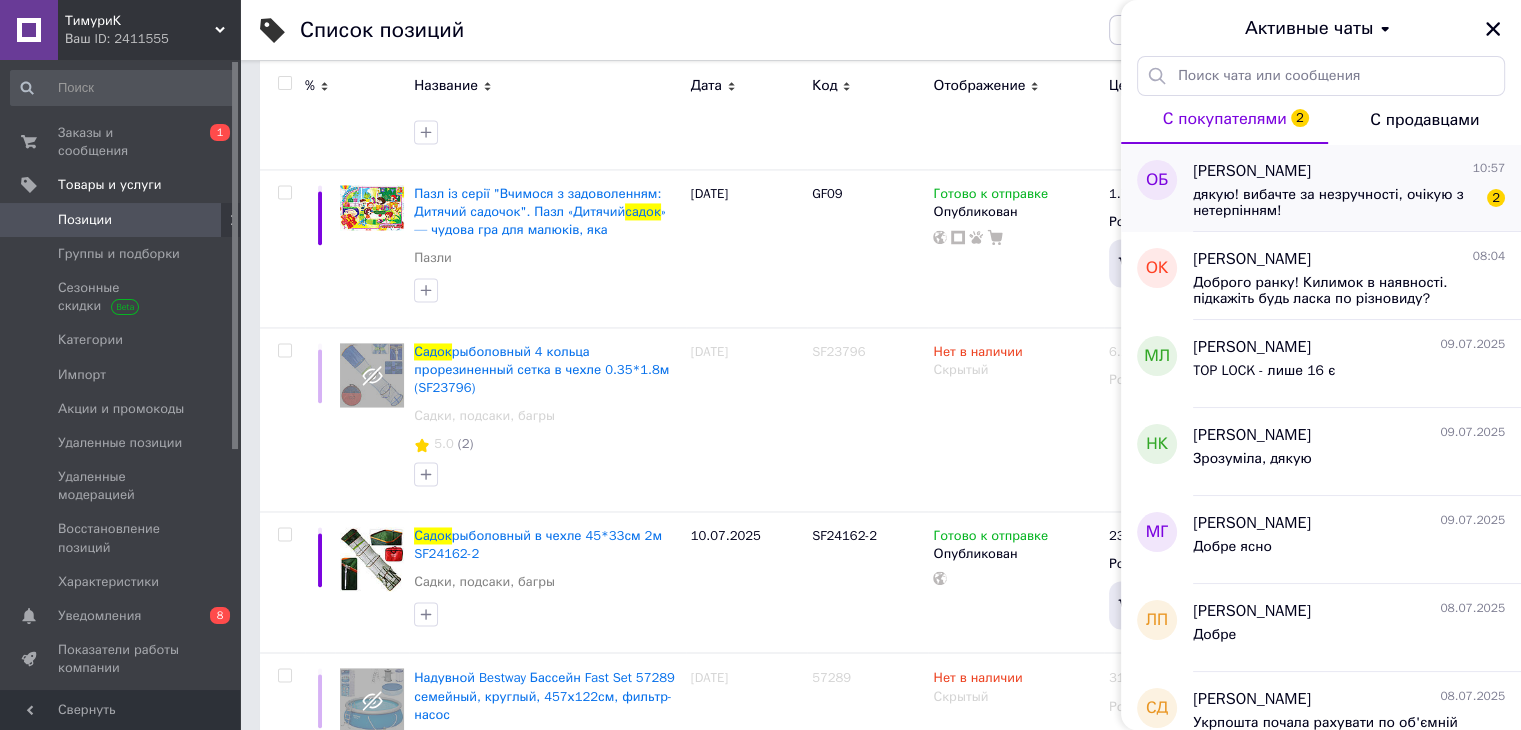 click on "дякую!
вибачте за незручності,
очікую з нетерпінням!" at bounding box center [1335, 203] 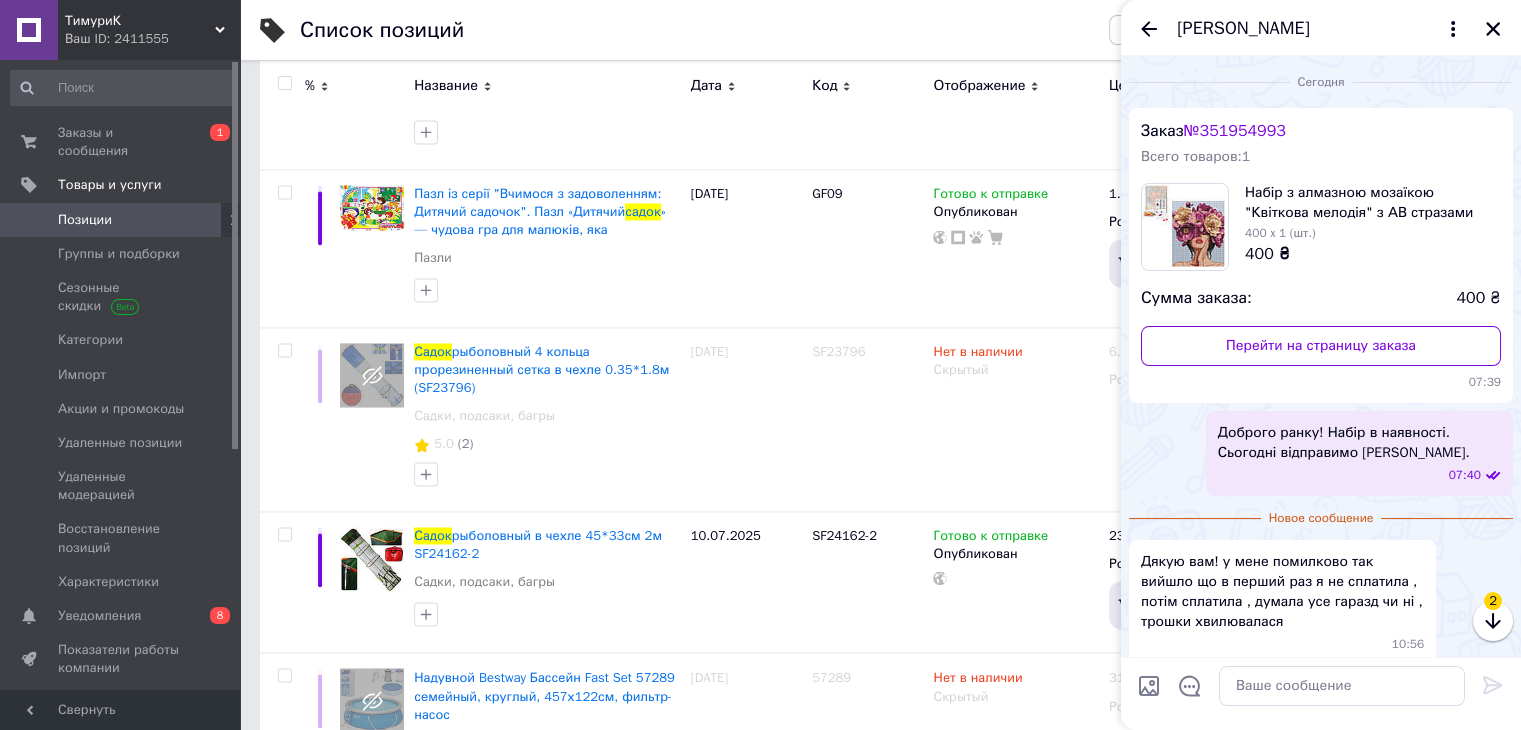 scroll, scrollTop: 108, scrollLeft: 0, axis: vertical 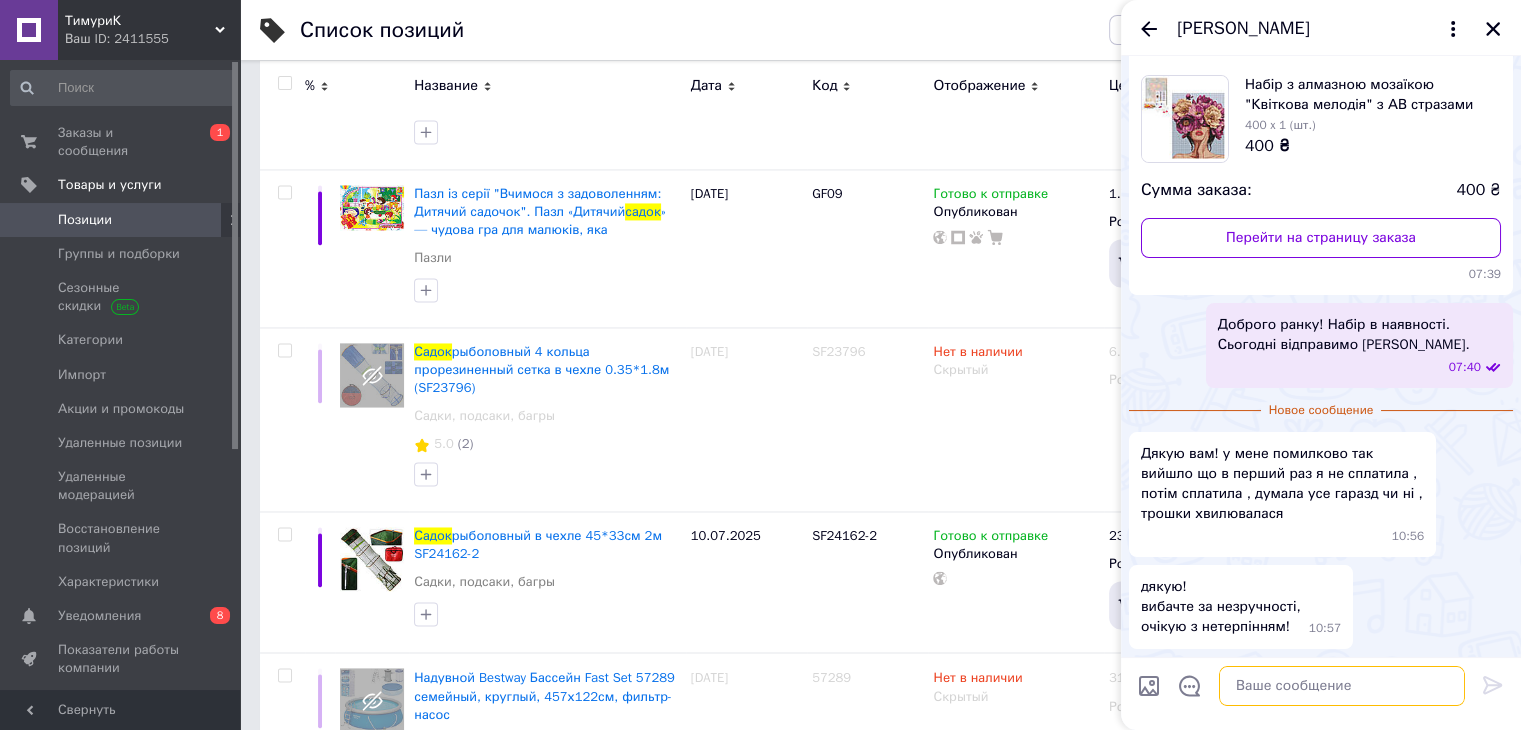click at bounding box center [1342, 686] 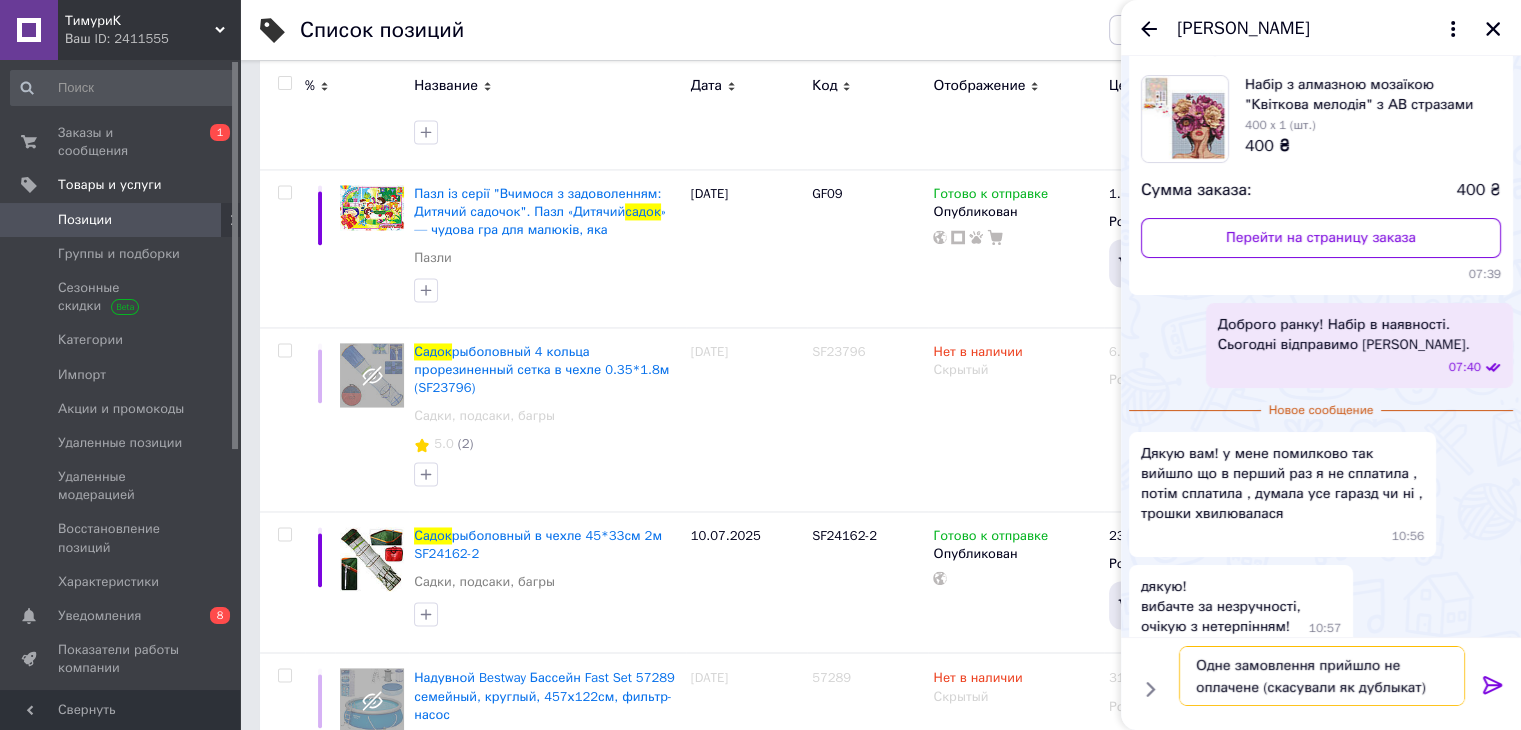 click on "Одне замовлення прийшло не оплачене (скасували як дублыкат)" at bounding box center [1322, 676] 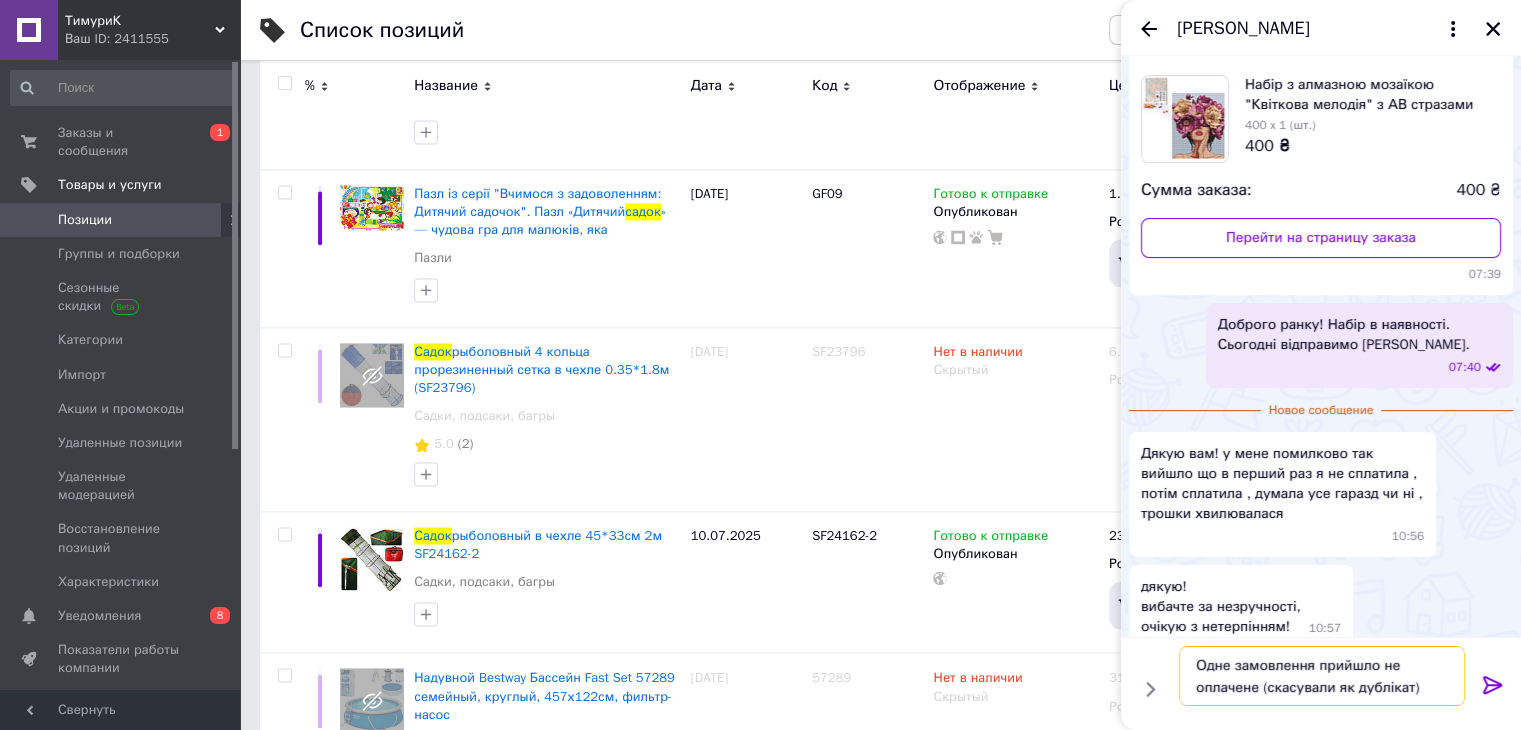 click on "Одне замовлення прийшло не оплачене (скасували як дублікат)" at bounding box center (1322, 676) 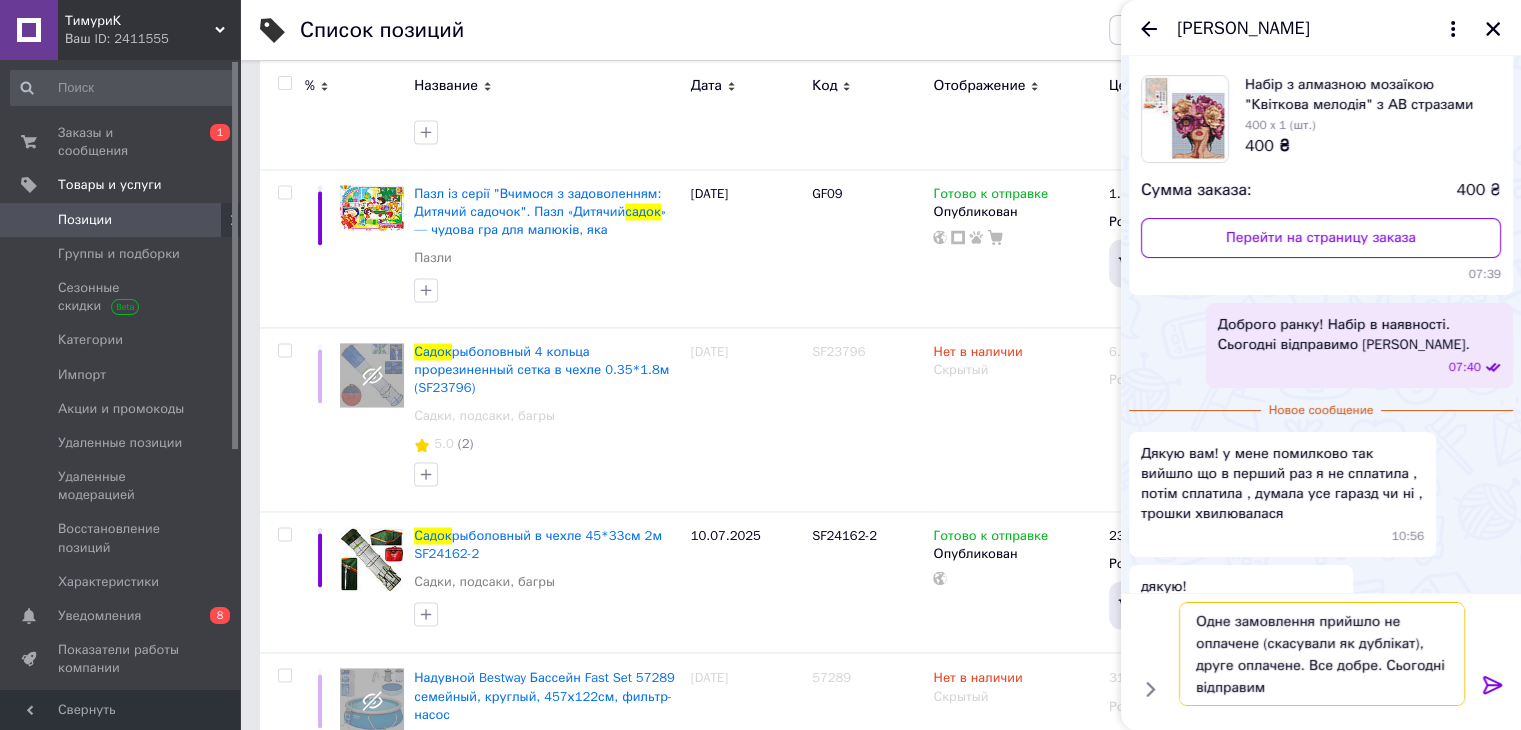 type on "Одне замовлення прийшло не оплачене (скасували як дублікат), друге оплачене. Все добре. Сьогодні відправимо" 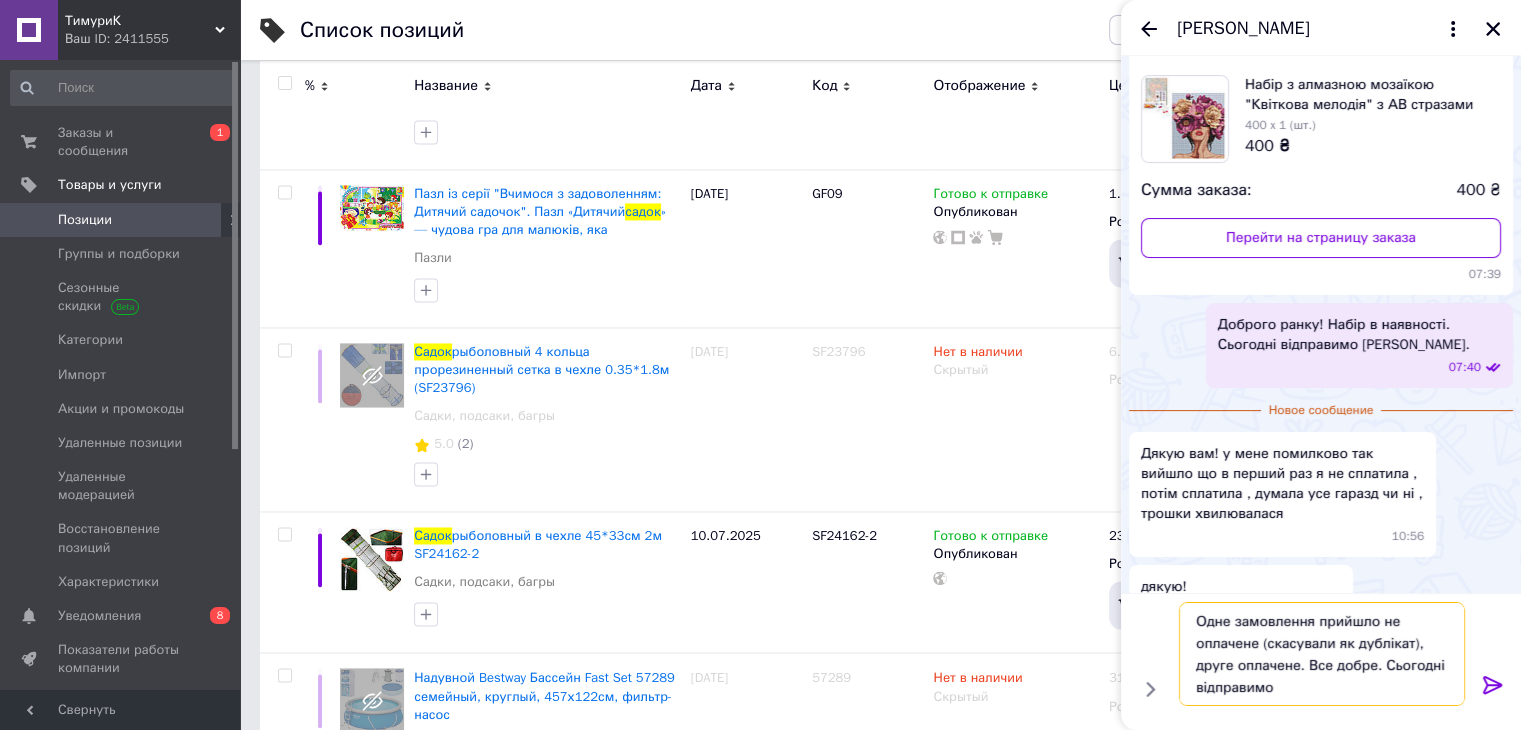 type 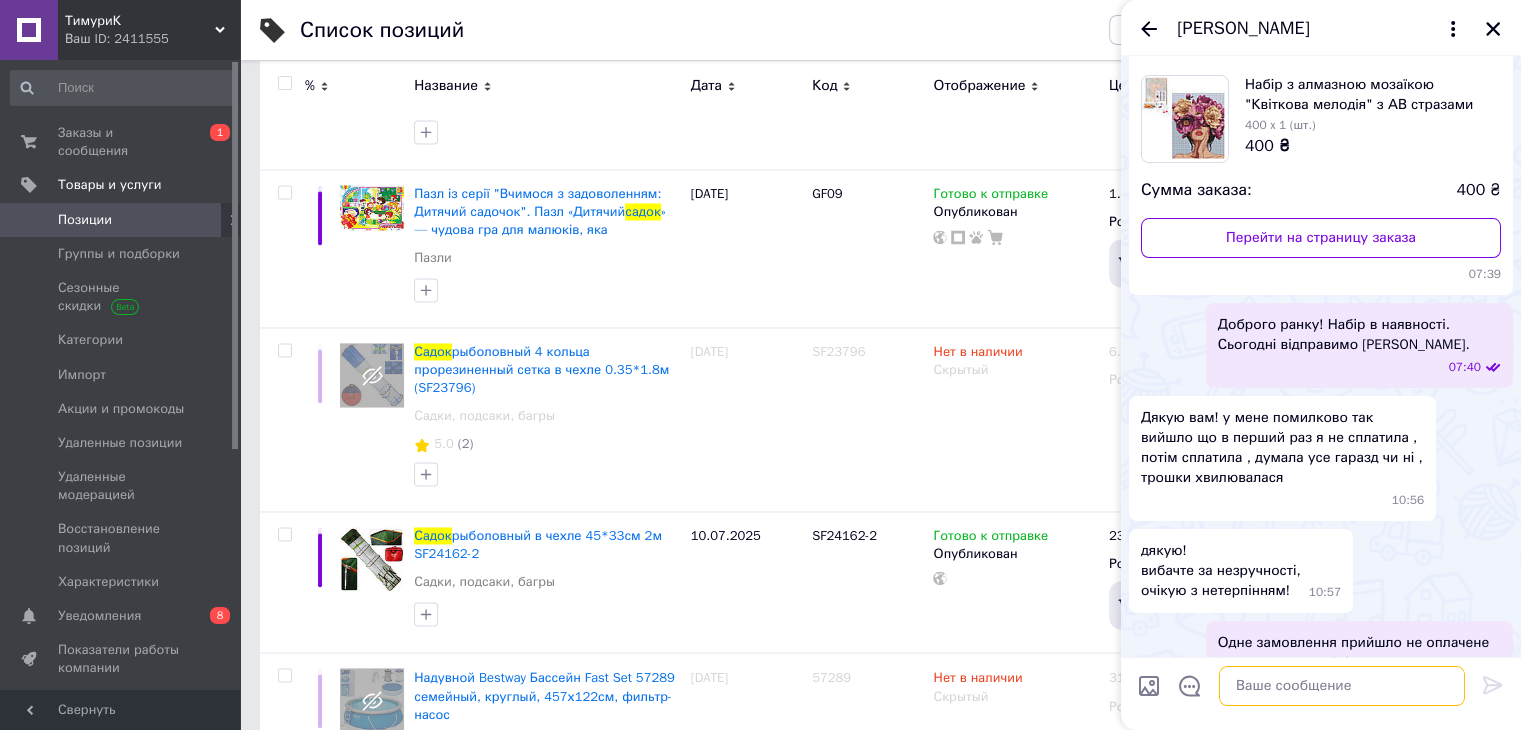scroll, scrollTop: 185, scrollLeft: 0, axis: vertical 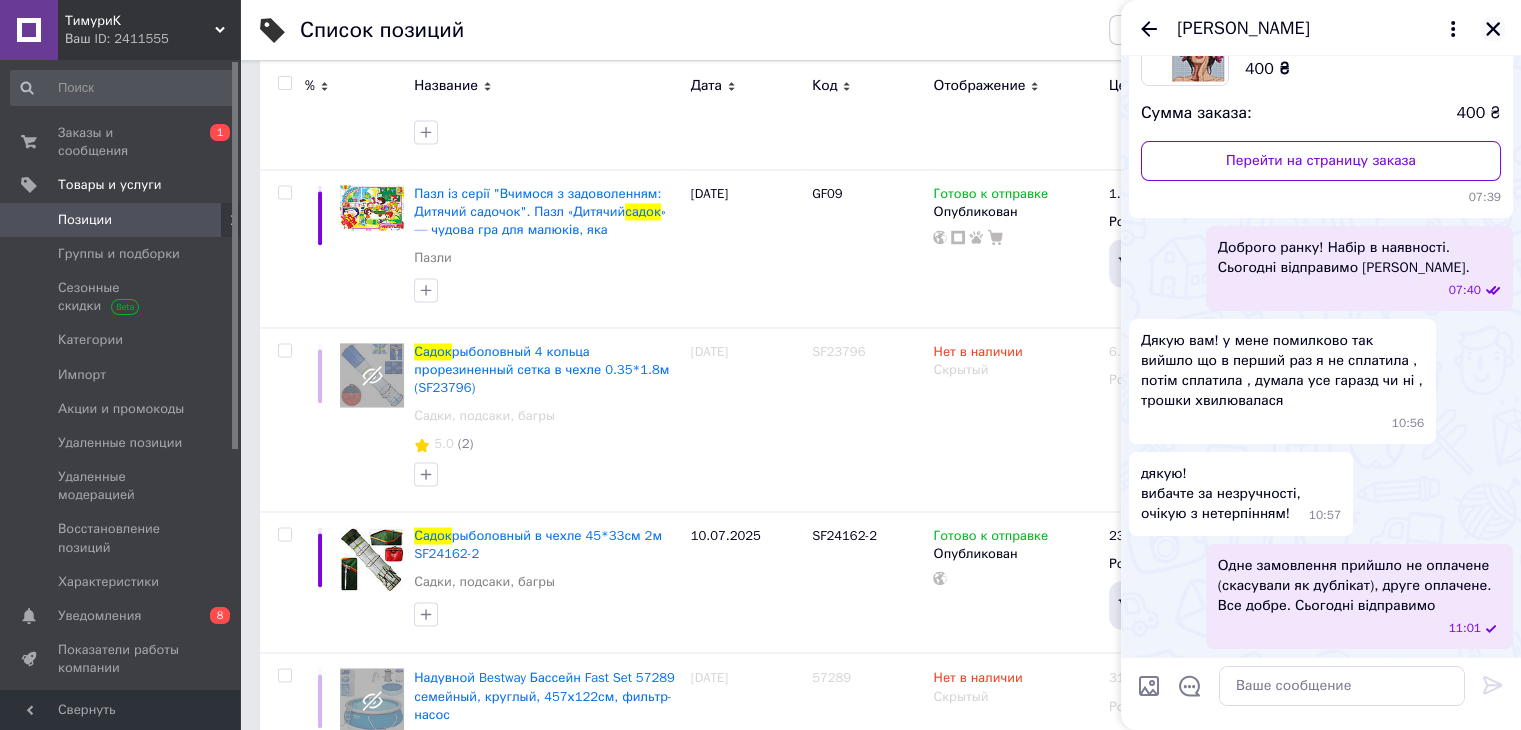 click at bounding box center (1493, 29) 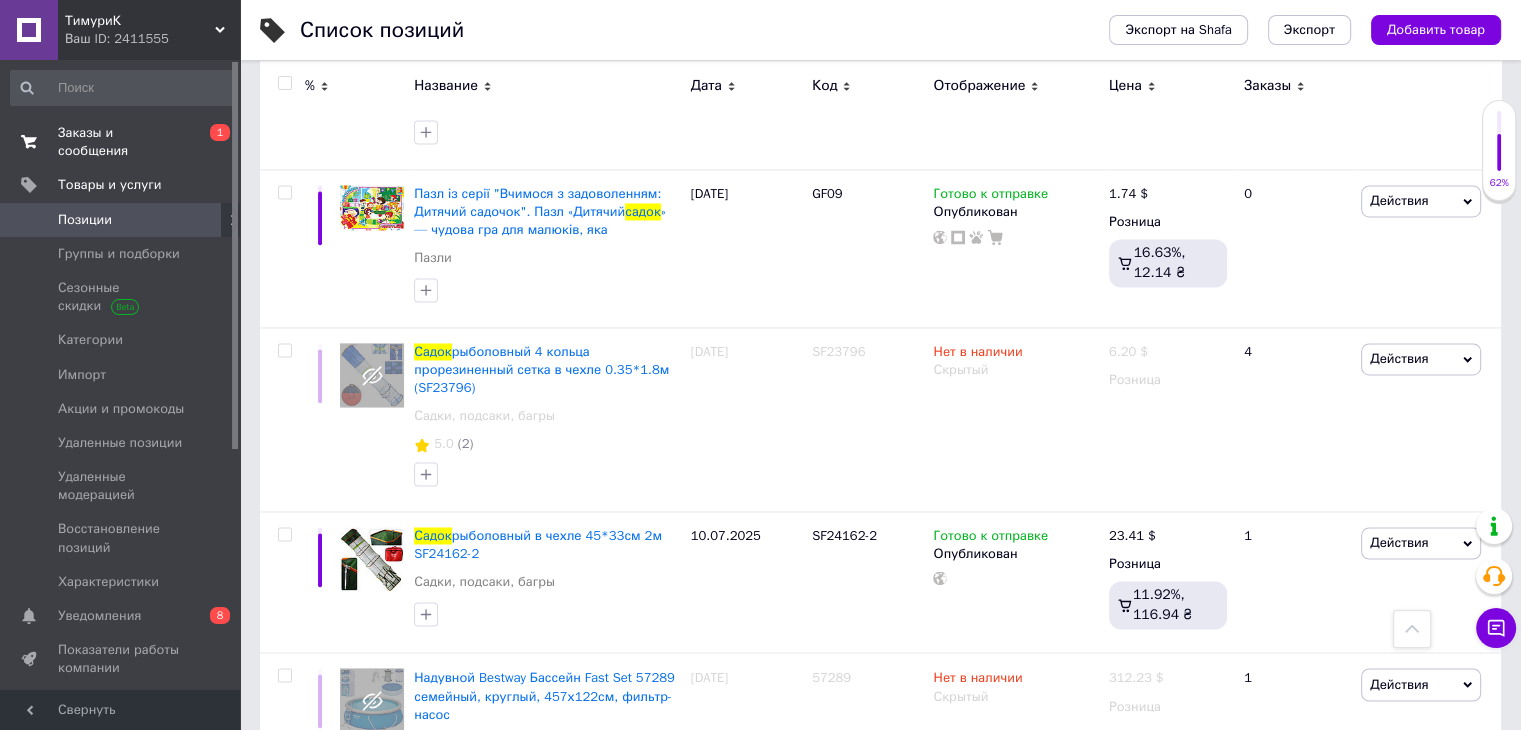 click on "Заказы и сообщения" at bounding box center (121, 142) 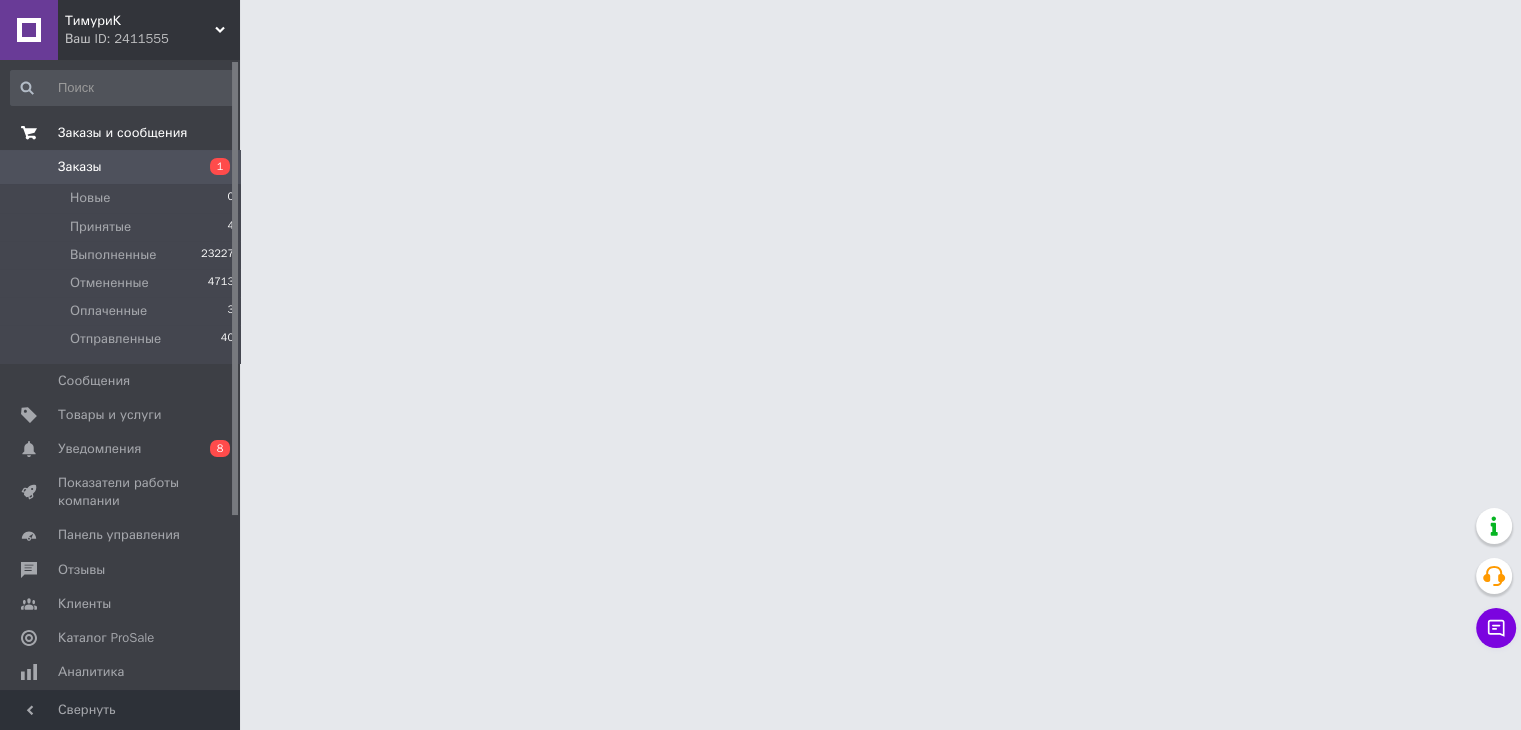 scroll, scrollTop: 0, scrollLeft: 0, axis: both 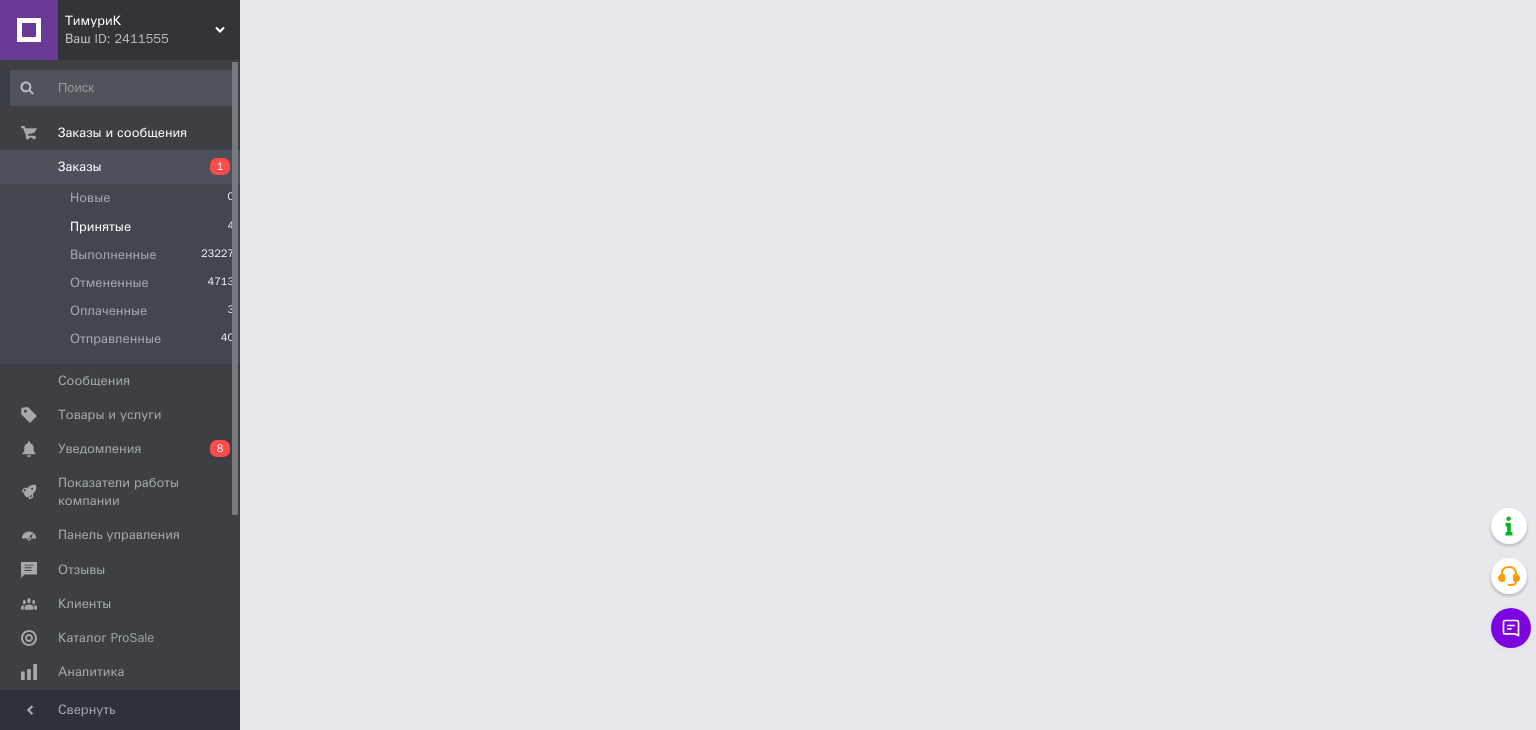 click on "Принятые" at bounding box center (100, 227) 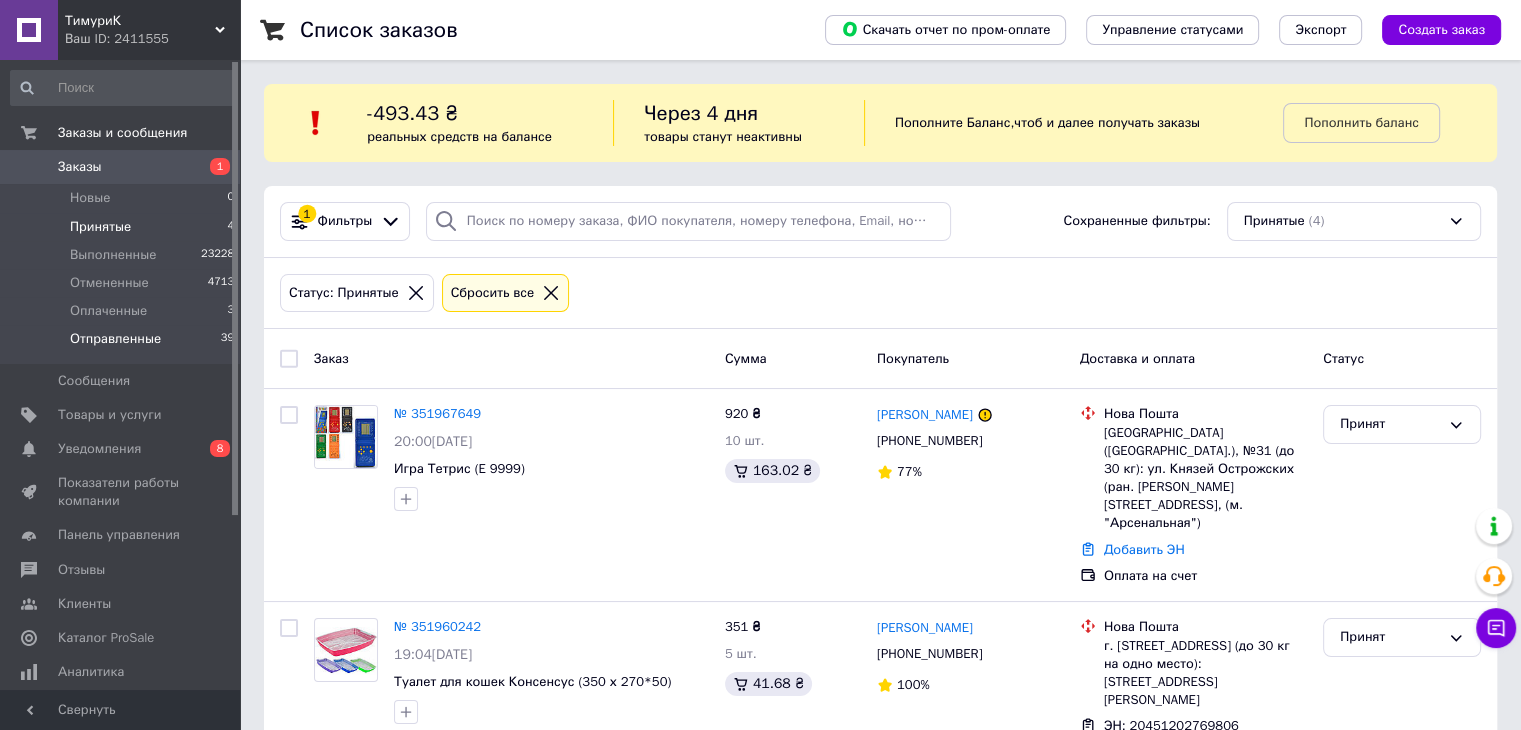 click on "Отправленные" at bounding box center (115, 339) 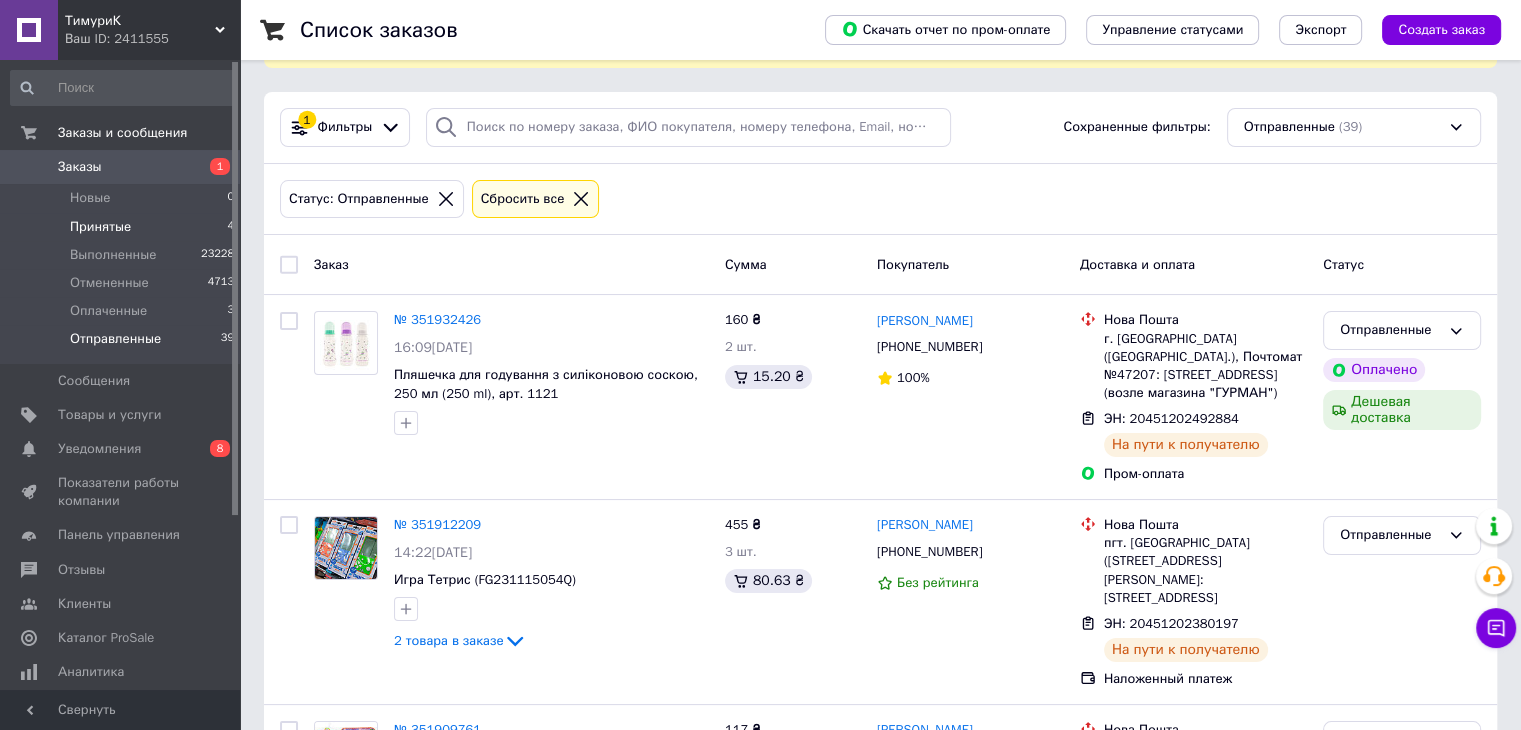 scroll, scrollTop: 100, scrollLeft: 0, axis: vertical 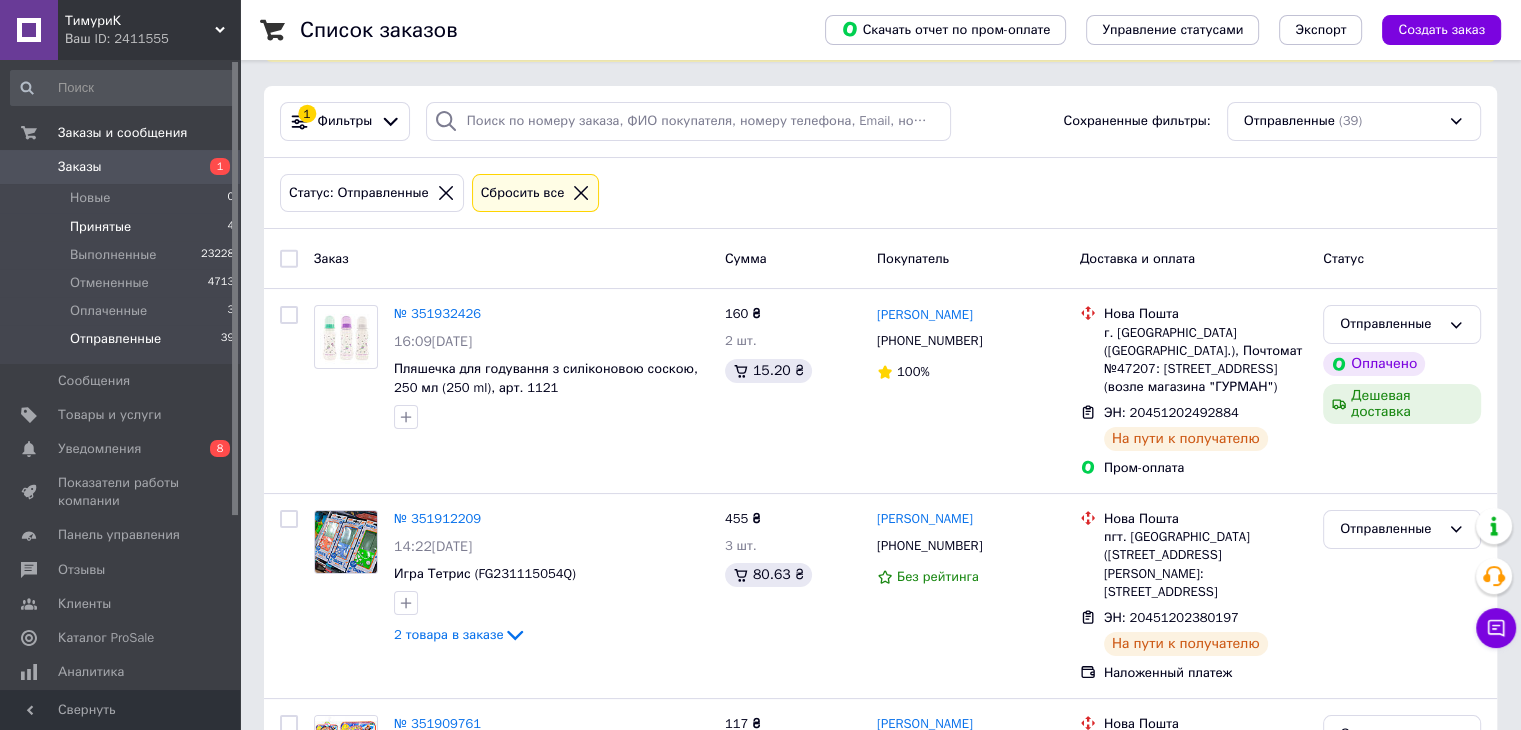 click on "Принятые 4" at bounding box center [123, 227] 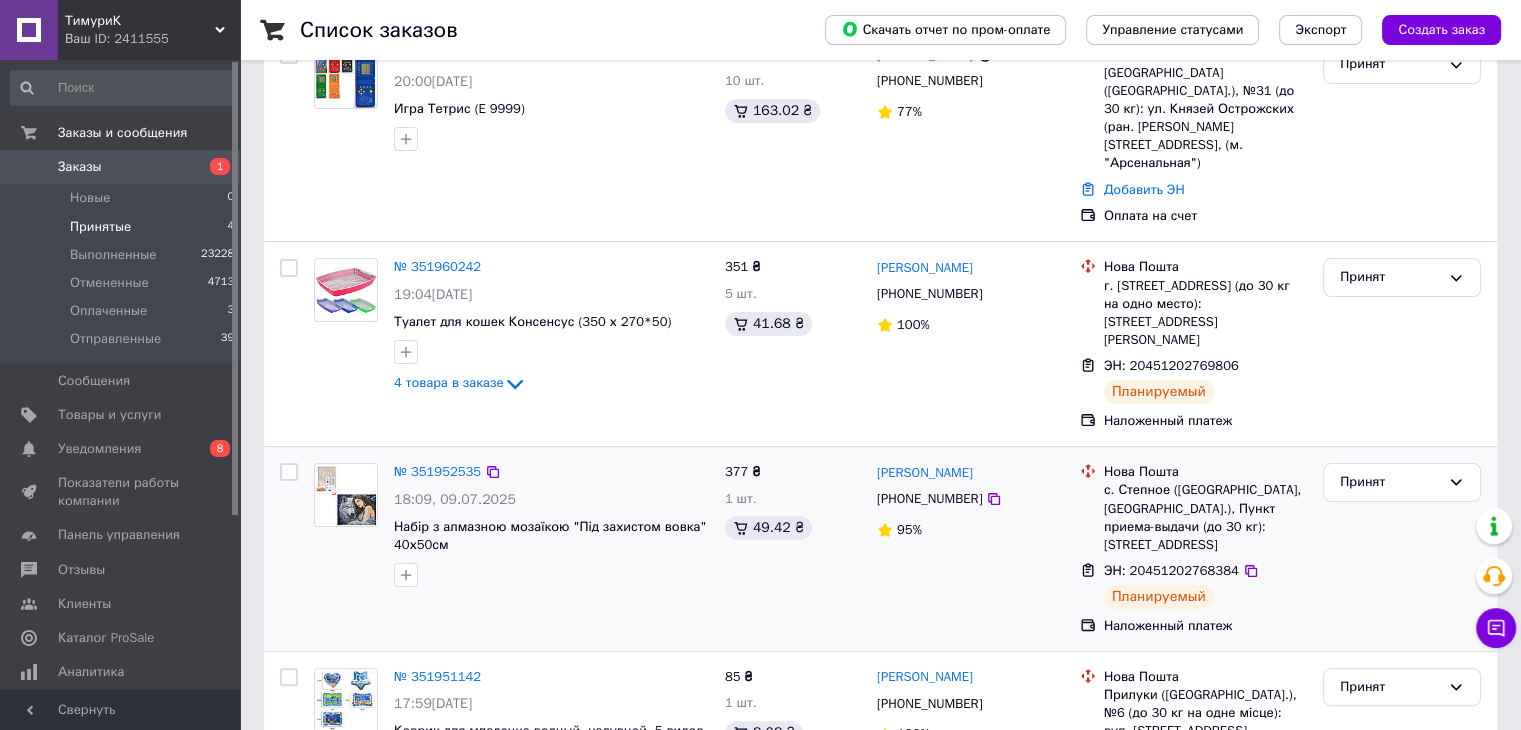 scroll, scrollTop: 408, scrollLeft: 0, axis: vertical 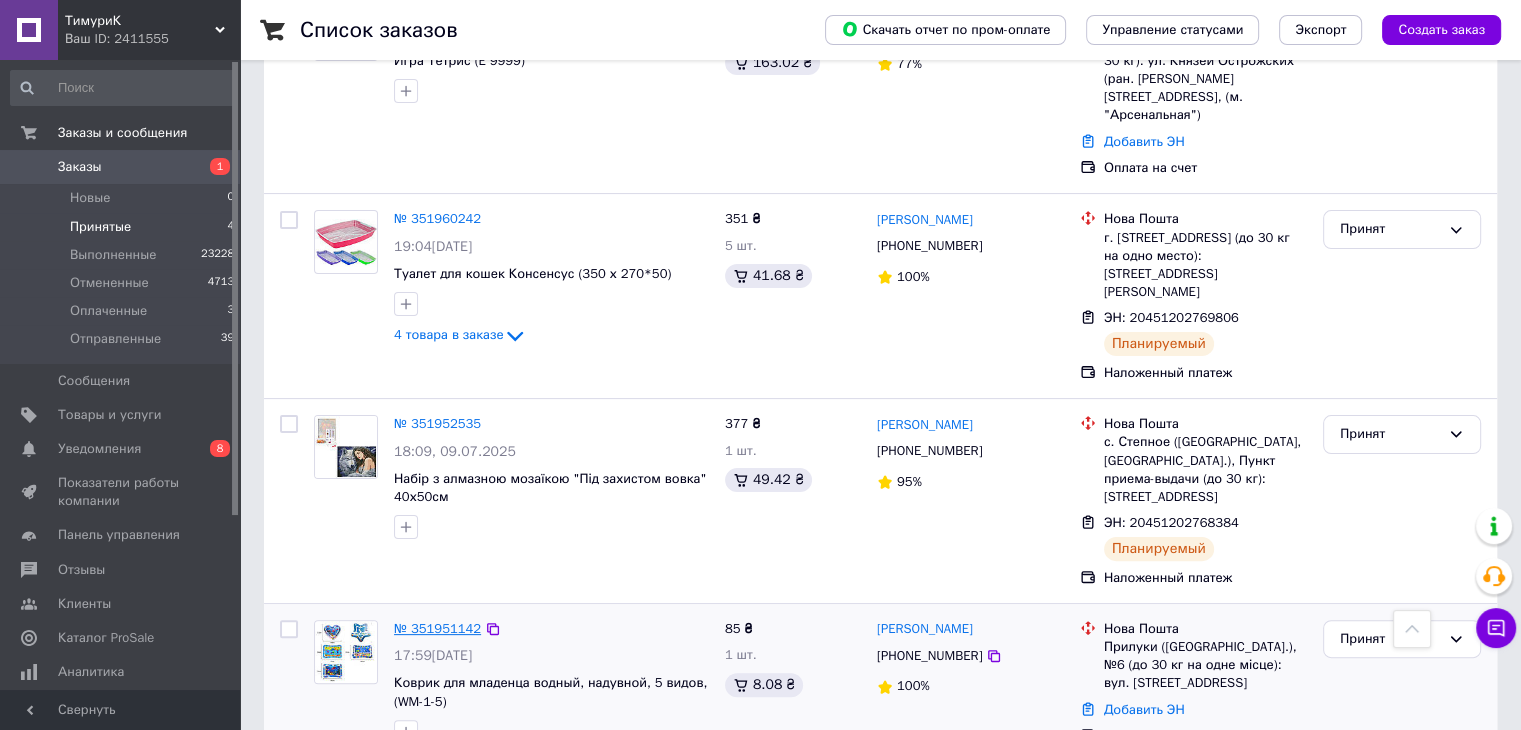 click on "№ 351951142" at bounding box center [437, 628] 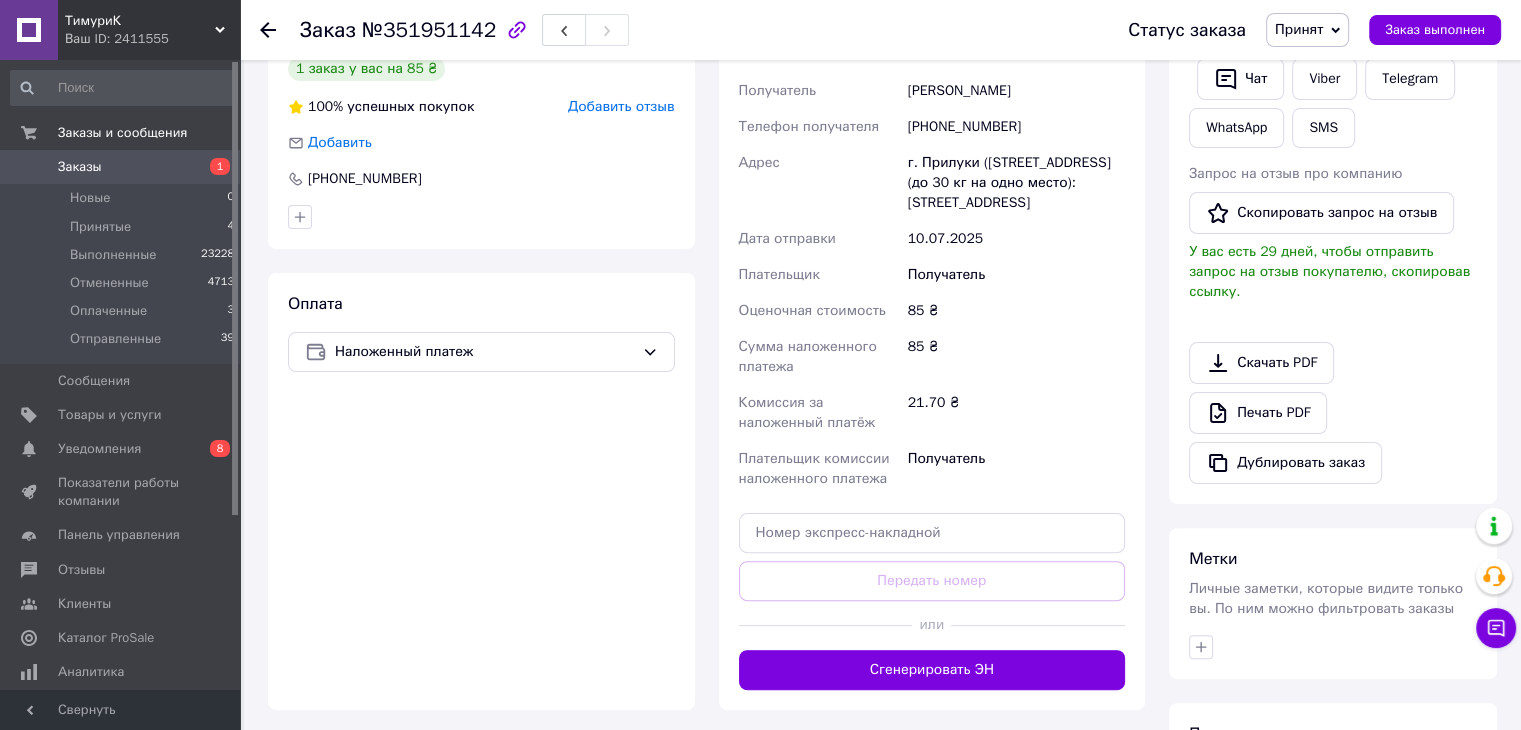 scroll, scrollTop: 408, scrollLeft: 0, axis: vertical 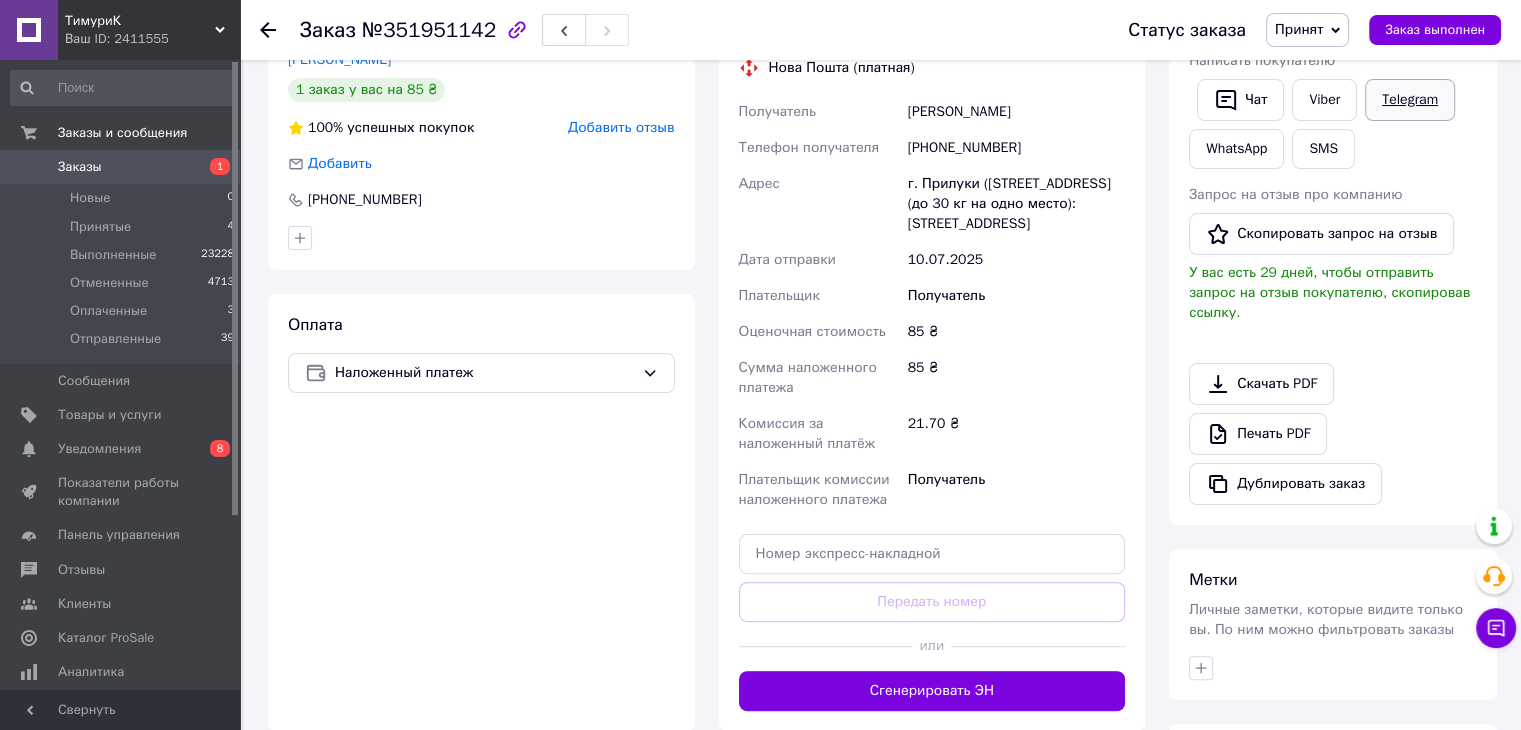 click on "Telegram" at bounding box center [1410, 100] 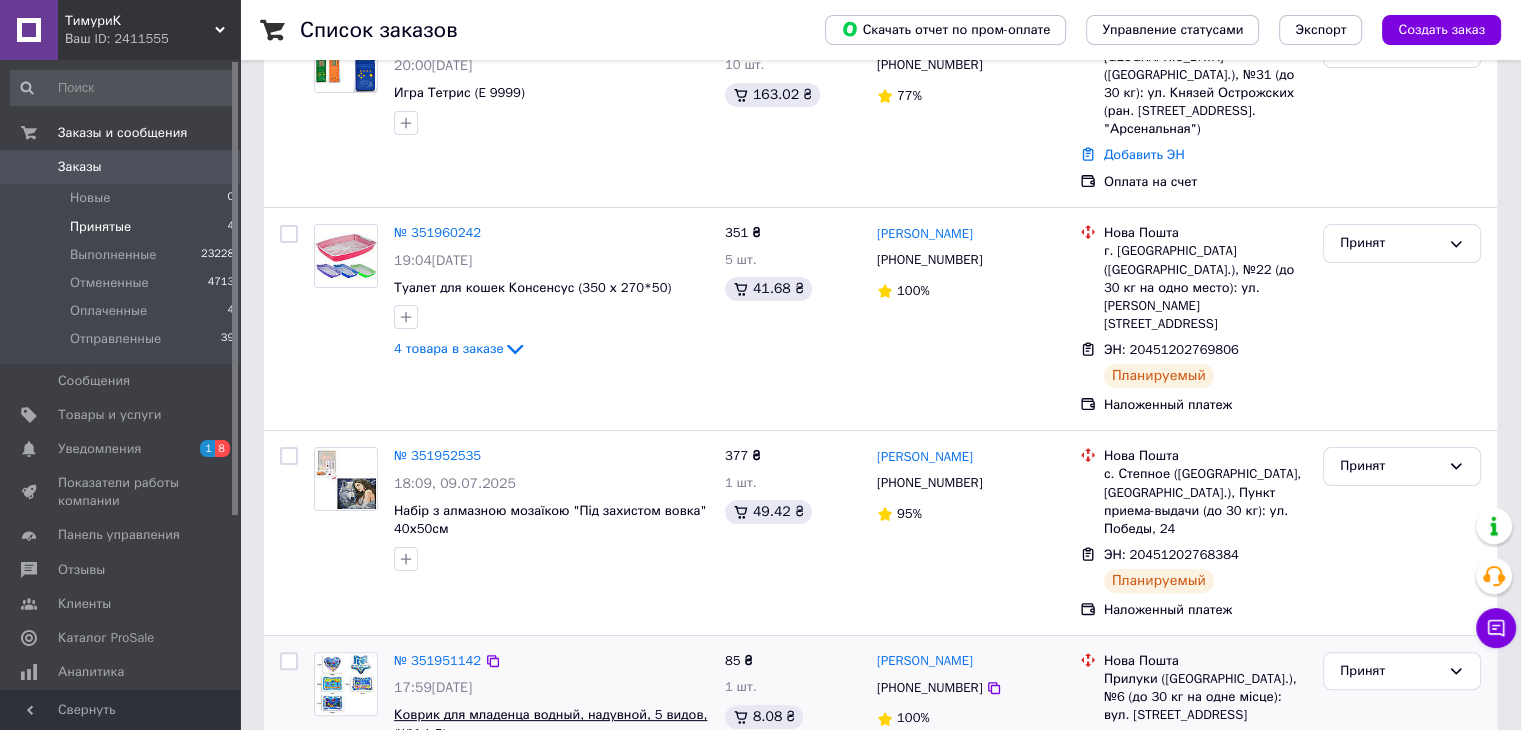 scroll, scrollTop: 408, scrollLeft: 0, axis: vertical 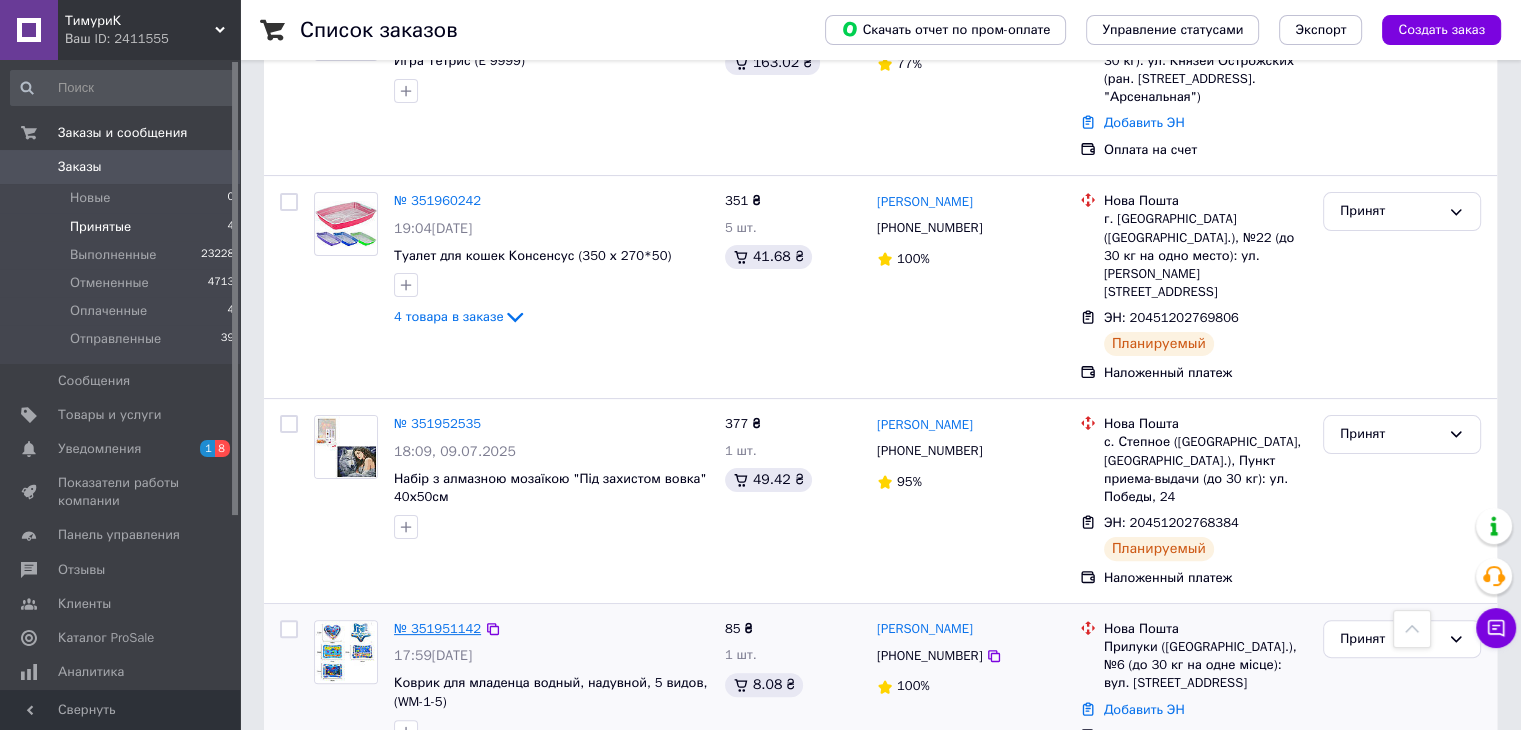 click on "№ 351951142" at bounding box center (437, 628) 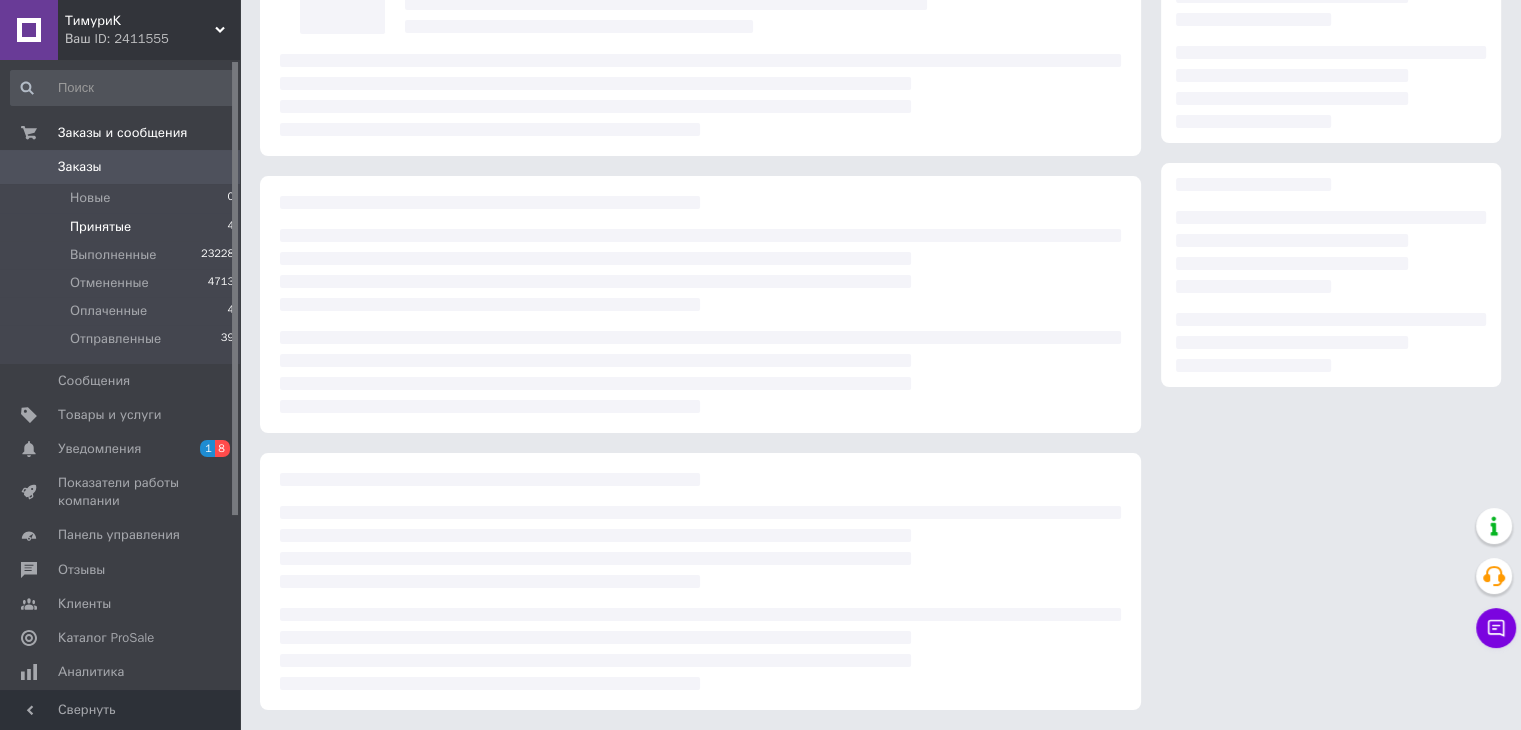 scroll, scrollTop: 0, scrollLeft: 0, axis: both 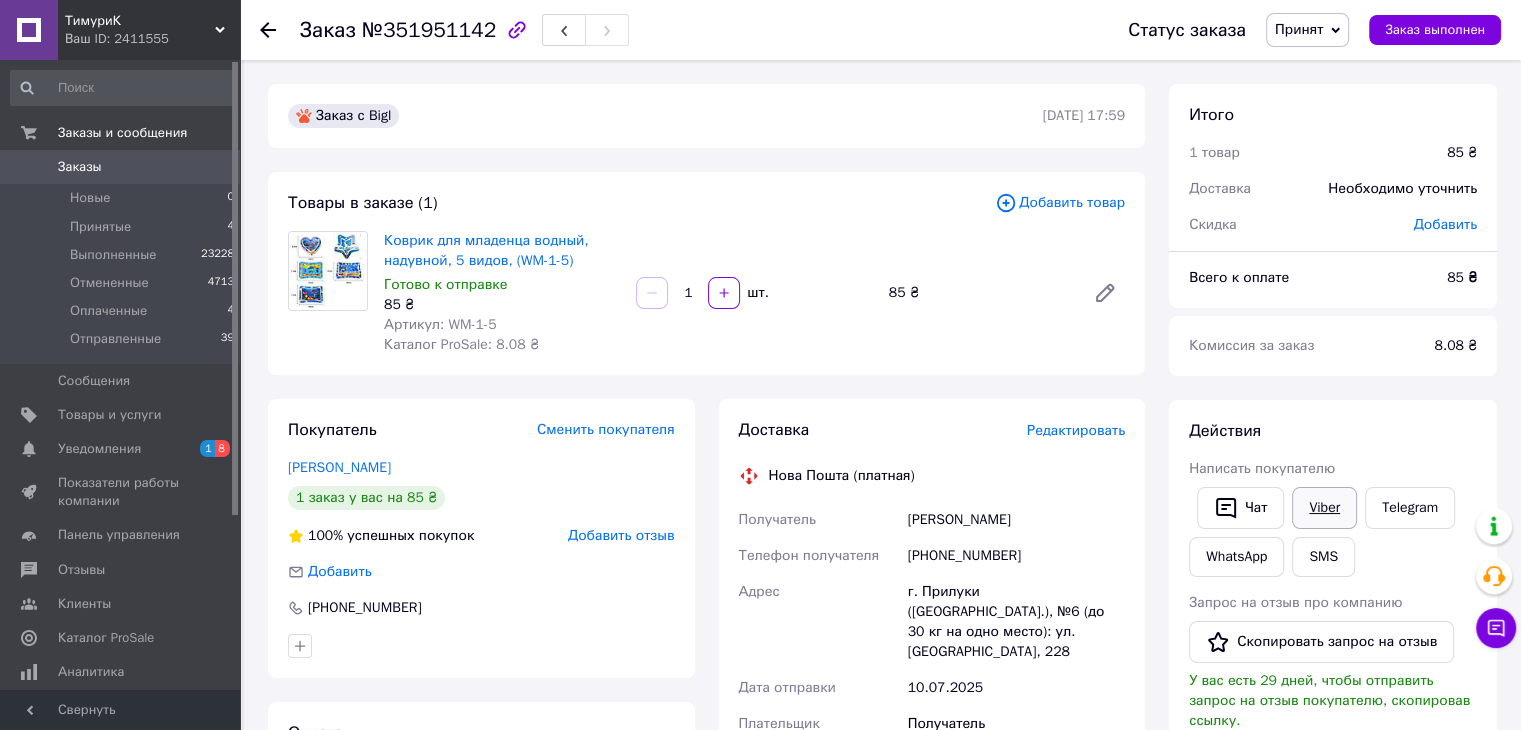 click on "Viber" at bounding box center [1324, 508] 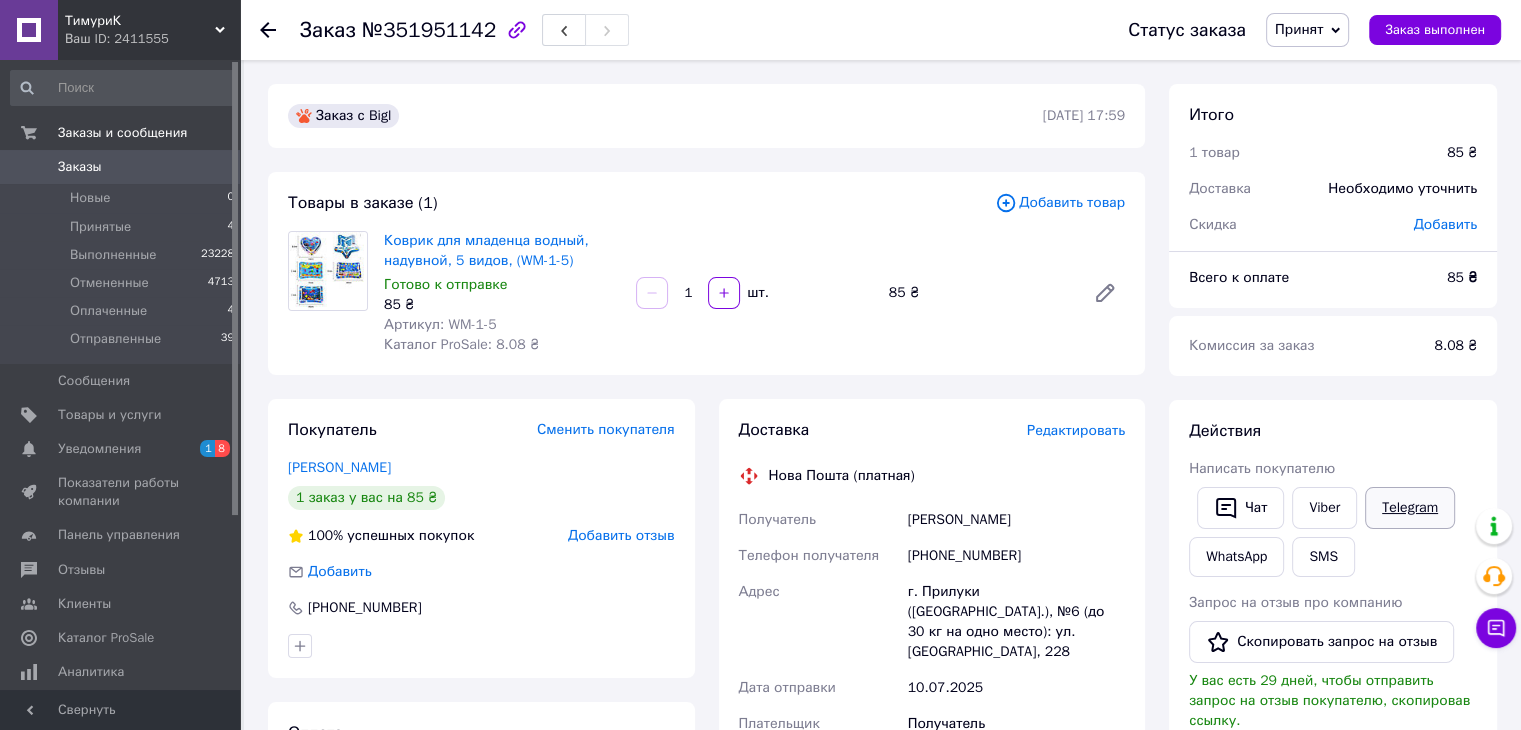 click on "Telegram" at bounding box center [1410, 508] 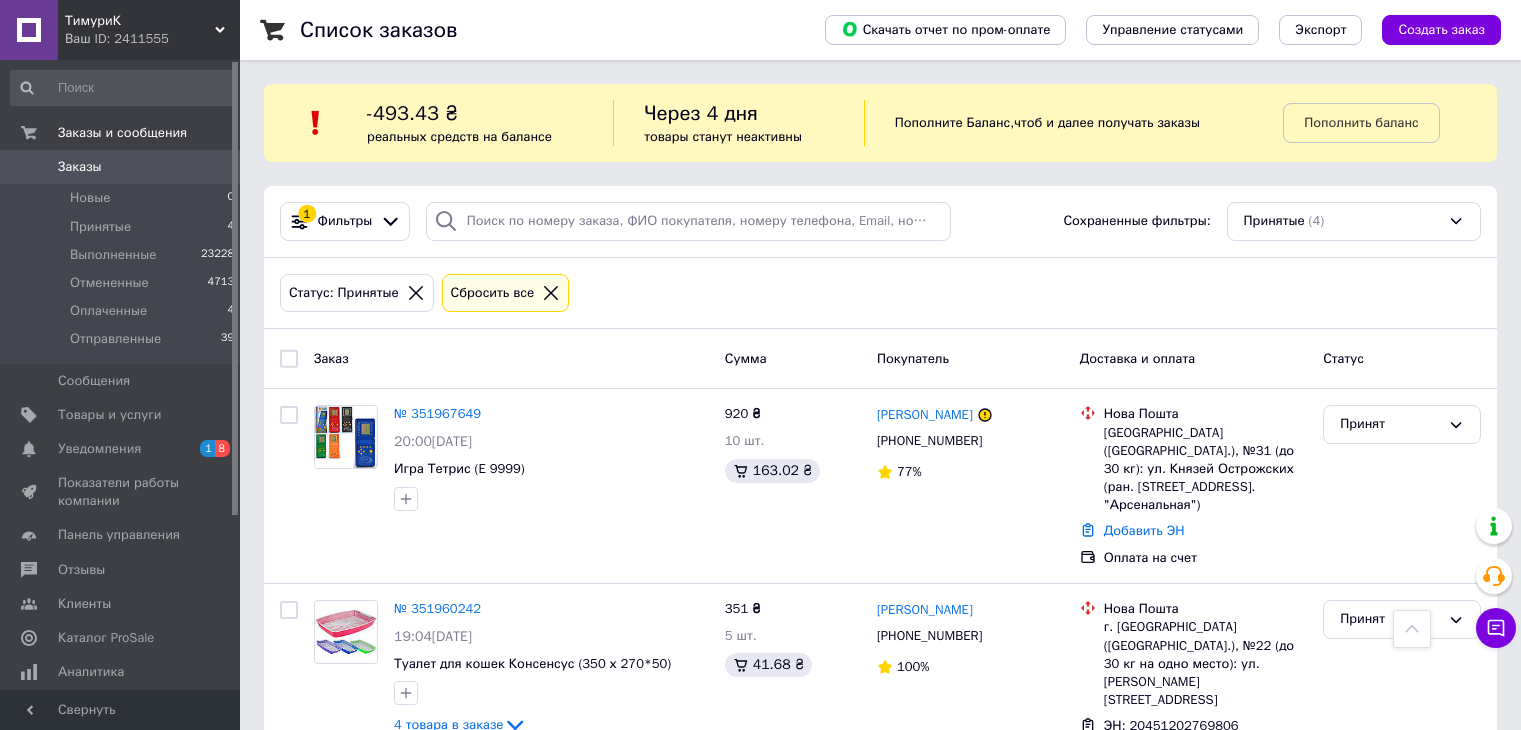 scroll, scrollTop: 408, scrollLeft: 0, axis: vertical 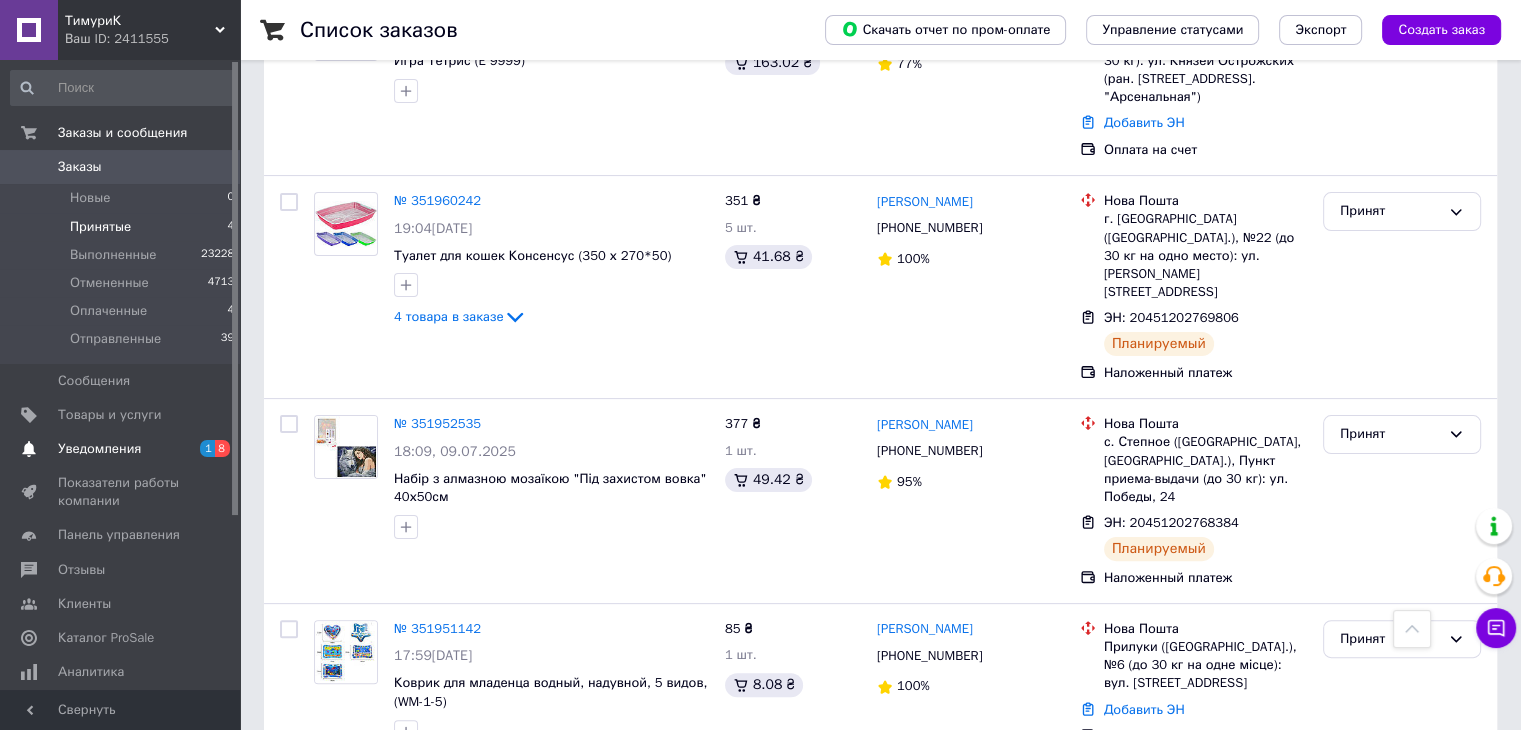click on "Уведомления" at bounding box center (99, 449) 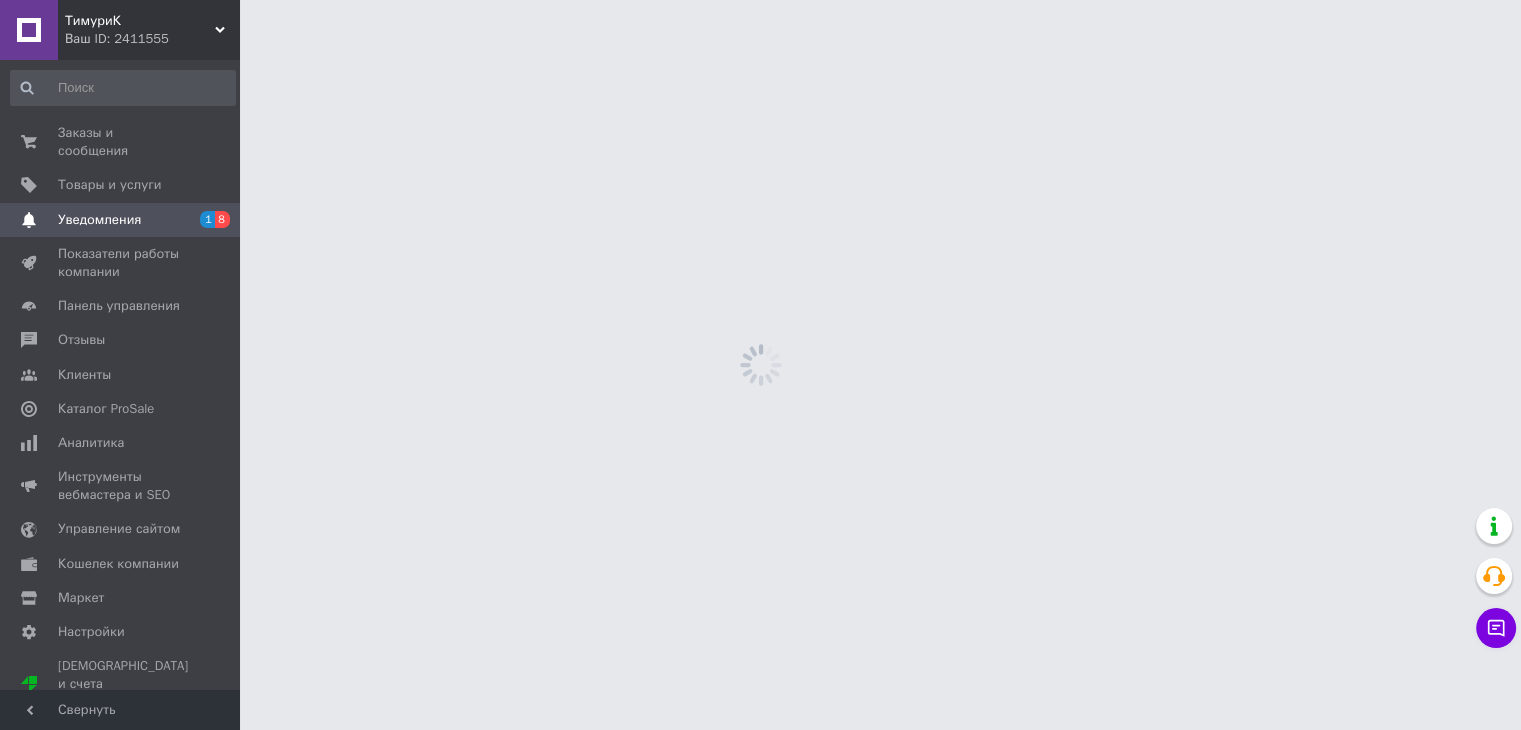 scroll, scrollTop: 0, scrollLeft: 0, axis: both 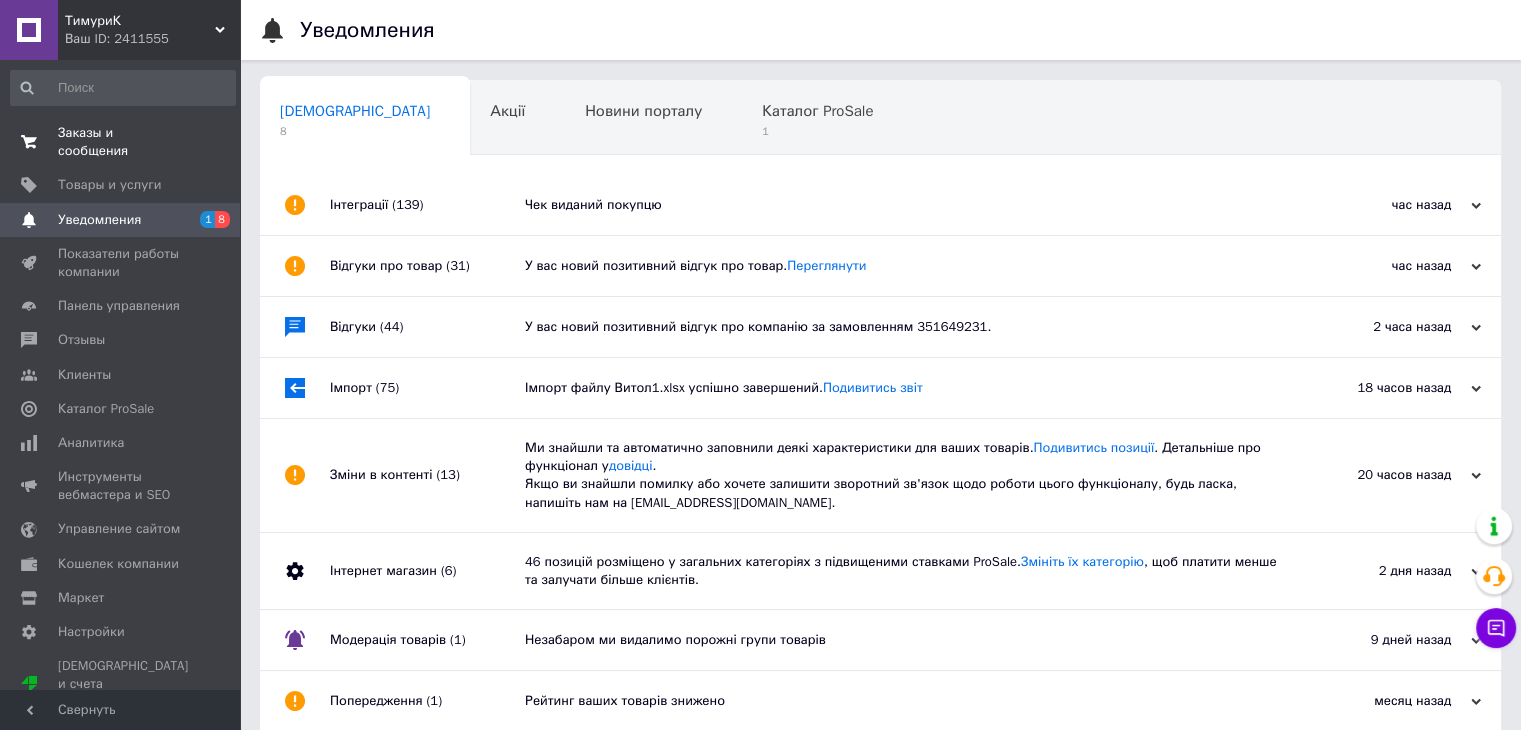 click on "Заказы и сообщения" at bounding box center (121, 142) 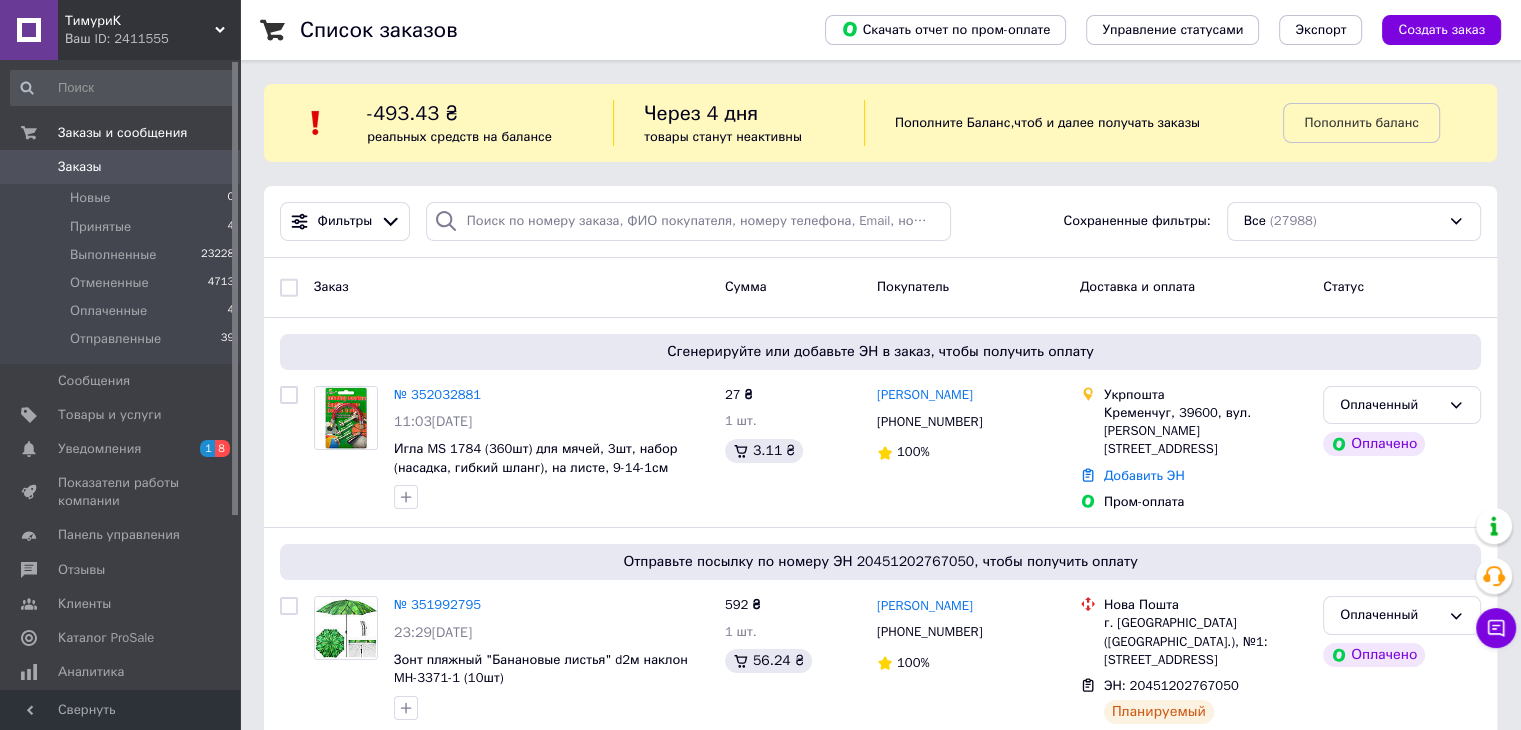 click on "Заказ Сумма Покупатель Доставка и оплата Статус" at bounding box center (880, 288) 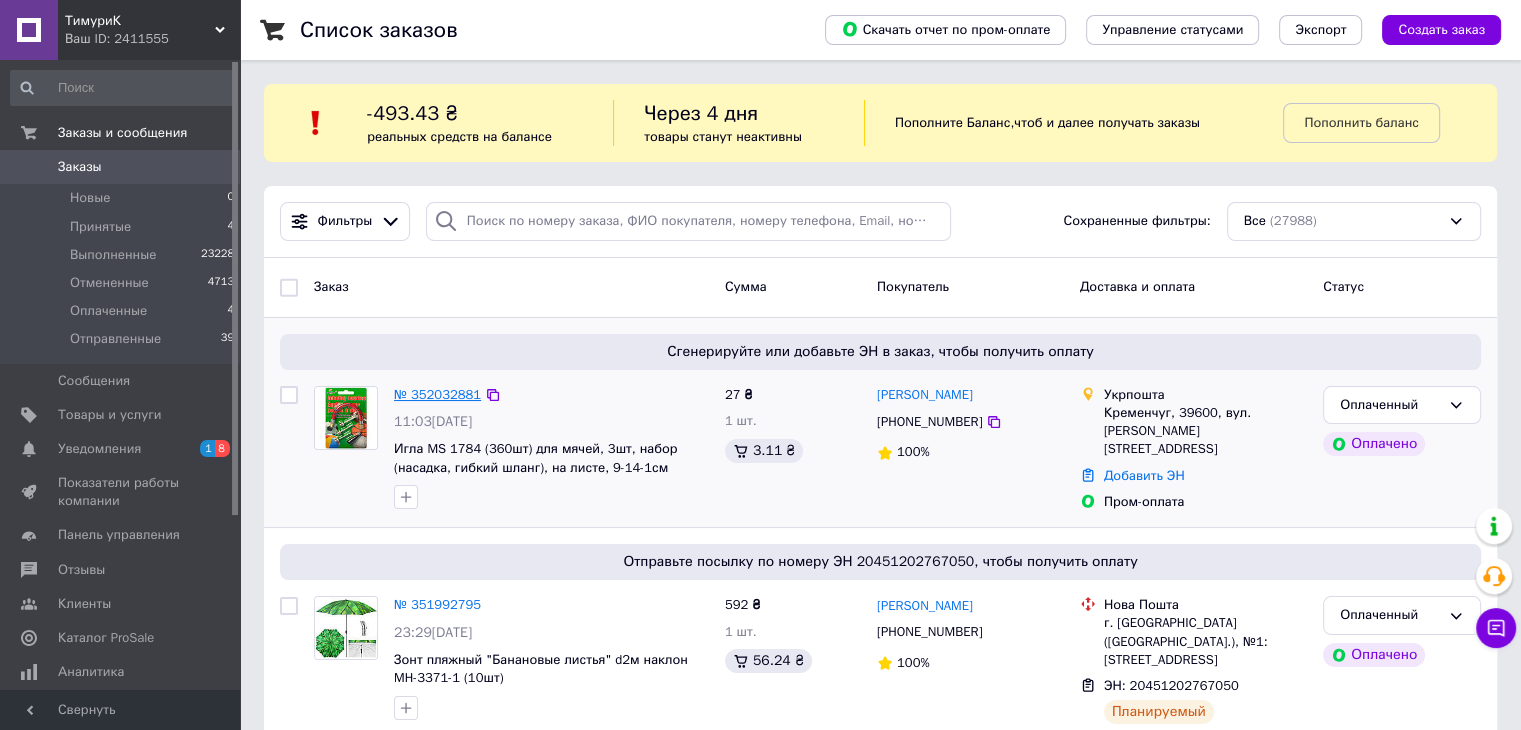 click on "№ 352032881" at bounding box center [437, 394] 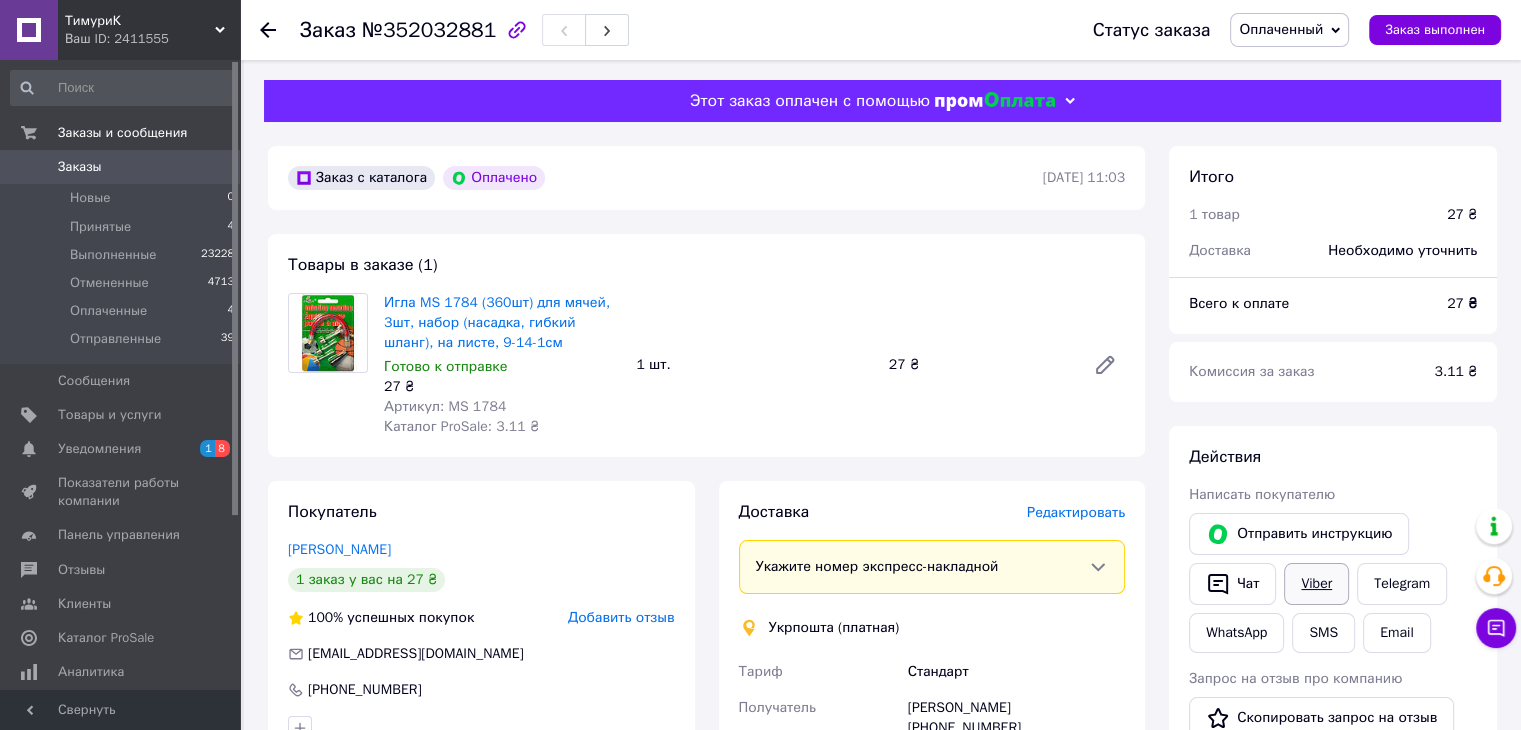 click on "Viber" at bounding box center [1316, 584] 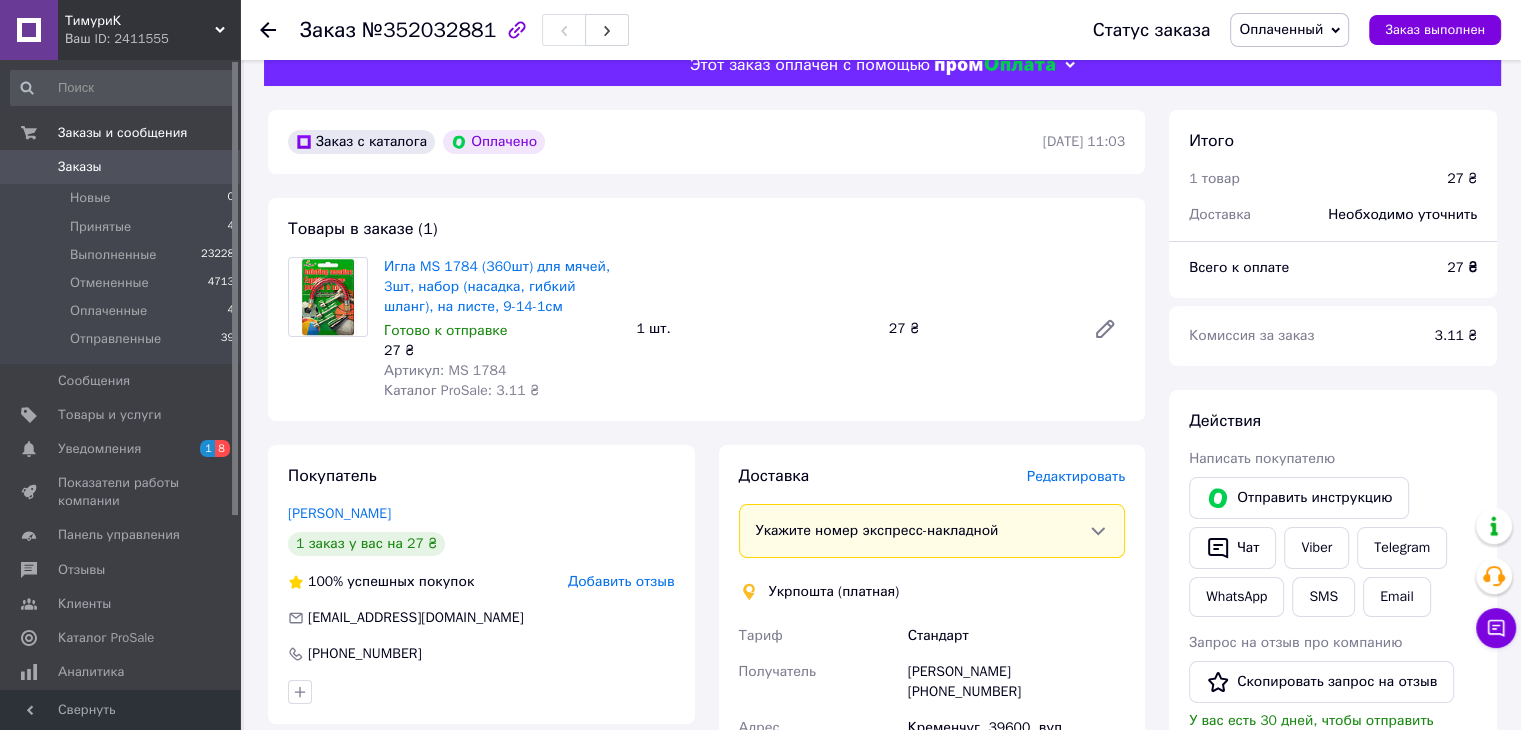 scroll, scrollTop: 100, scrollLeft: 0, axis: vertical 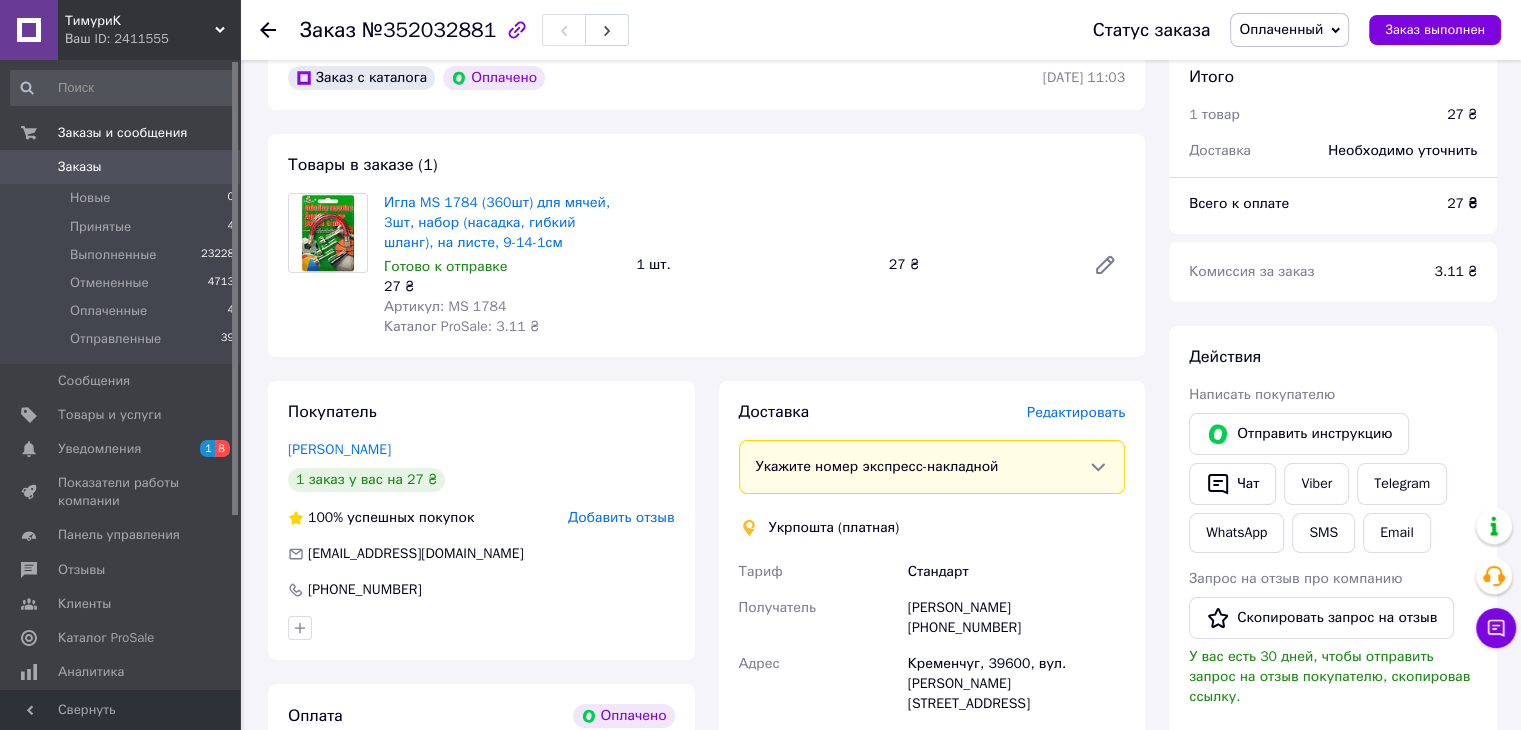 click on "Итого 1 товар 27 ₴ Доставка Необходимо уточнить Всего к оплате 27 ₴ Комиссия за заказ 3.11 ₴ Действия Написать покупателю   Отправить инструкцию   Чат Viber Telegram WhatsApp SMS Email Запрос на отзыв про компанию   Скопировать запрос на отзыв У вас есть 30 дней, чтобы отправить запрос на отзыв покупателю, скопировав ссылку.   Скачать PDF   Печать PDF   Вернуть деньги покупателю Метки Личные заметки, которые видите только вы. По ним можно фильтровать заказы Примечания Осталось 300 символов Очистить Сохранить" at bounding box center [1333, 713] 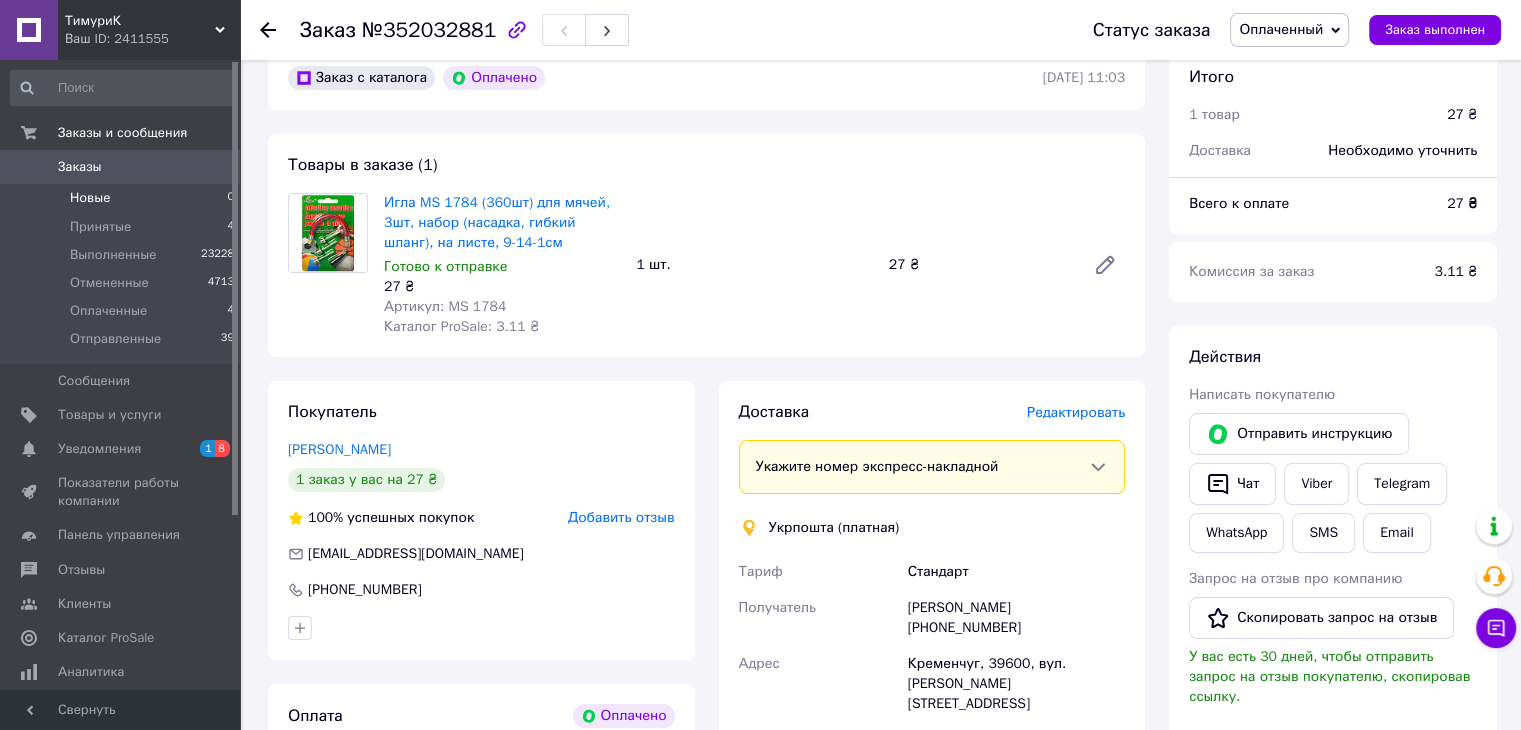 click on "Новые" at bounding box center [90, 198] 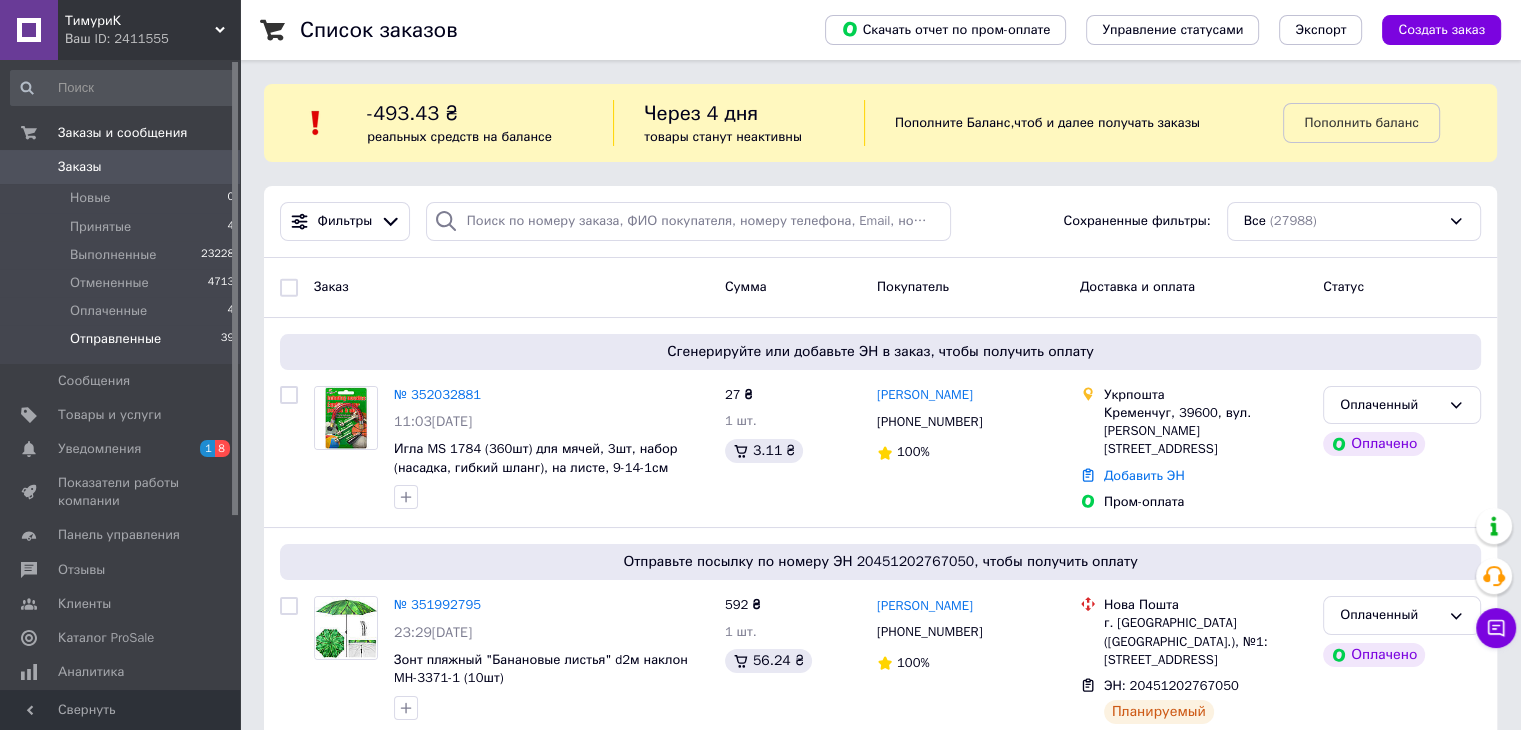 click on "Отправленные" at bounding box center [115, 339] 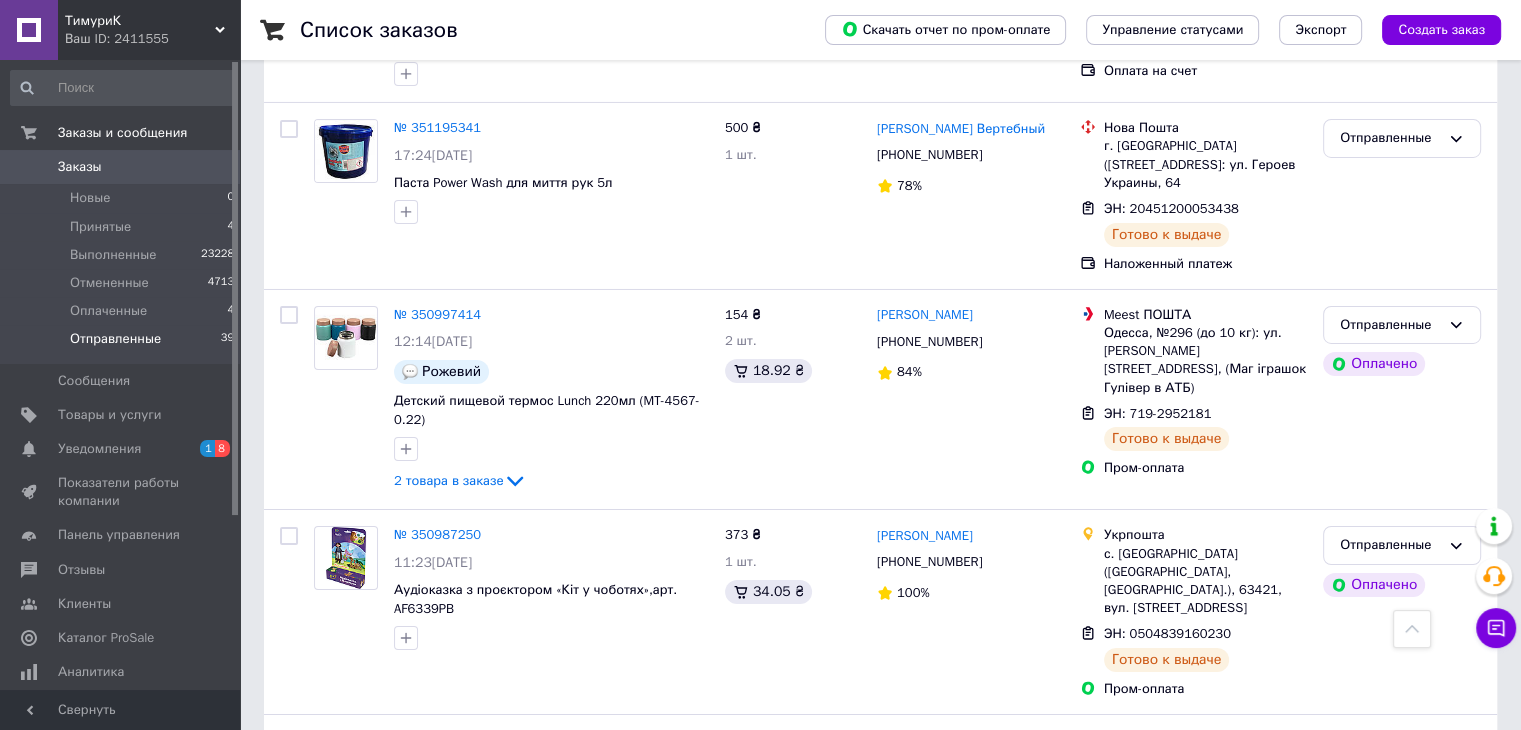 scroll, scrollTop: 7026, scrollLeft: 0, axis: vertical 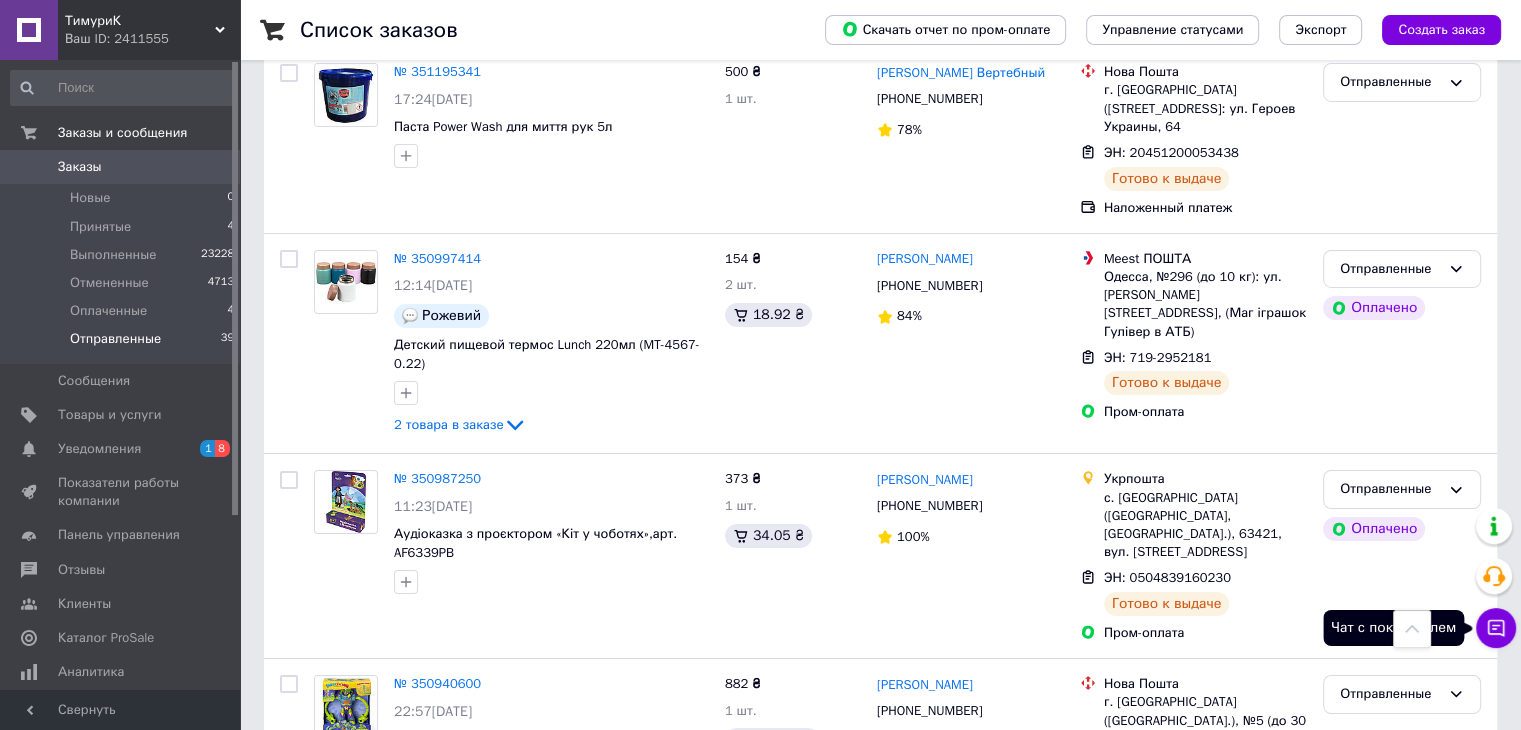 click 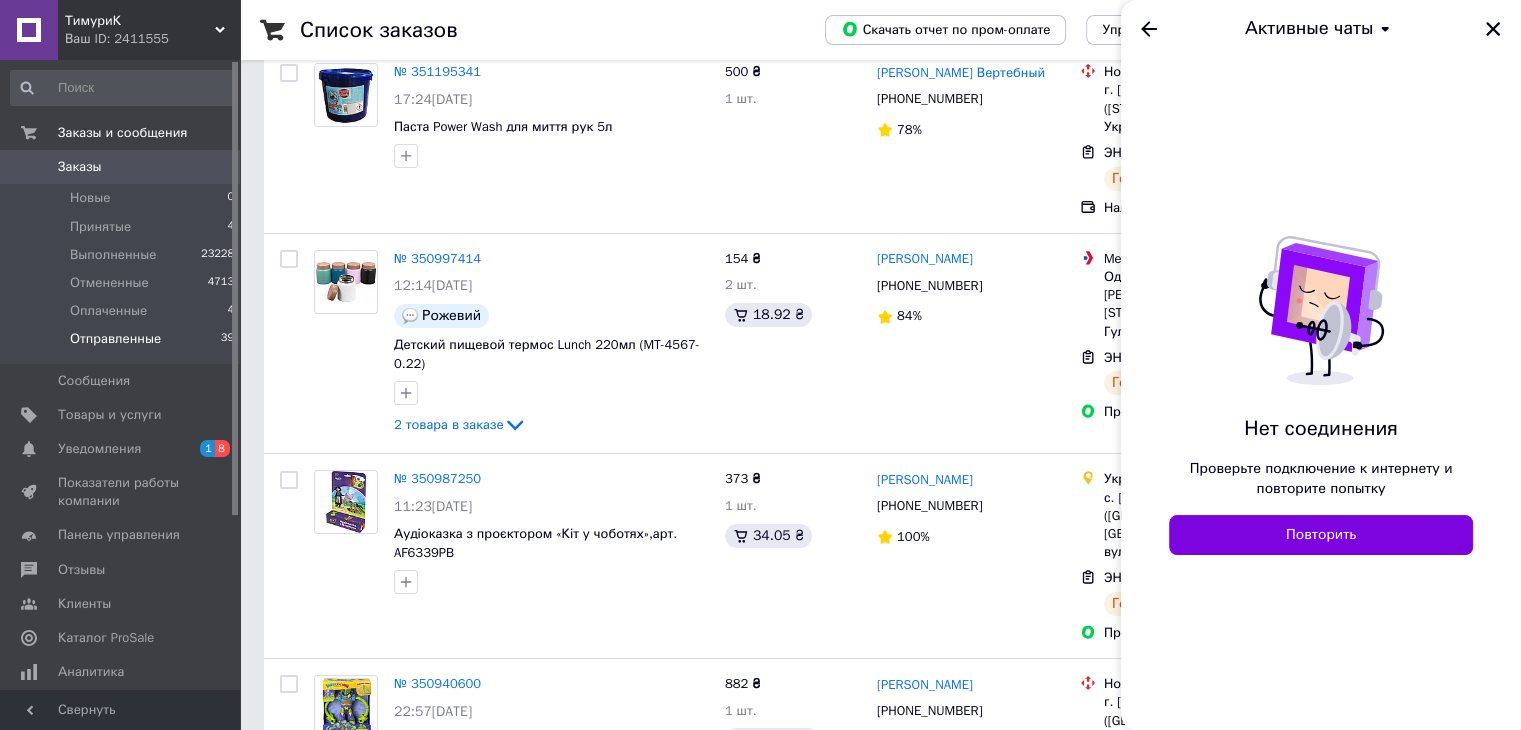 click on "Чат с покупателем" at bounding box center [1496, 628] 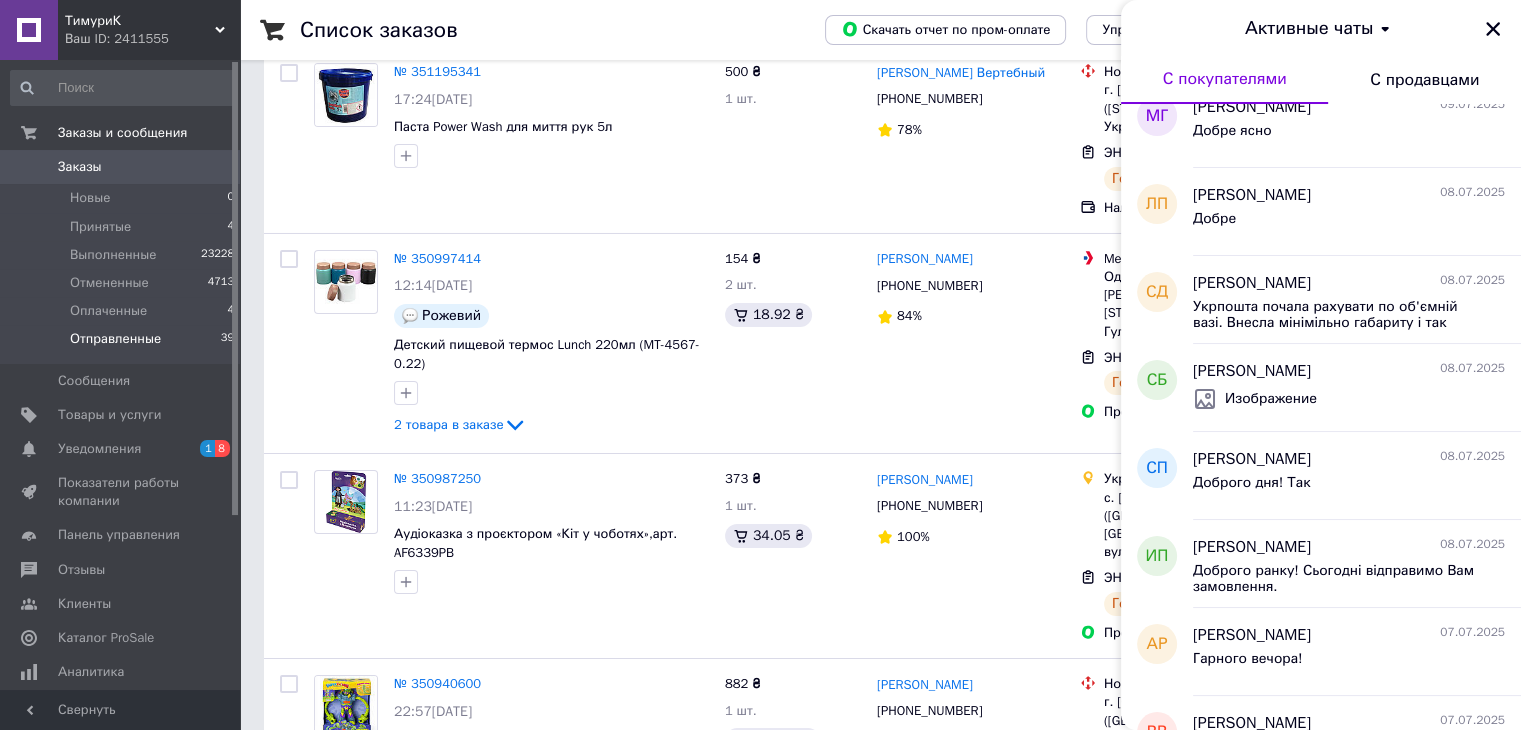 scroll, scrollTop: 400, scrollLeft: 0, axis: vertical 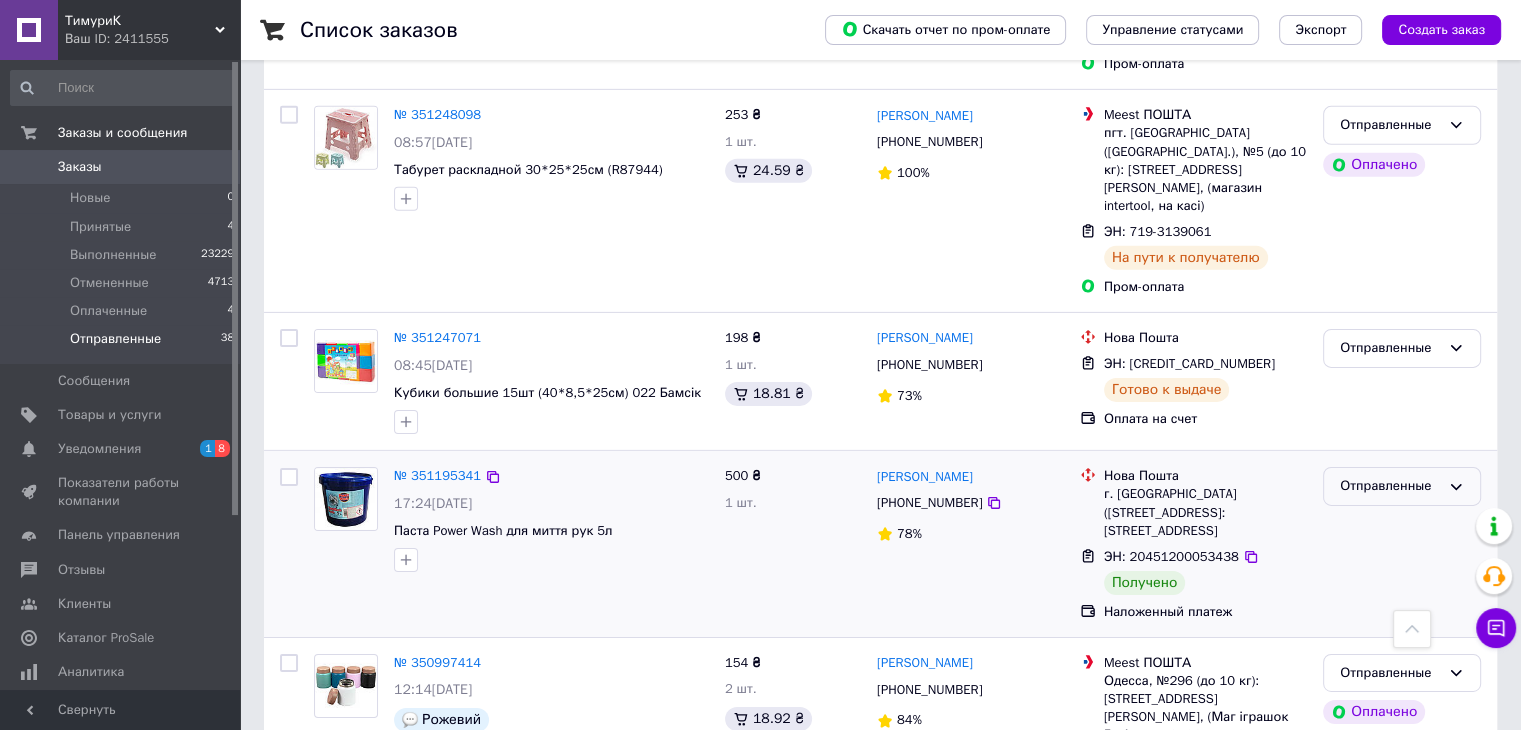 click on "Отправленные" at bounding box center [1390, 486] 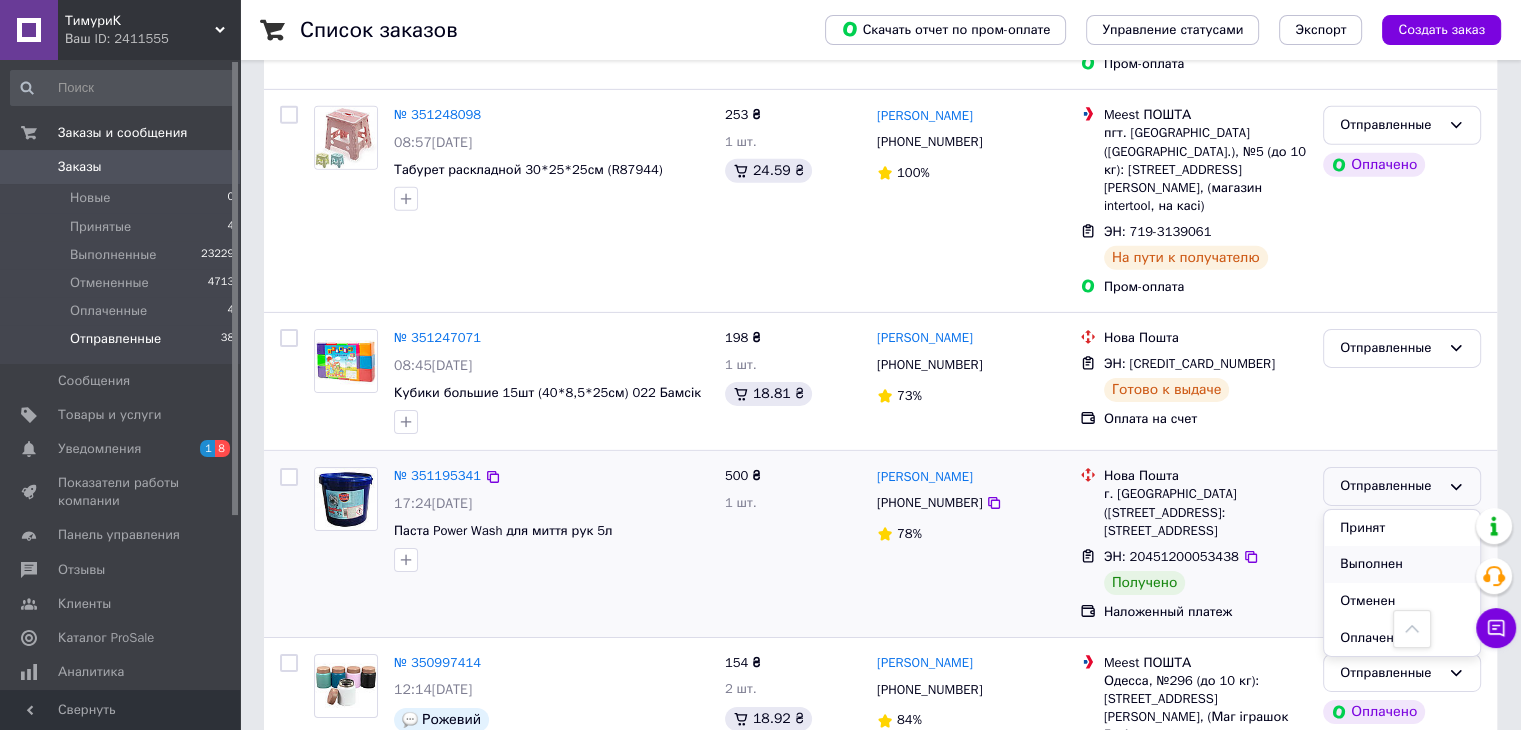 click on "Выполнен" at bounding box center [1402, 564] 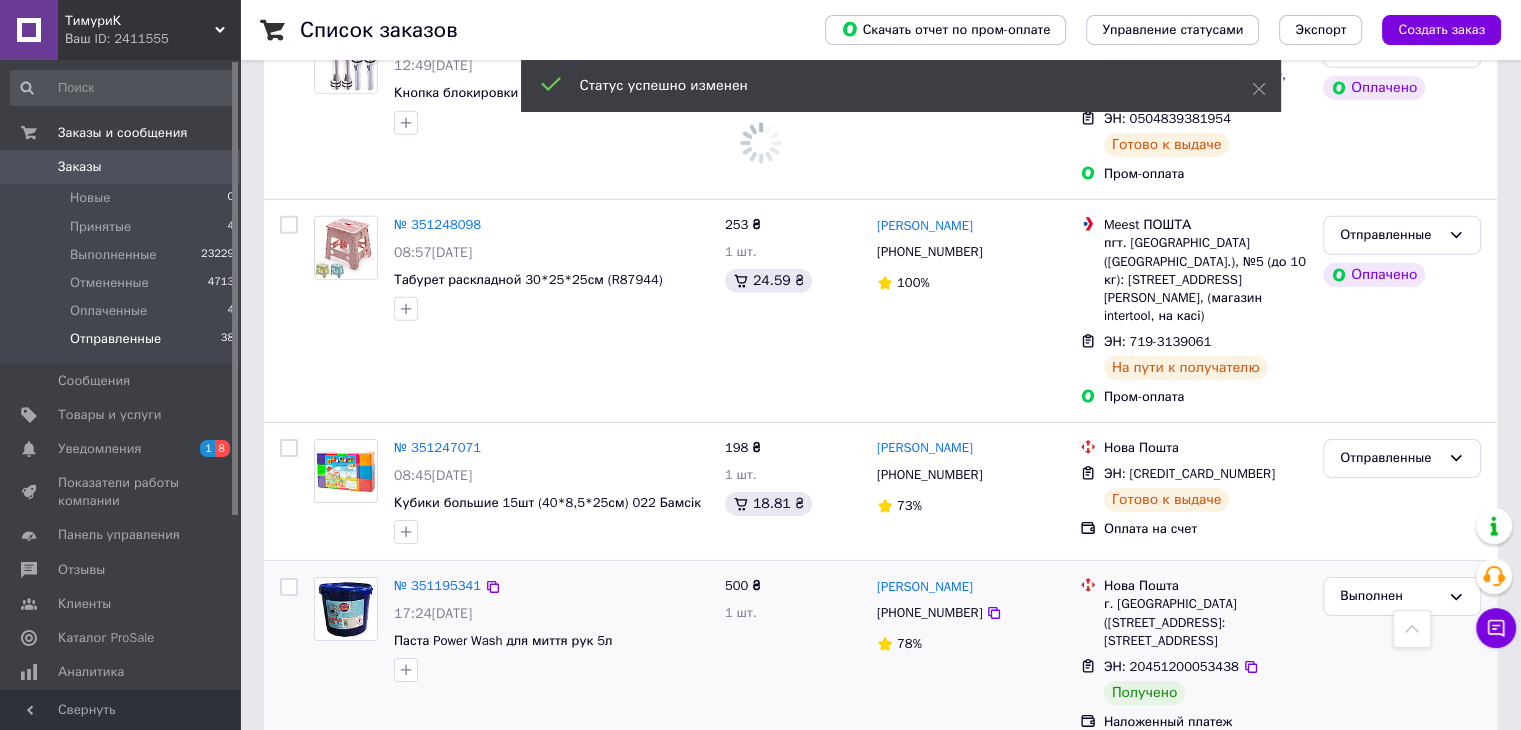 scroll, scrollTop: 6658, scrollLeft: 0, axis: vertical 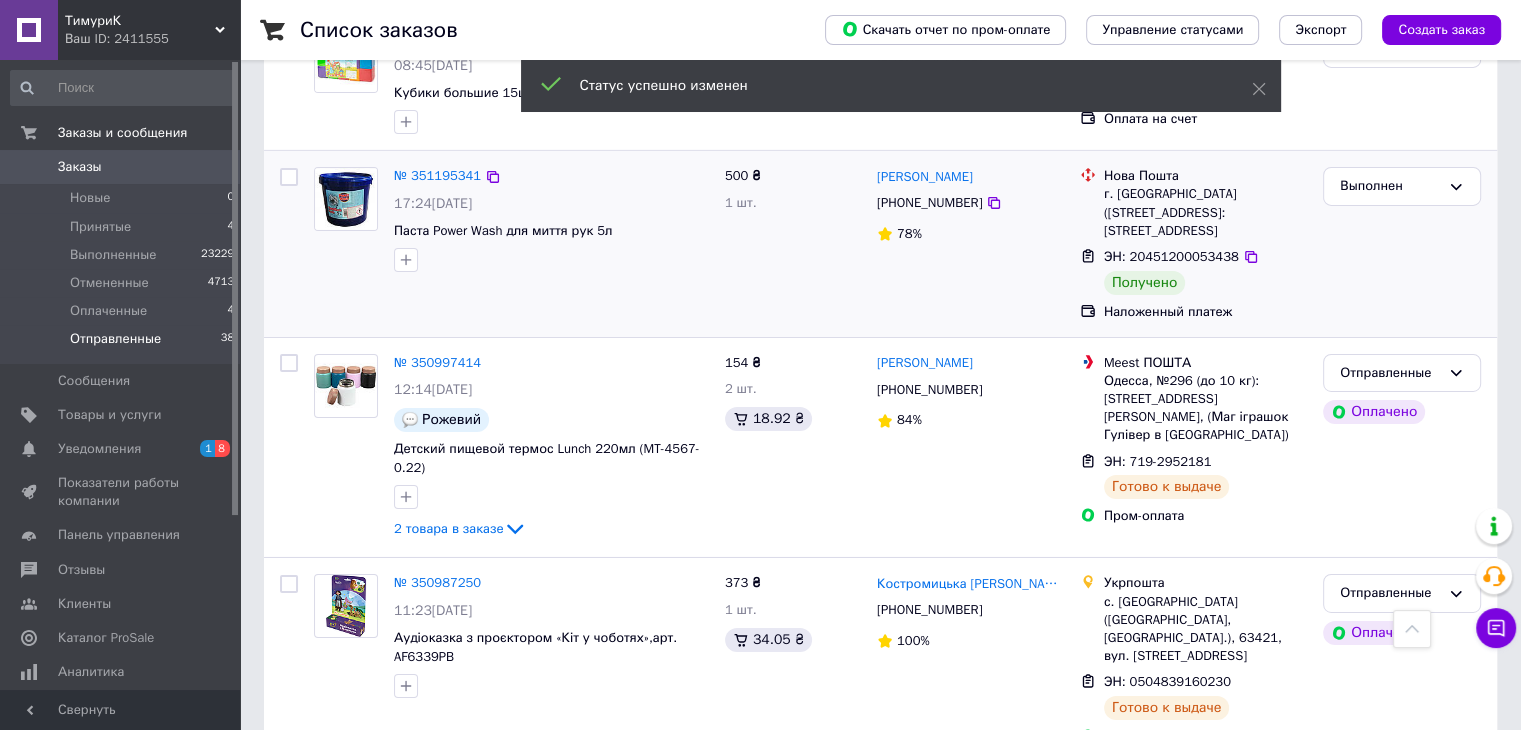 click on "№ 350940600" at bounding box center (437, 787) 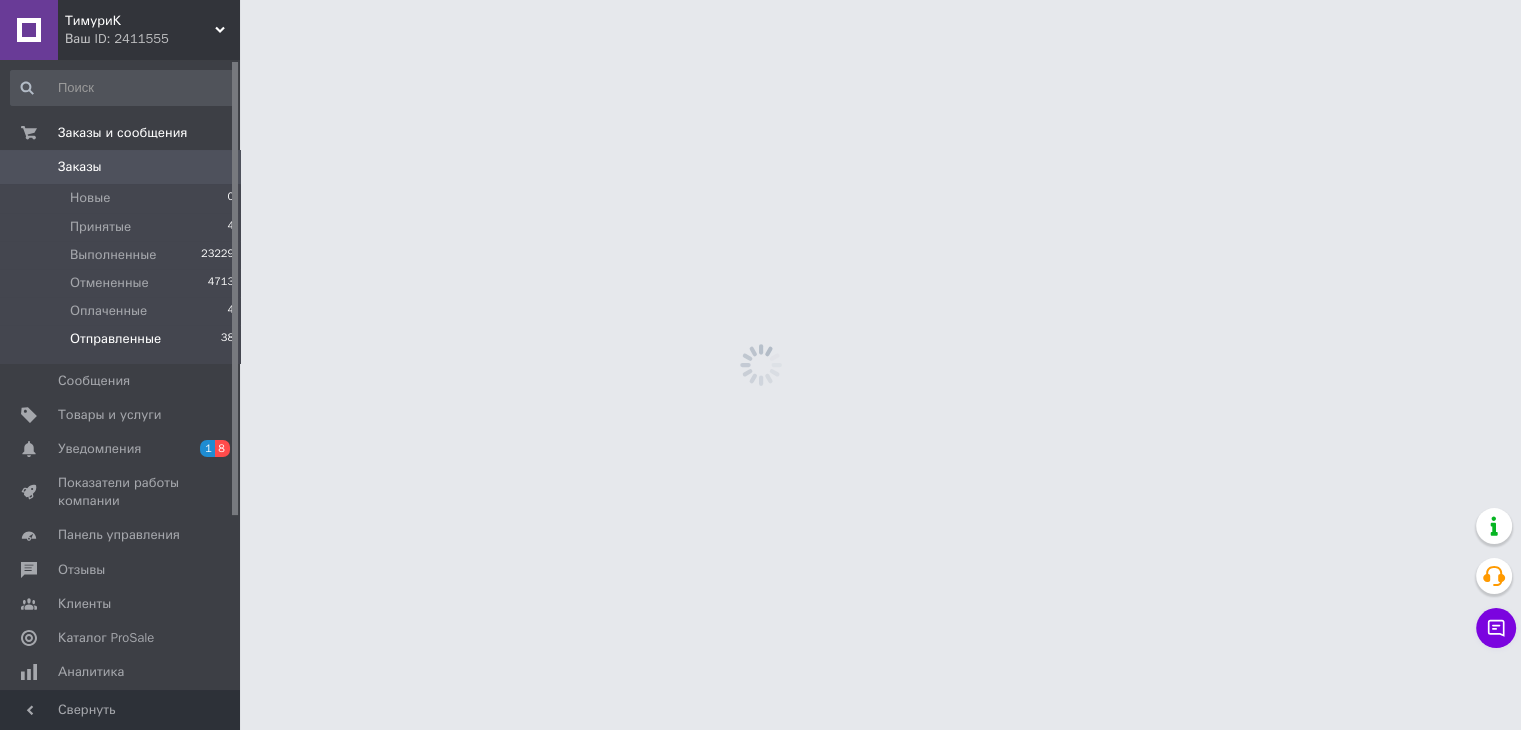 scroll, scrollTop: 0, scrollLeft: 0, axis: both 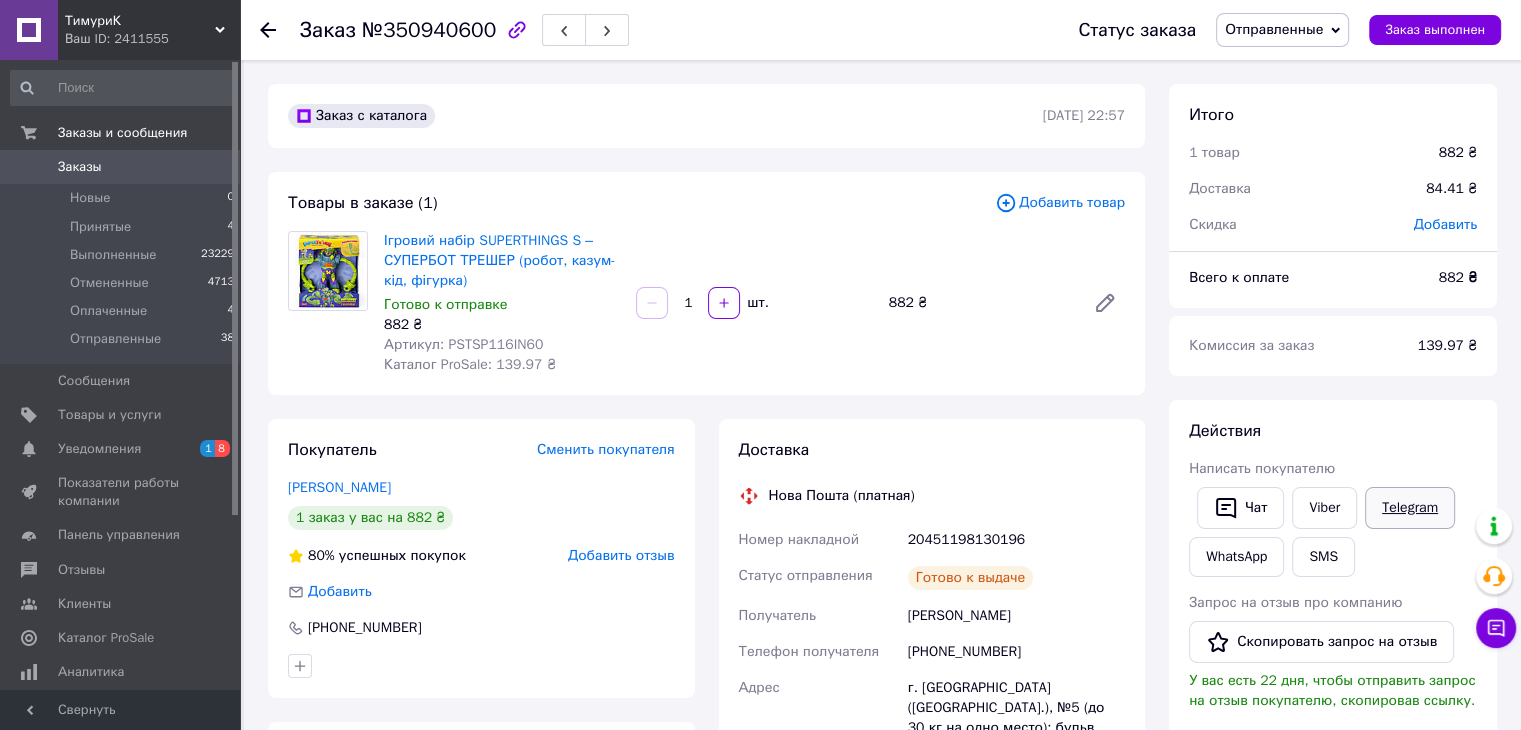 click on "Telegram" at bounding box center [1410, 508] 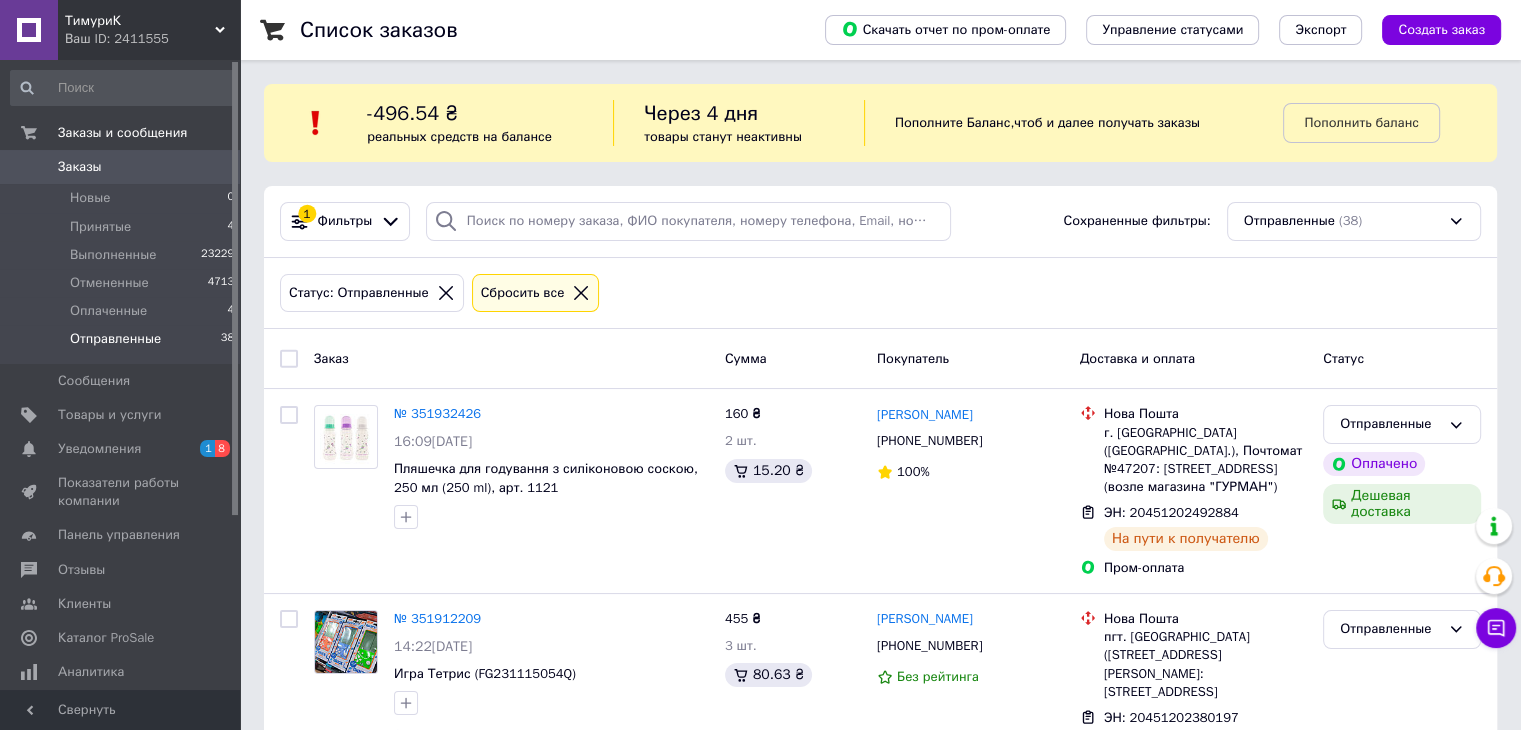 scroll, scrollTop: 6658, scrollLeft: 0, axis: vertical 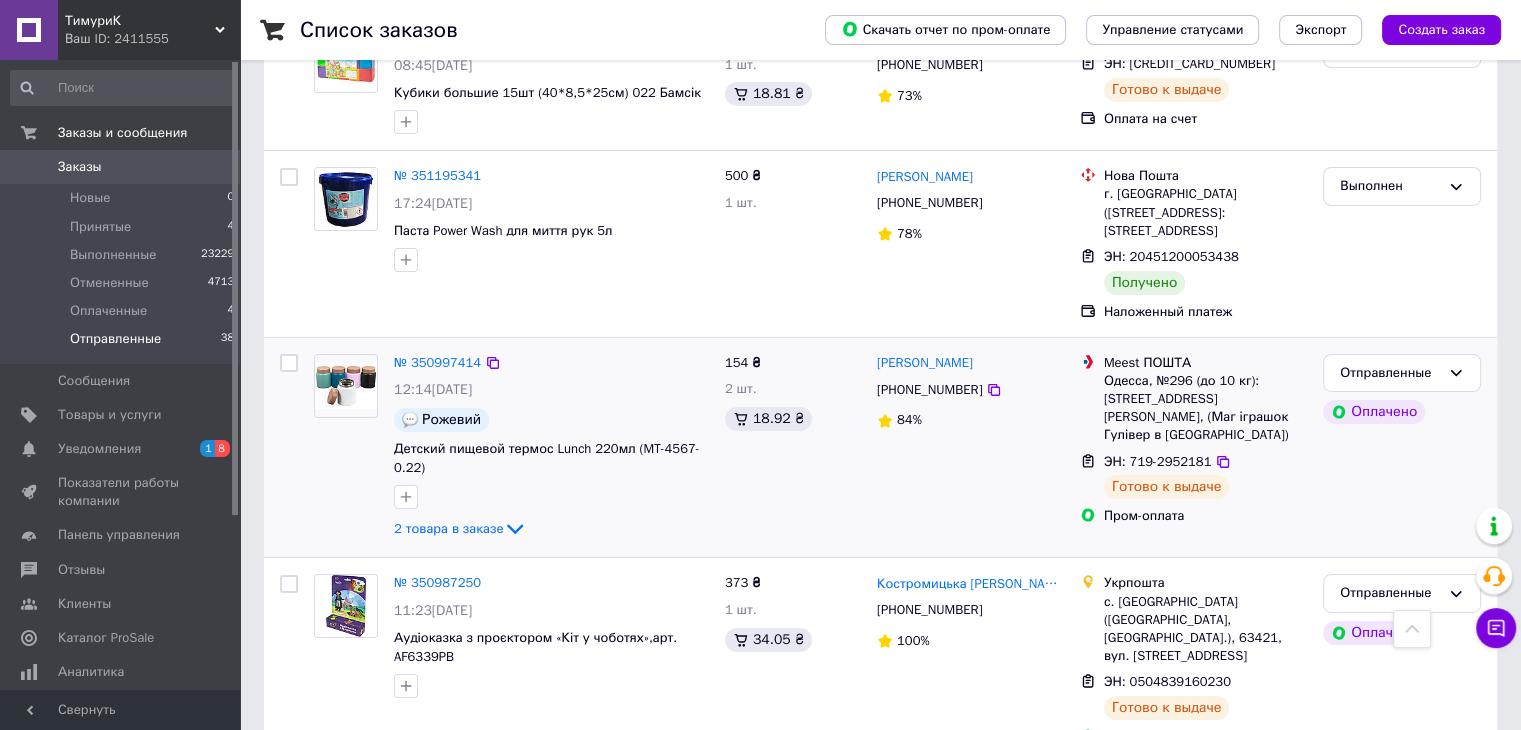 click on "154 ₴ 2 шт. 18.92 ₴" at bounding box center [793, 448] 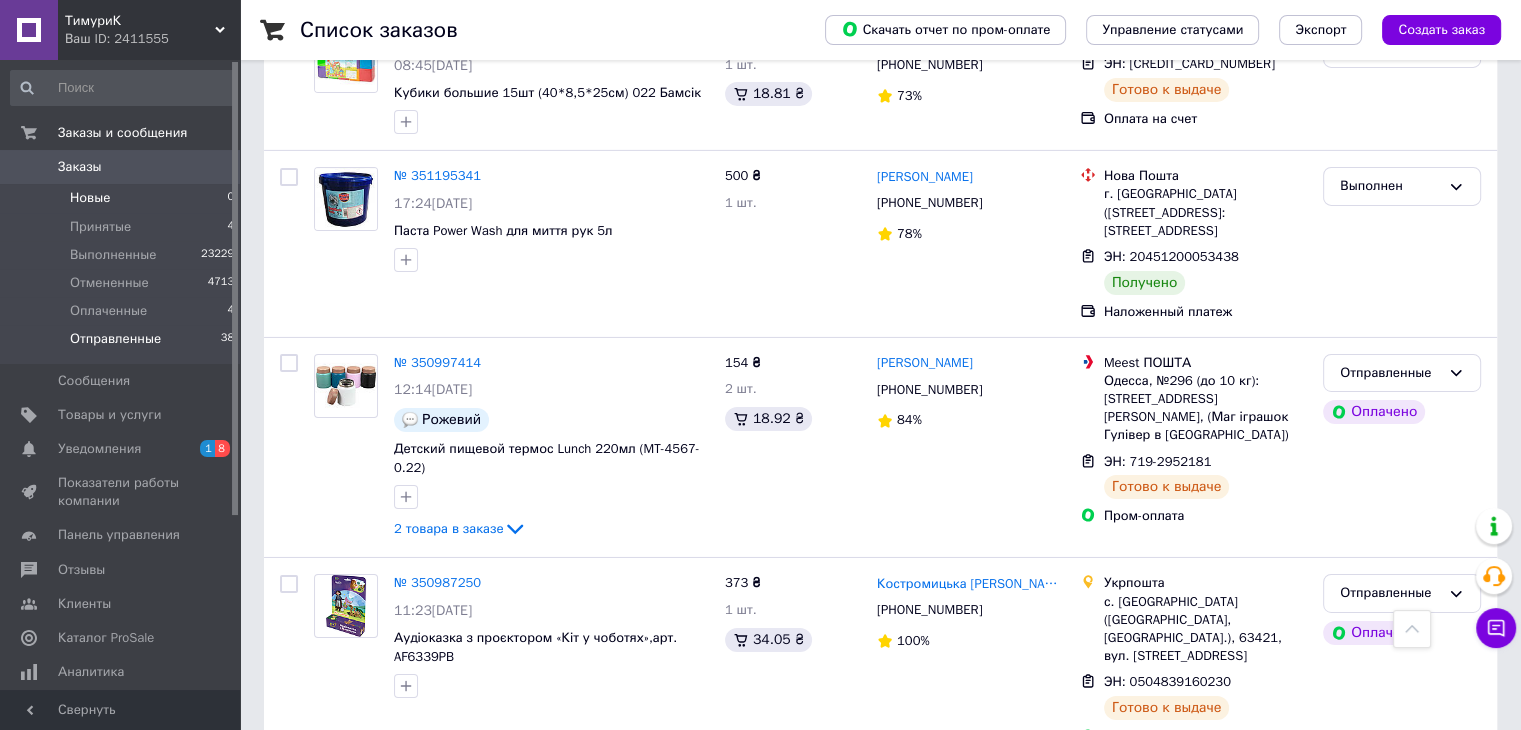 click on "Новые" at bounding box center (90, 198) 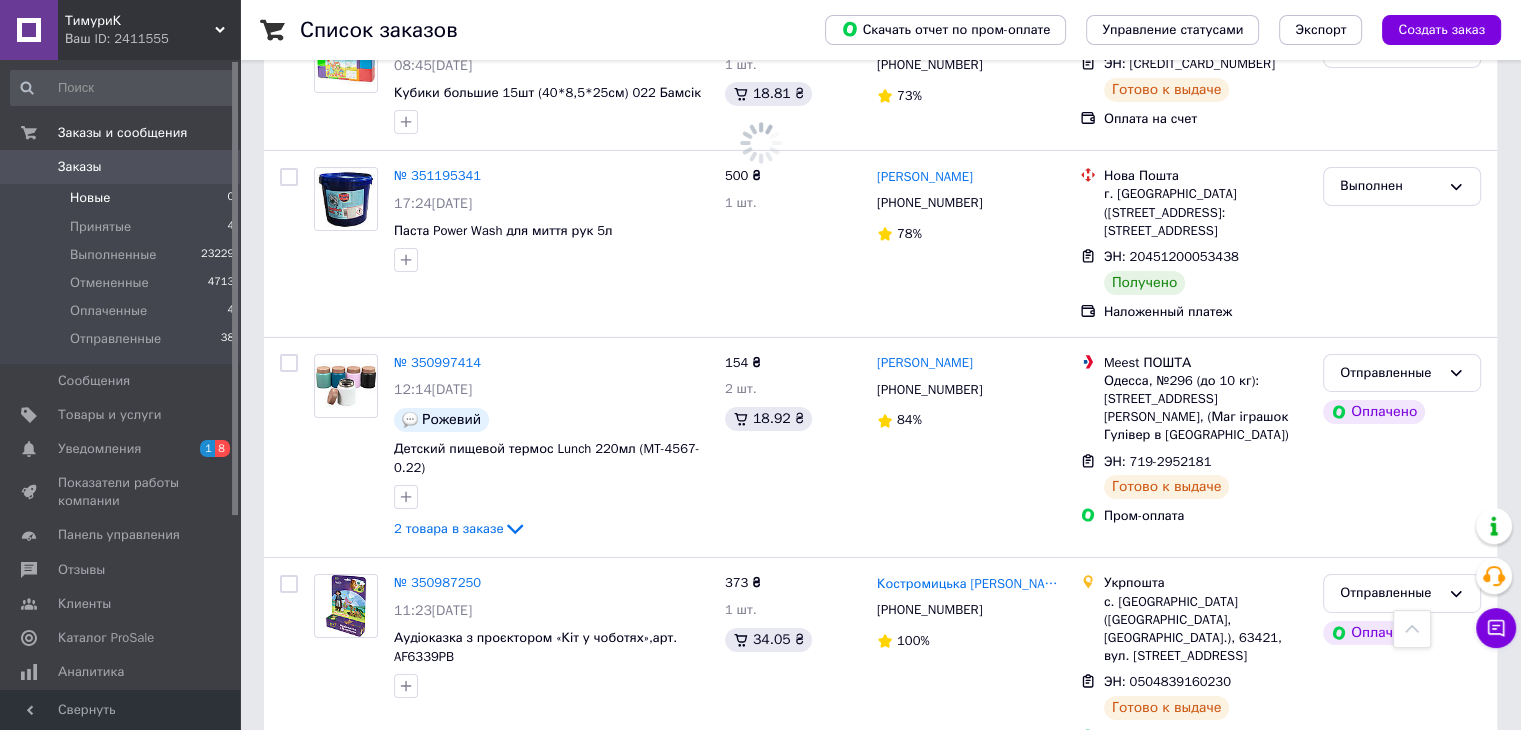 scroll, scrollTop: 0, scrollLeft: 0, axis: both 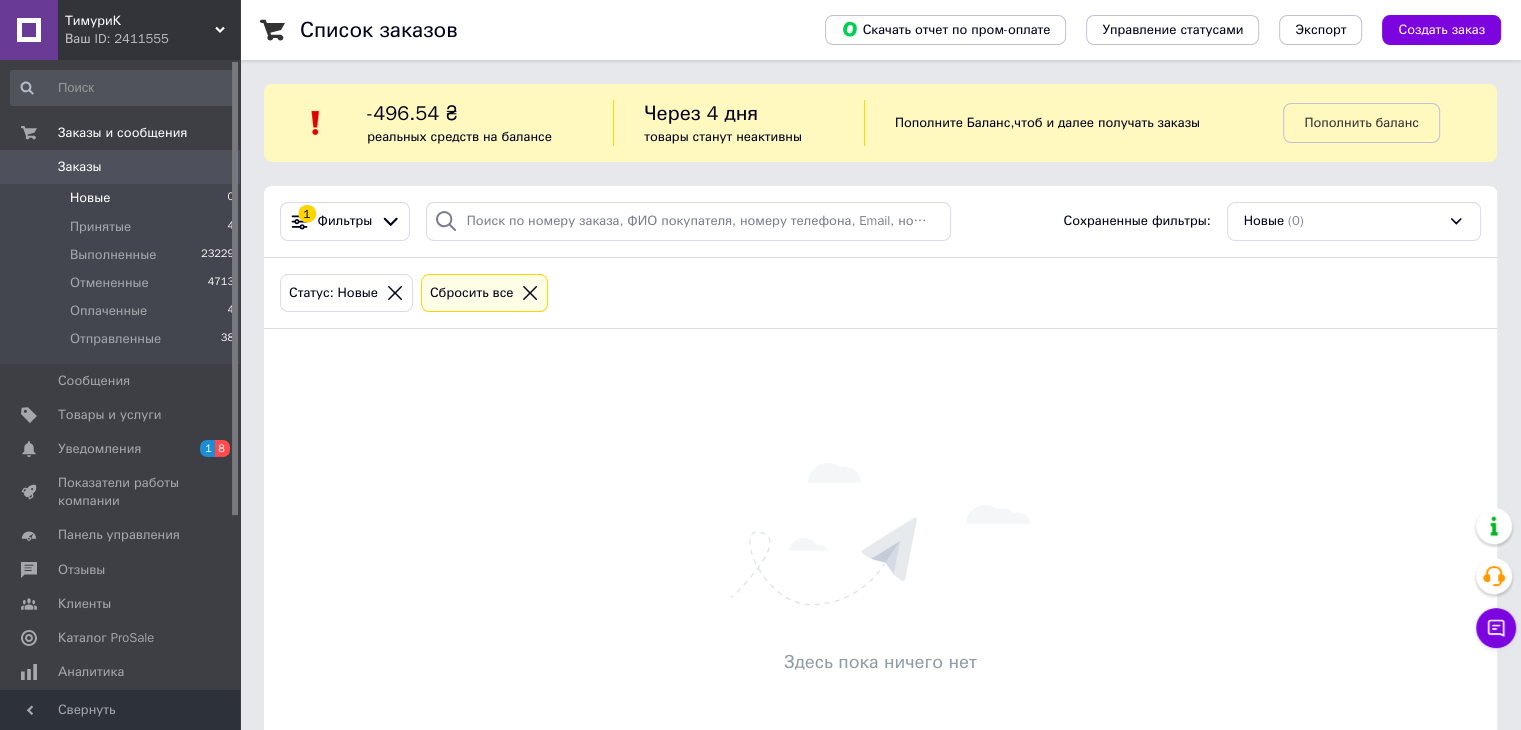 drag, startPoint x: 1396, startPoint y: 490, endPoint x: 1384, endPoint y: 500, distance: 15.6205 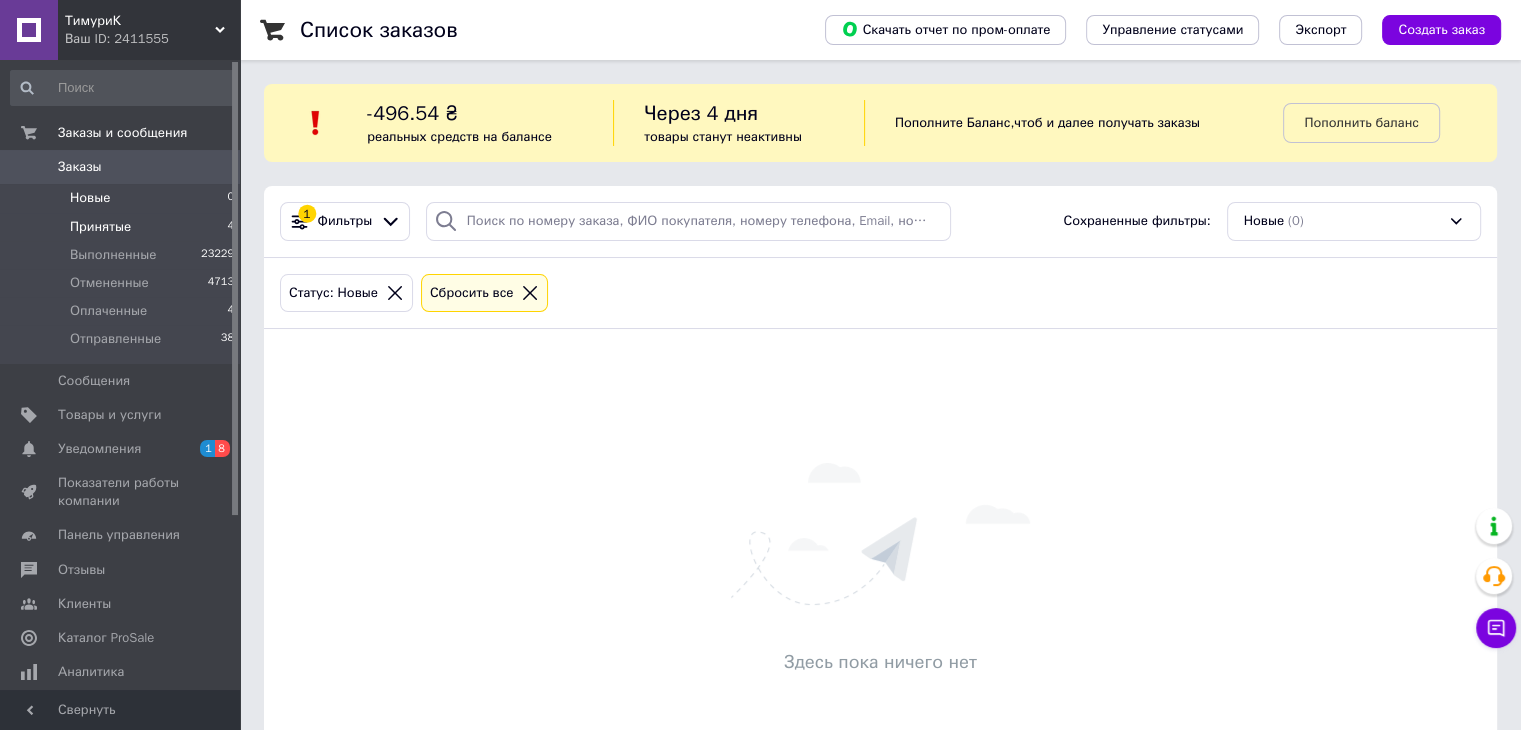 click on "Принятые 4" at bounding box center [123, 227] 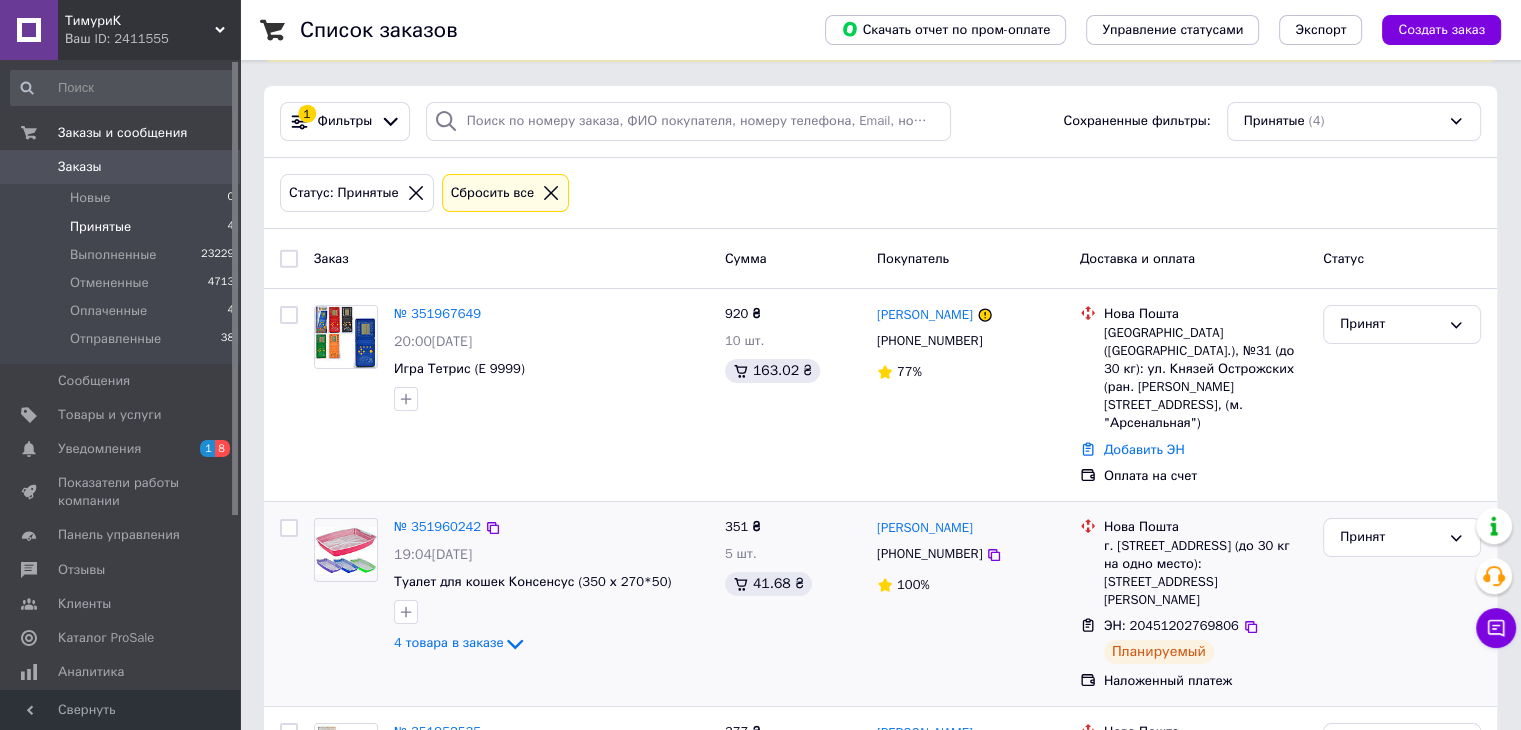 scroll, scrollTop: 200, scrollLeft: 0, axis: vertical 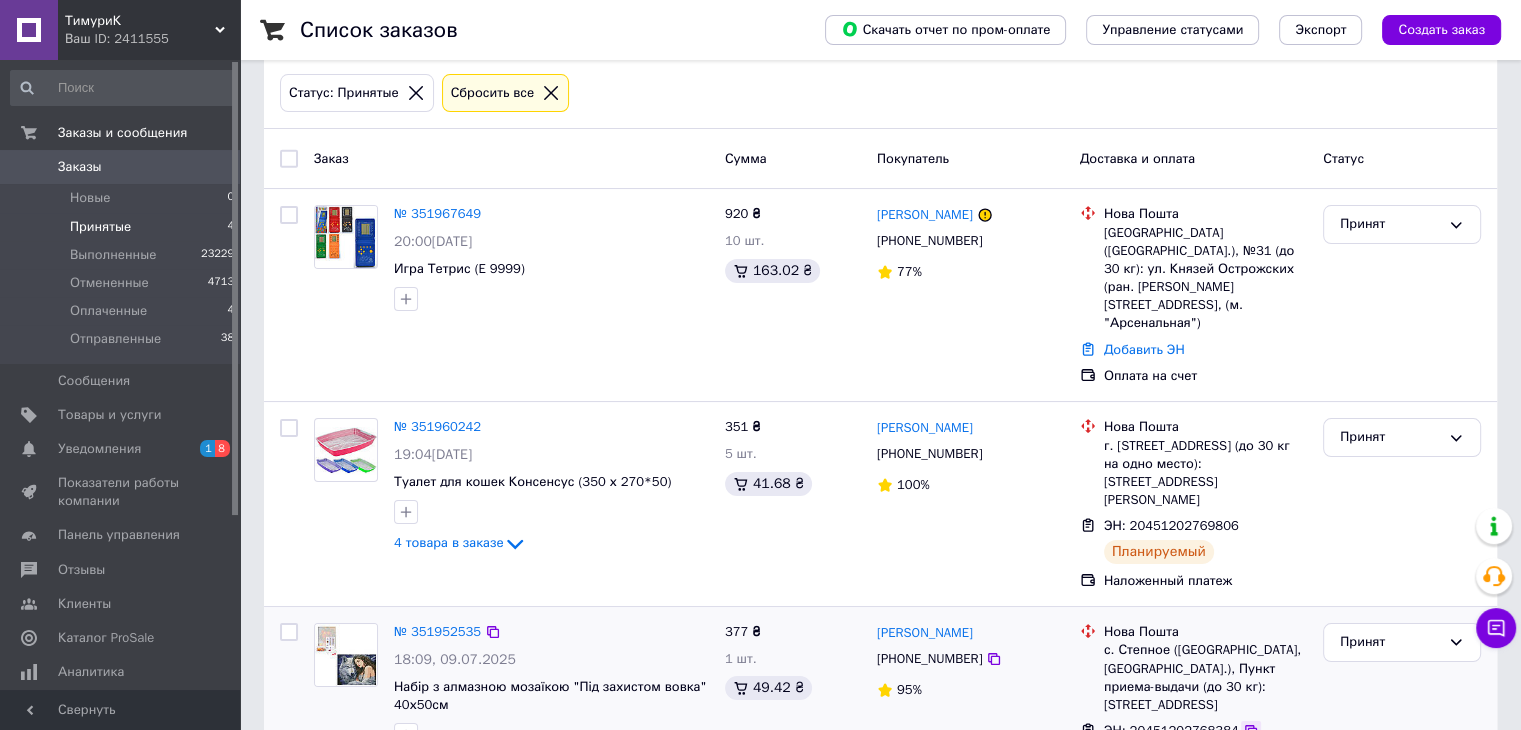 click 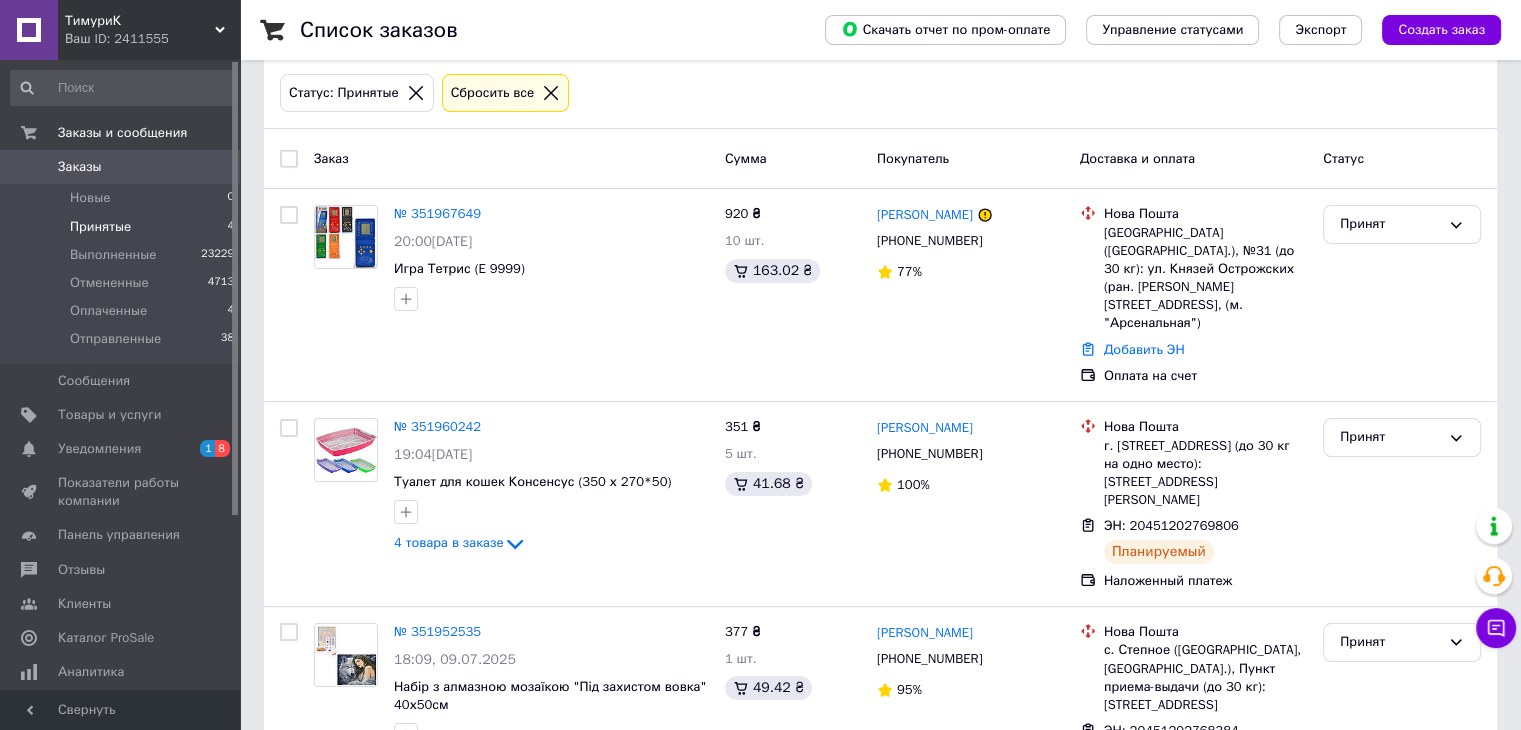 click on "Статус: Принятые Сбросить все" at bounding box center (880, 93) 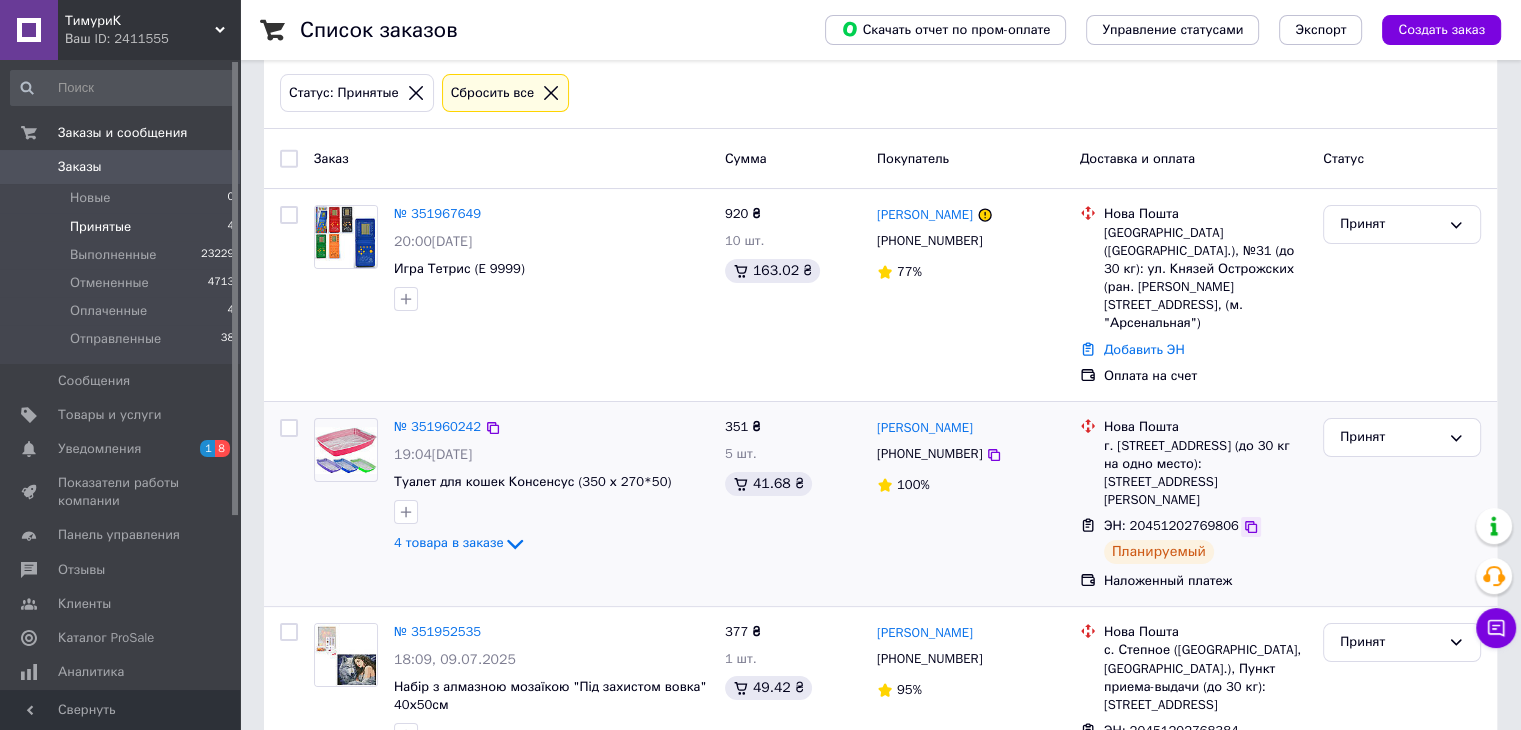 click 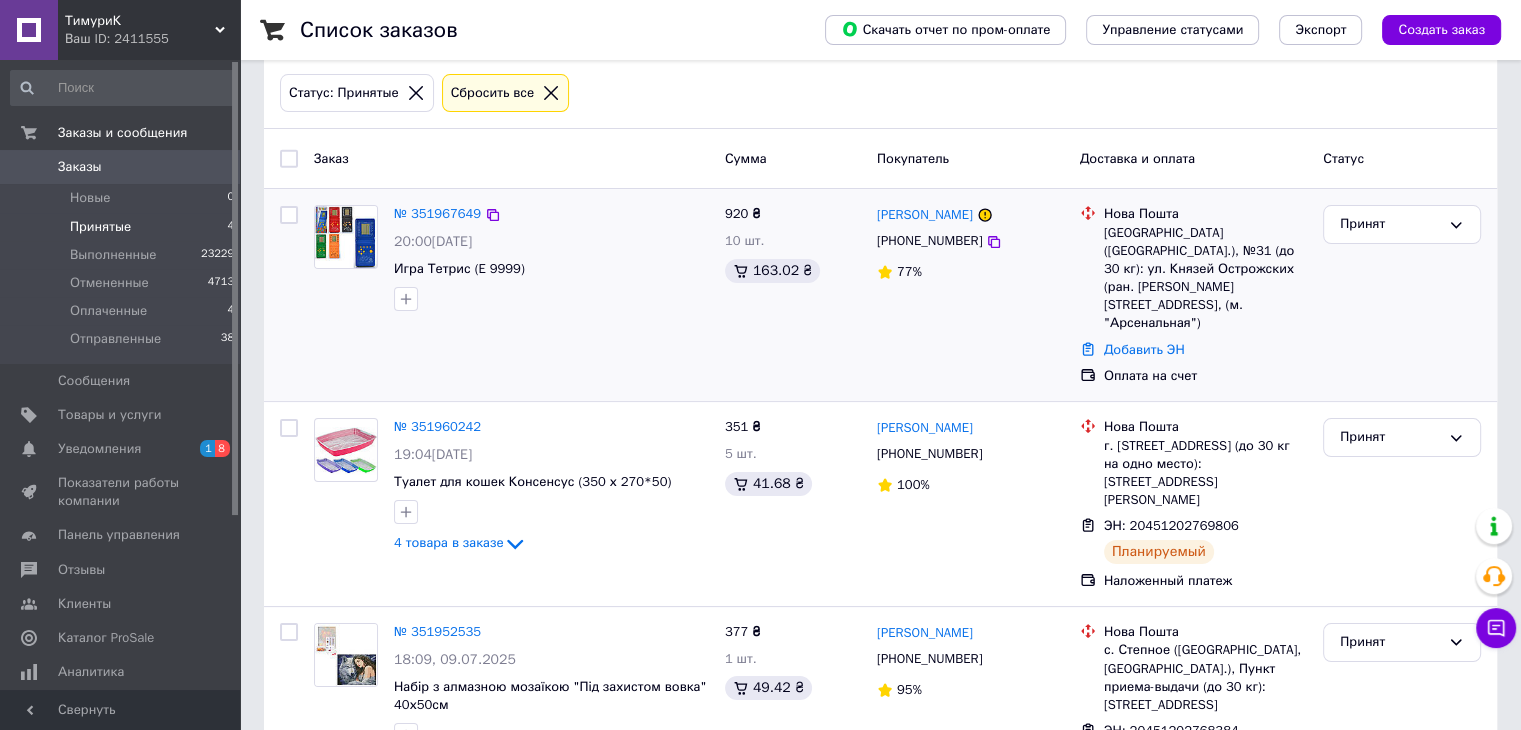 click on "Принят" at bounding box center [1402, 295] 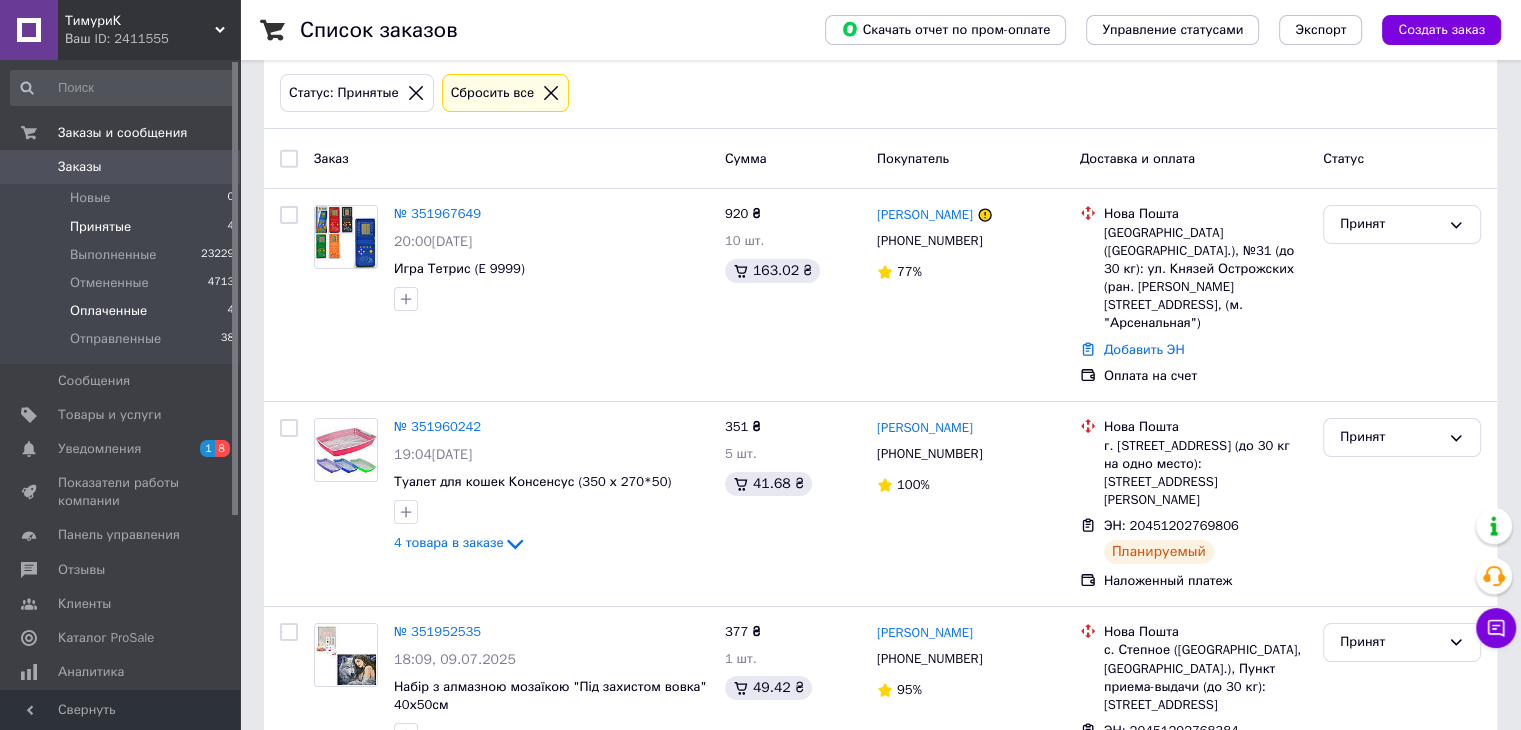 click on "Оплаченные" at bounding box center [108, 311] 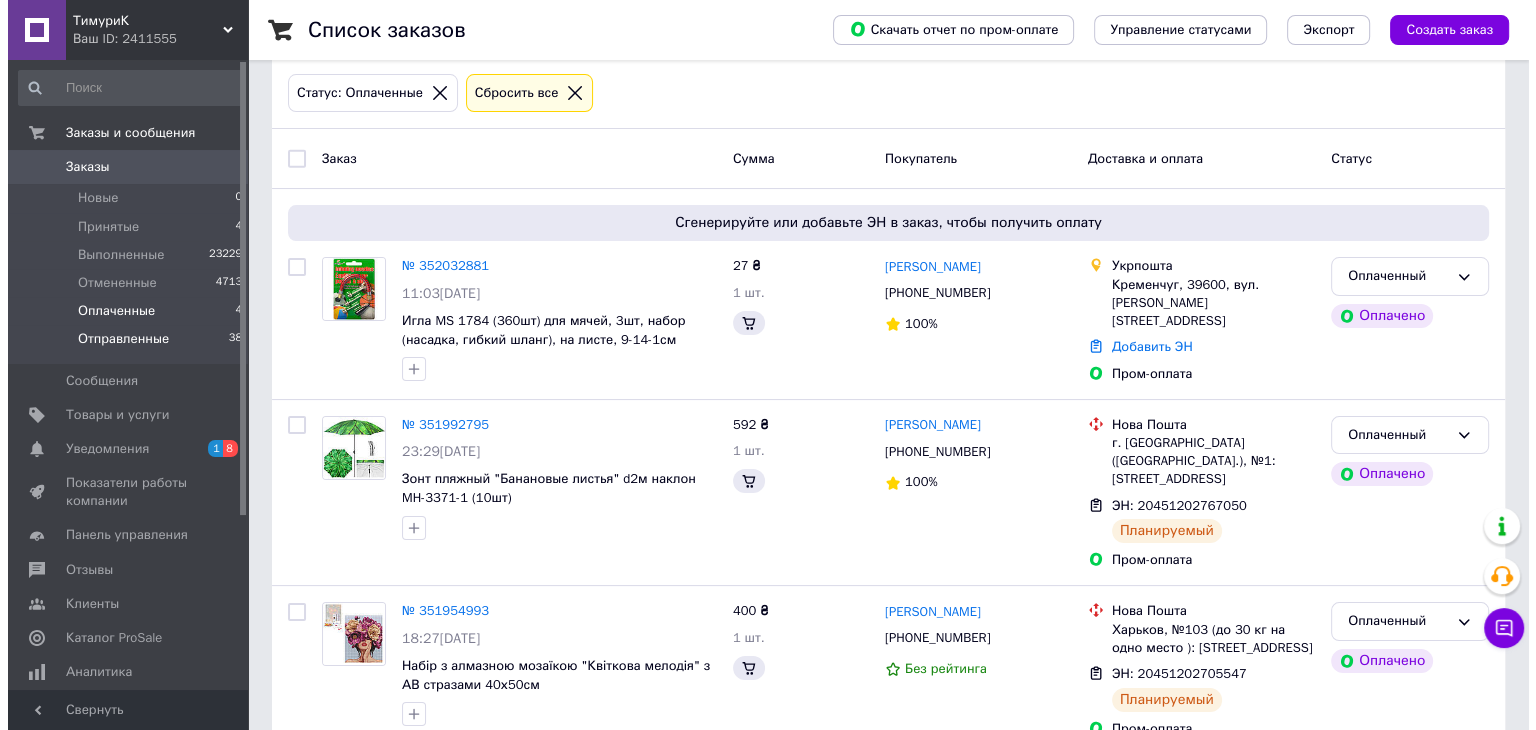 scroll, scrollTop: 0, scrollLeft: 0, axis: both 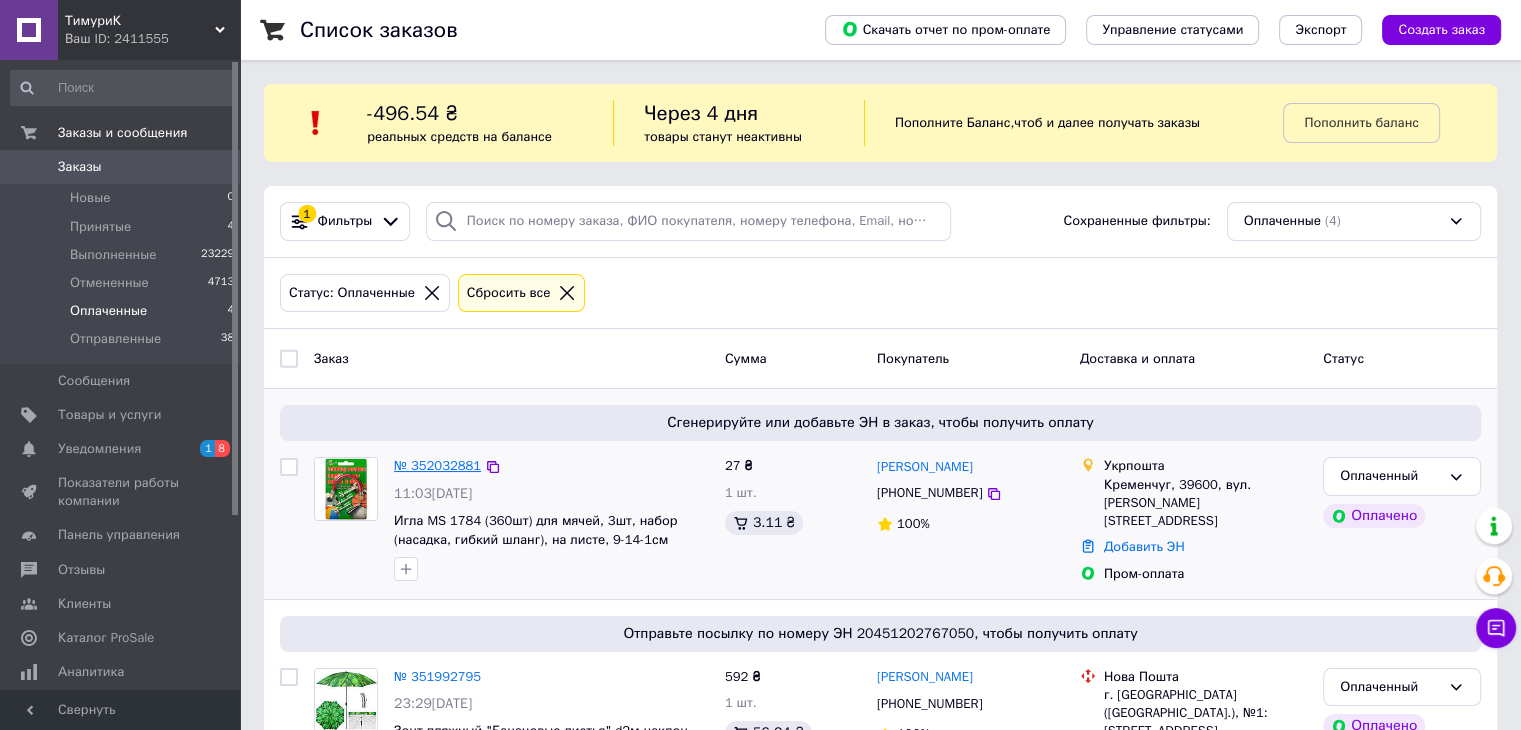 click on "№ 352032881" at bounding box center (437, 465) 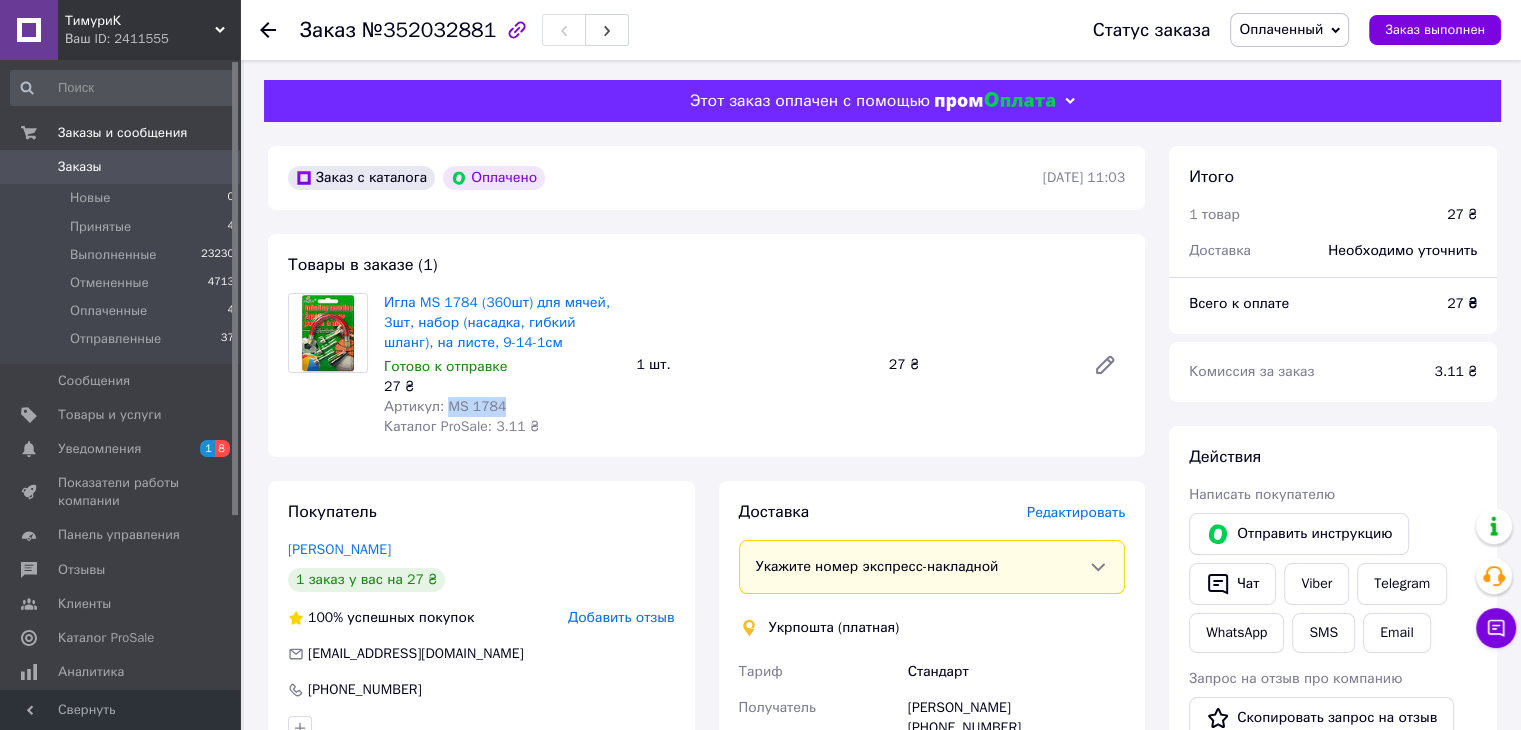 drag, startPoint x: 507, startPoint y: 409, endPoint x: 441, endPoint y: 406, distance: 66.068146 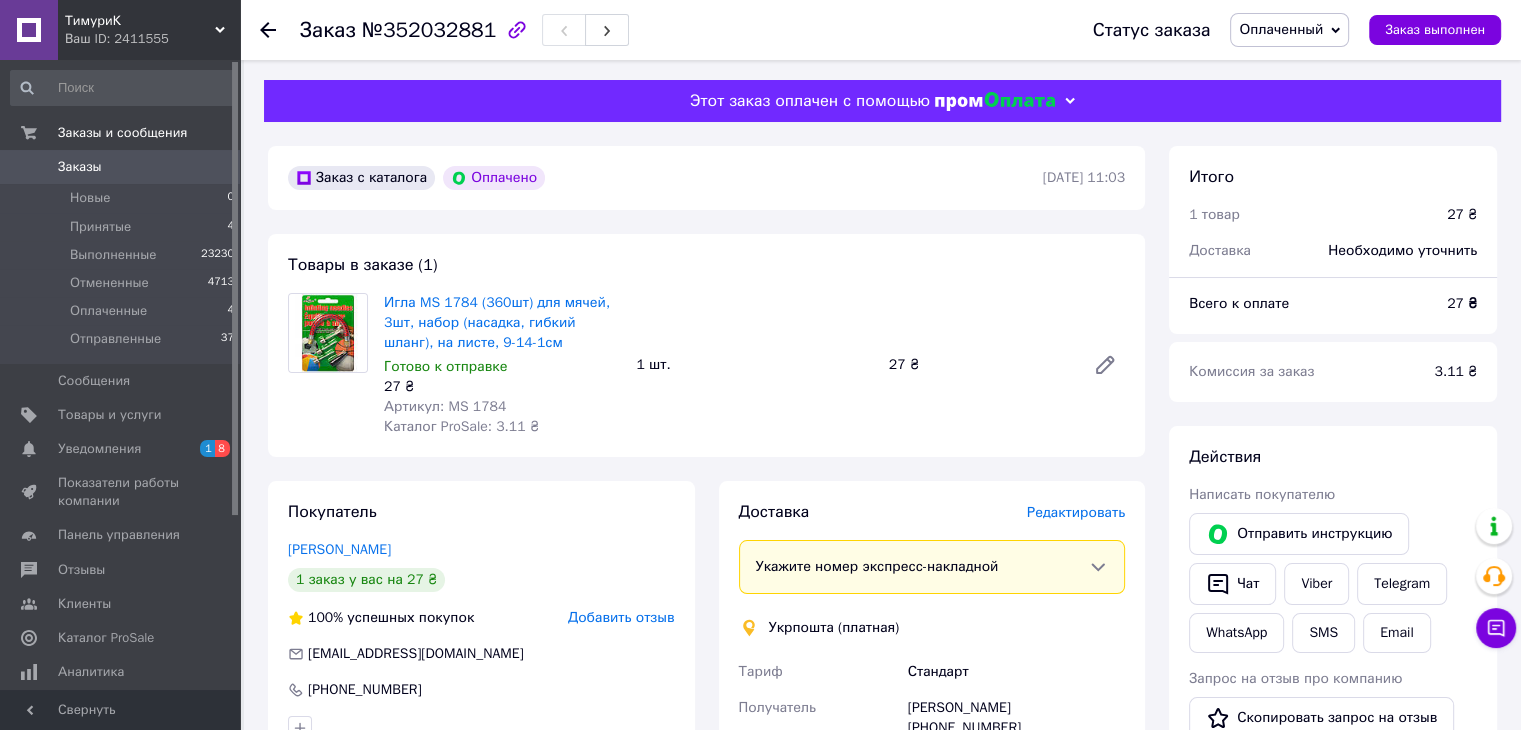click on "Итого" at bounding box center [1333, 177] 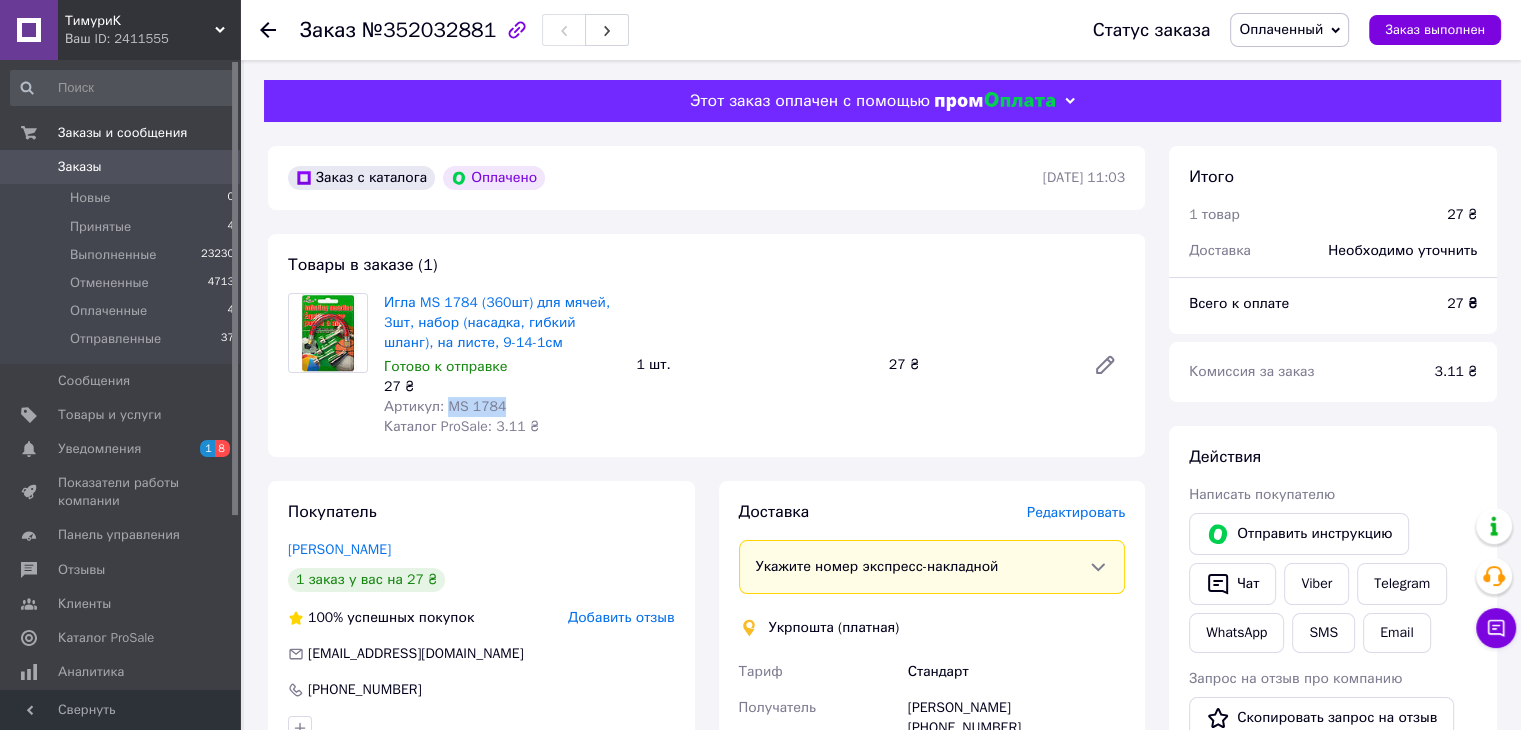 drag, startPoint x: 510, startPoint y: 406, endPoint x: 443, endPoint y: 406, distance: 67 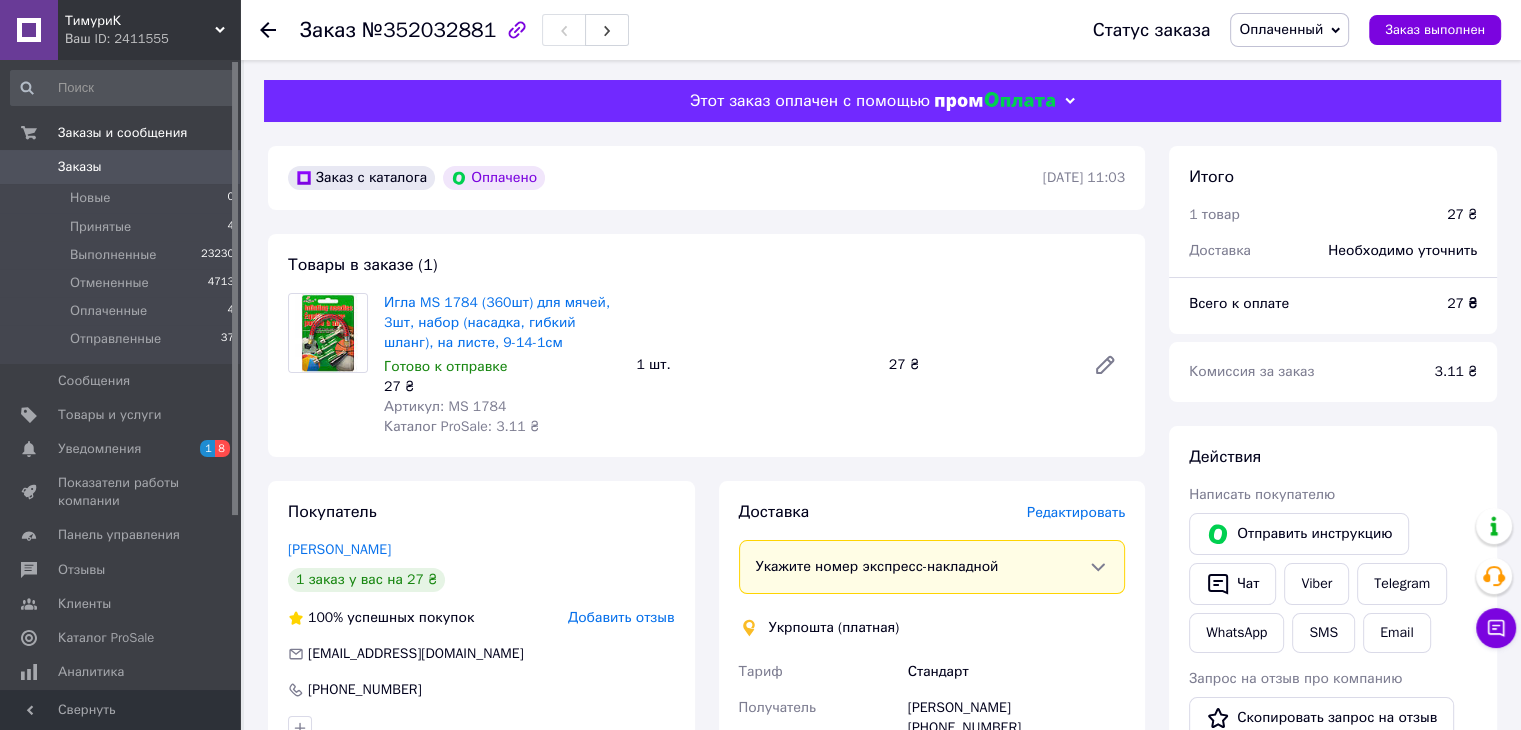click on "Редактировать" at bounding box center [1076, 512] 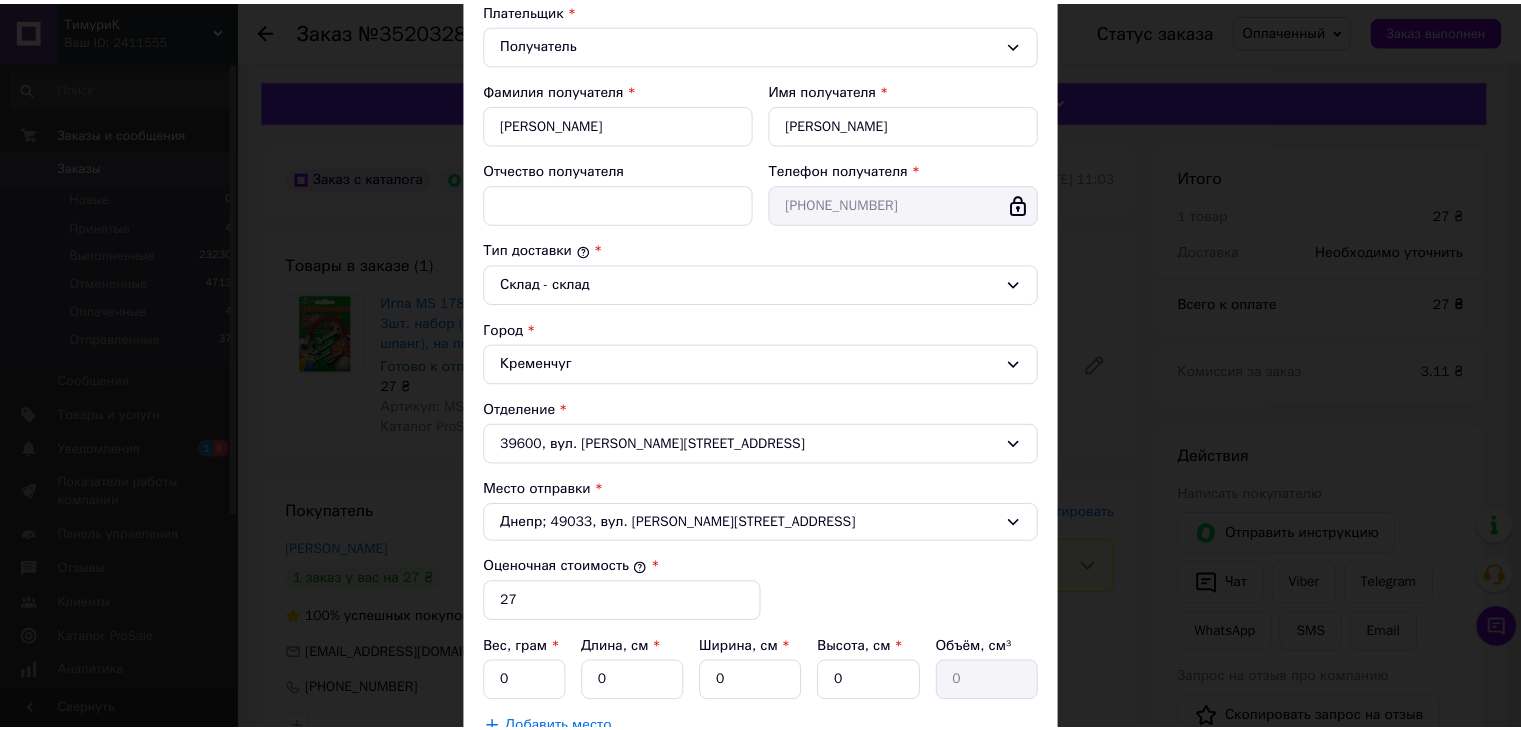 scroll, scrollTop: 500, scrollLeft: 0, axis: vertical 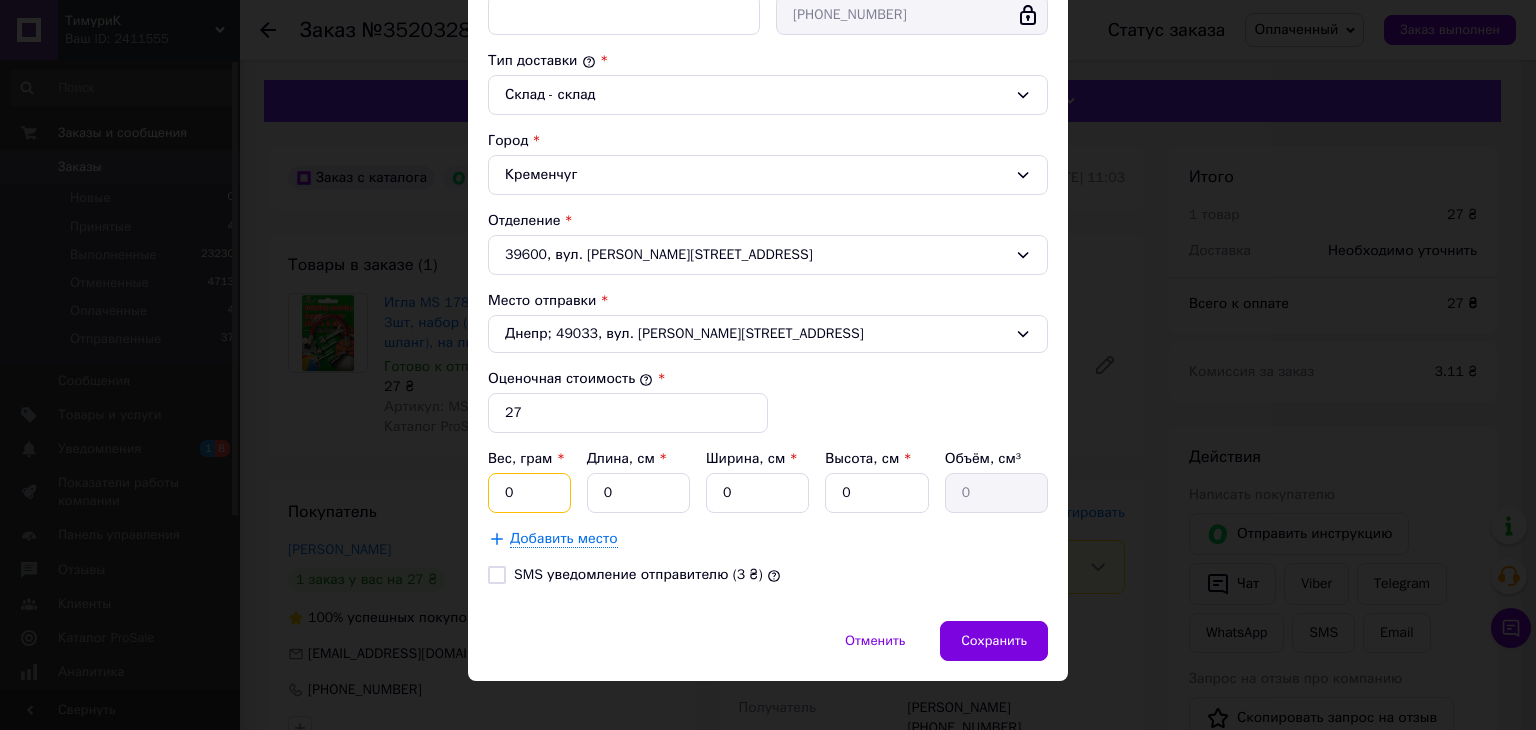 click on "0" at bounding box center (529, 493) 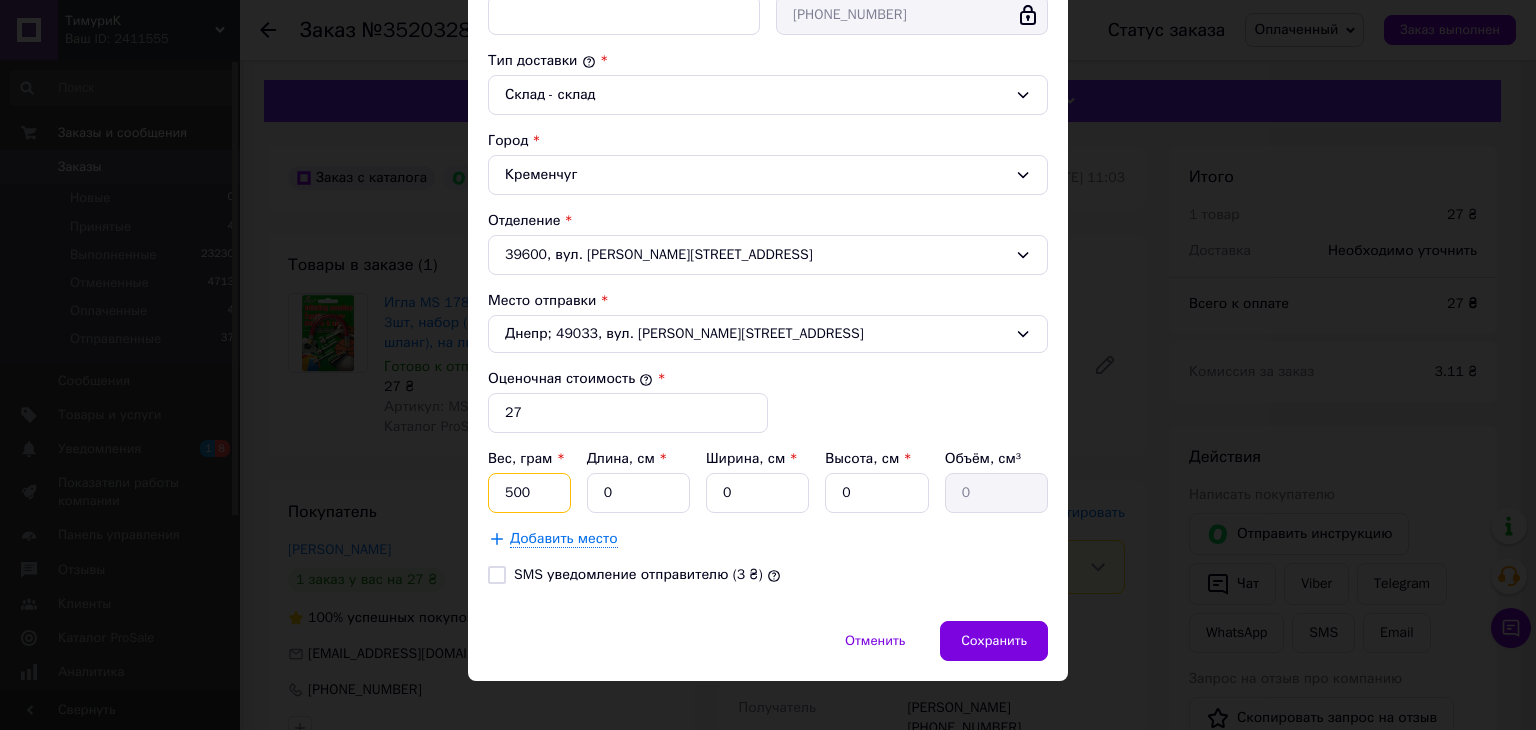 type on "500" 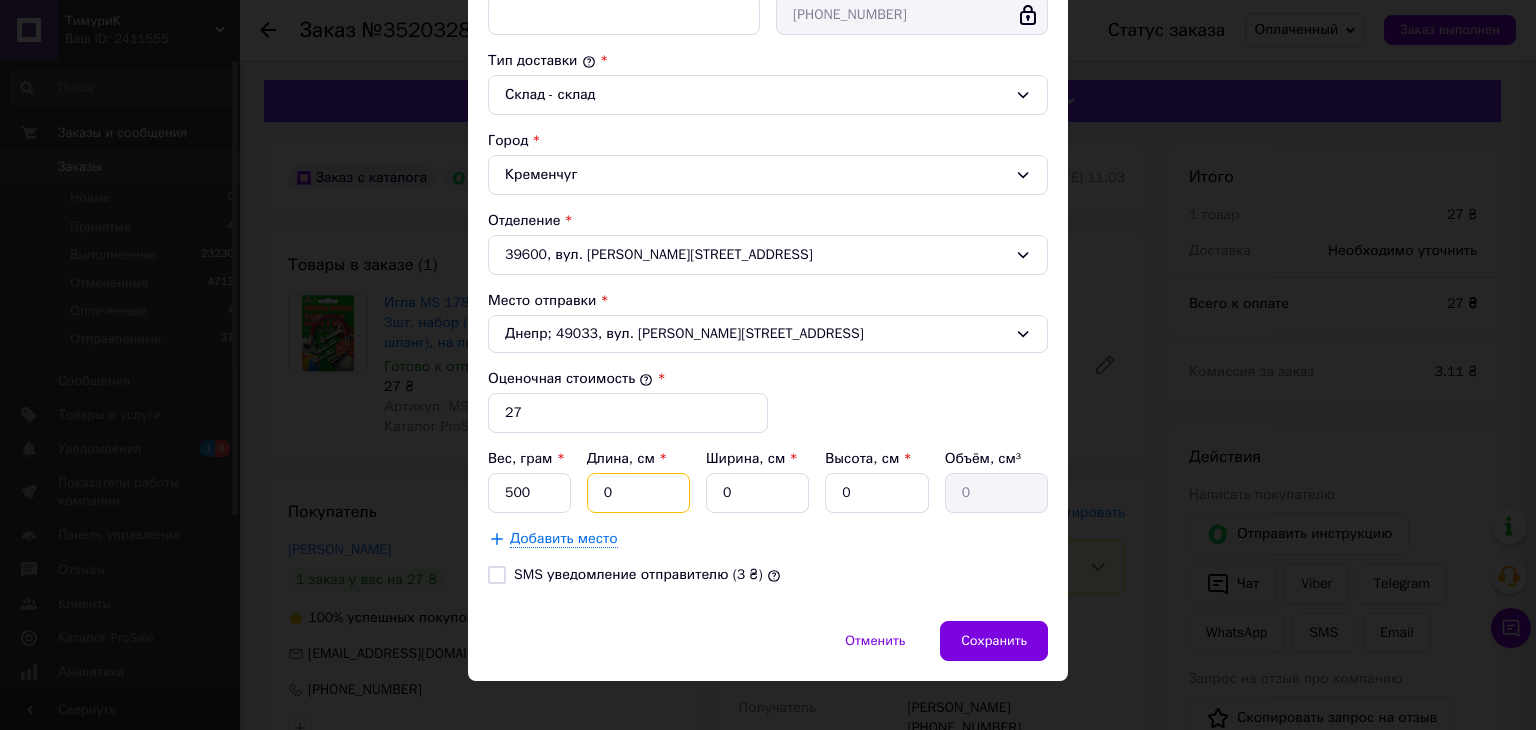 drag, startPoint x: 613, startPoint y: 484, endPoint x: 582, endPoint y: 485, distance: 31.016125 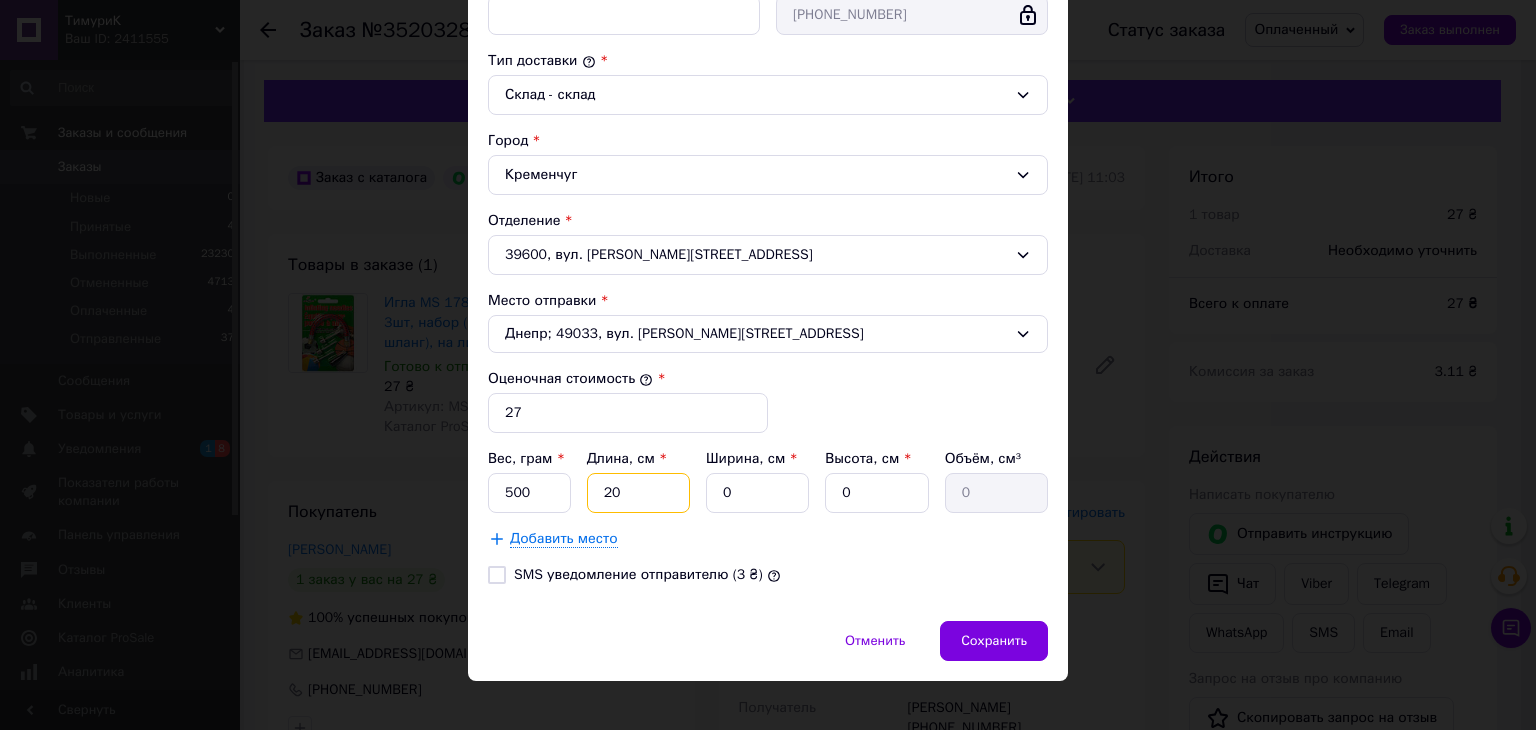type on "20" 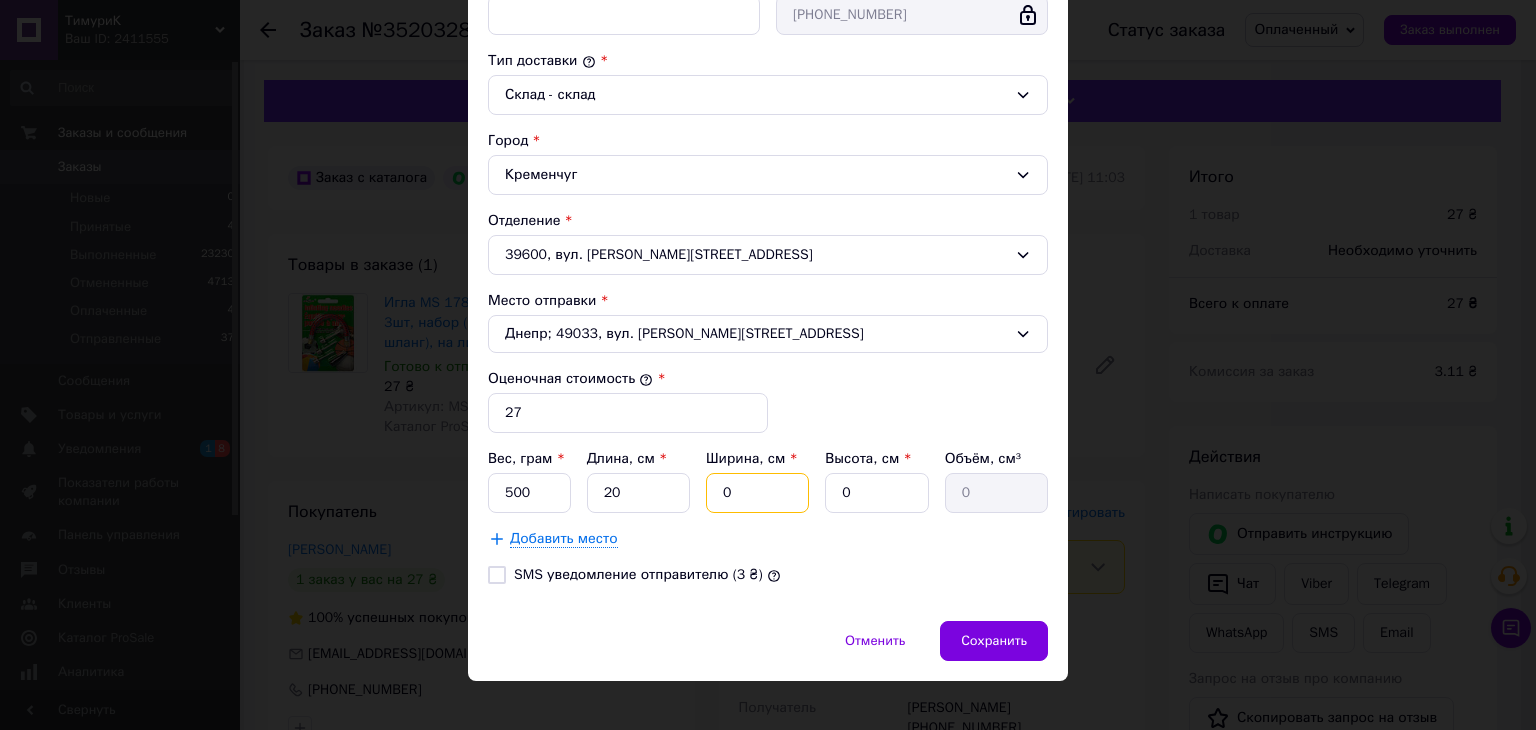 drag, startPoint x: 736, startPoint y: 487, endPoint x: 689, endPoint y: 486, distance: 47.010635 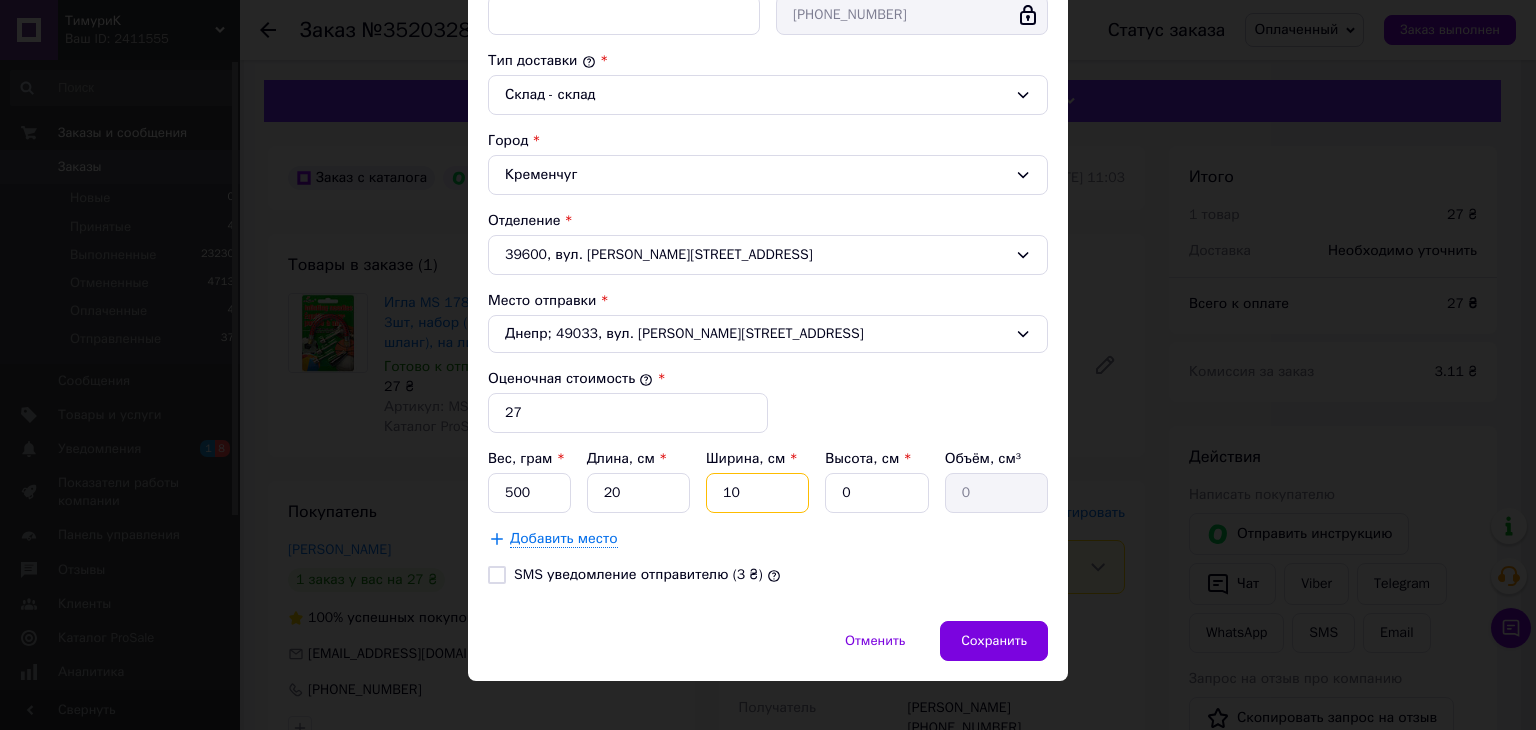 type on "10" 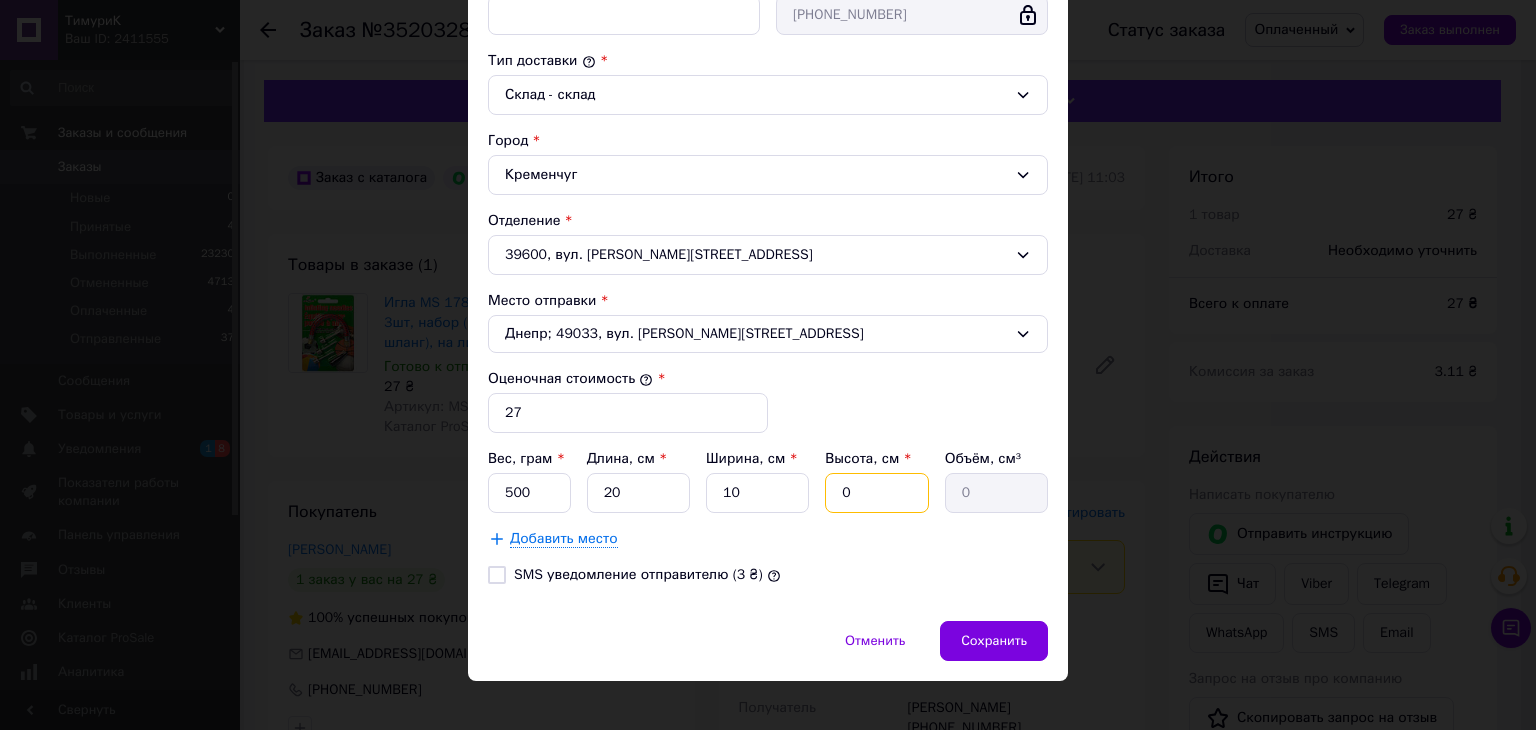 drag, startPoint x: 865, startPoint y: 490, endPoint x: 829, endPoint y: 493, distance: 36.124783 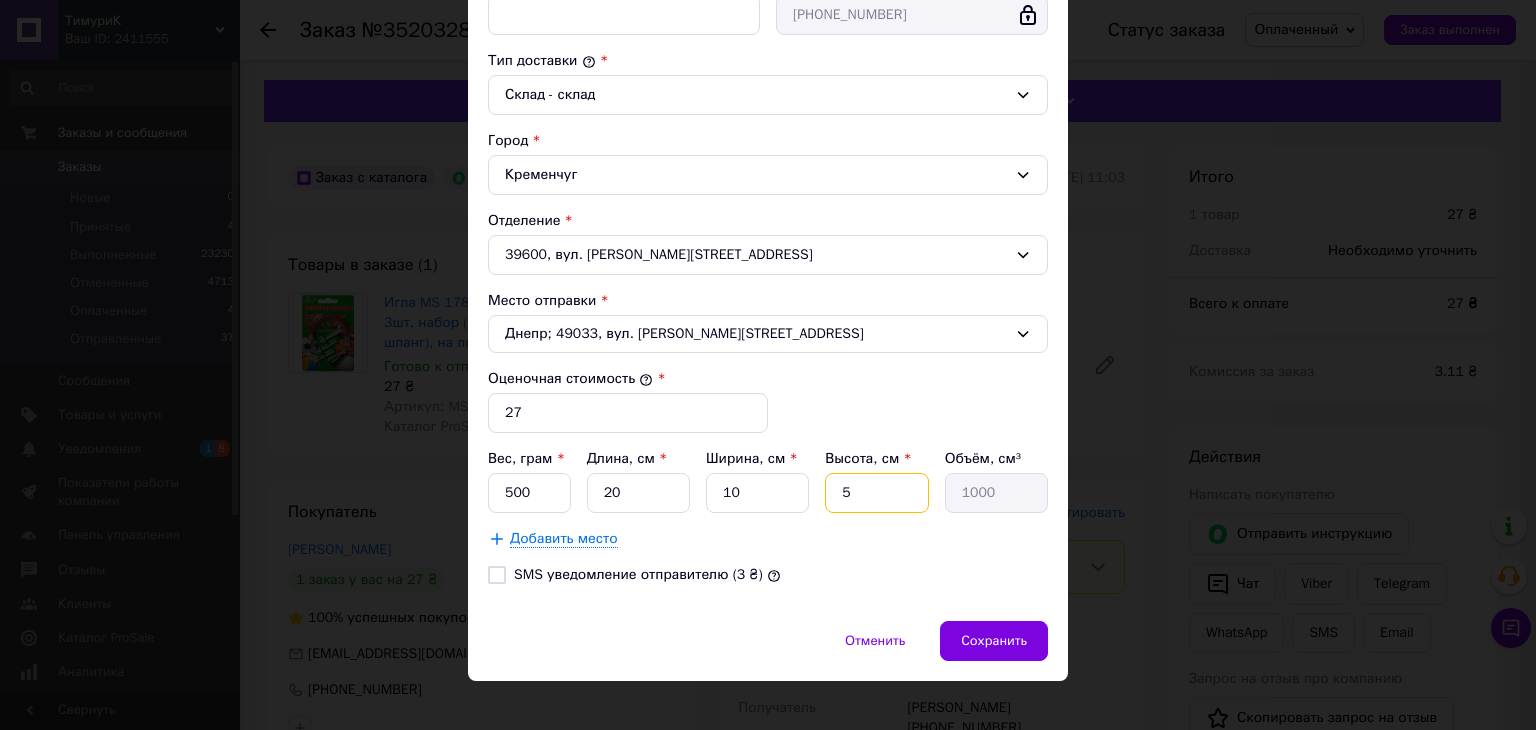 type on "5" 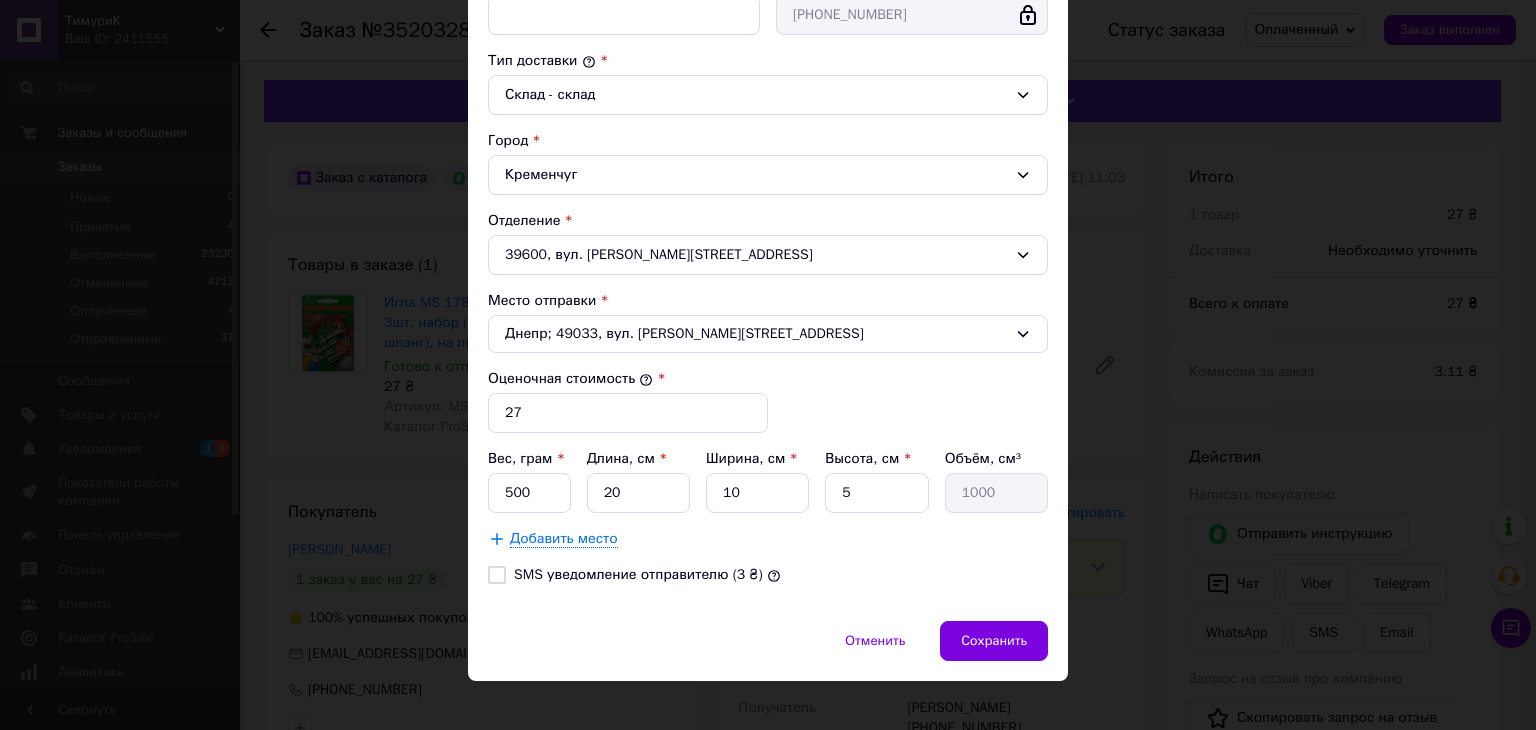 drag, startPoint x: 489, startPoint y: 573, endPoint x: 810, endPoint y: 675, distance: 336.81598 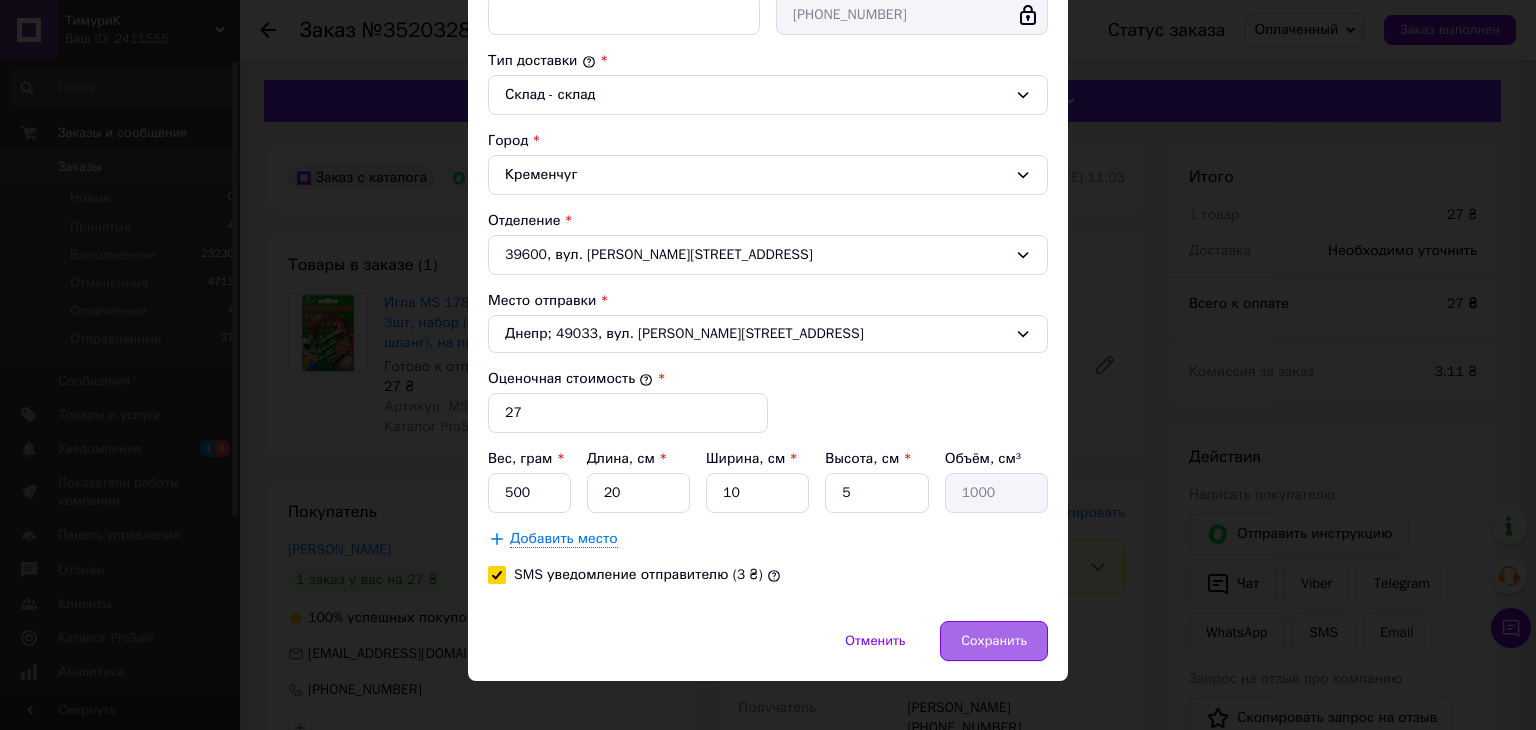 click on "Сохранить" at bounding box center [994, 641] 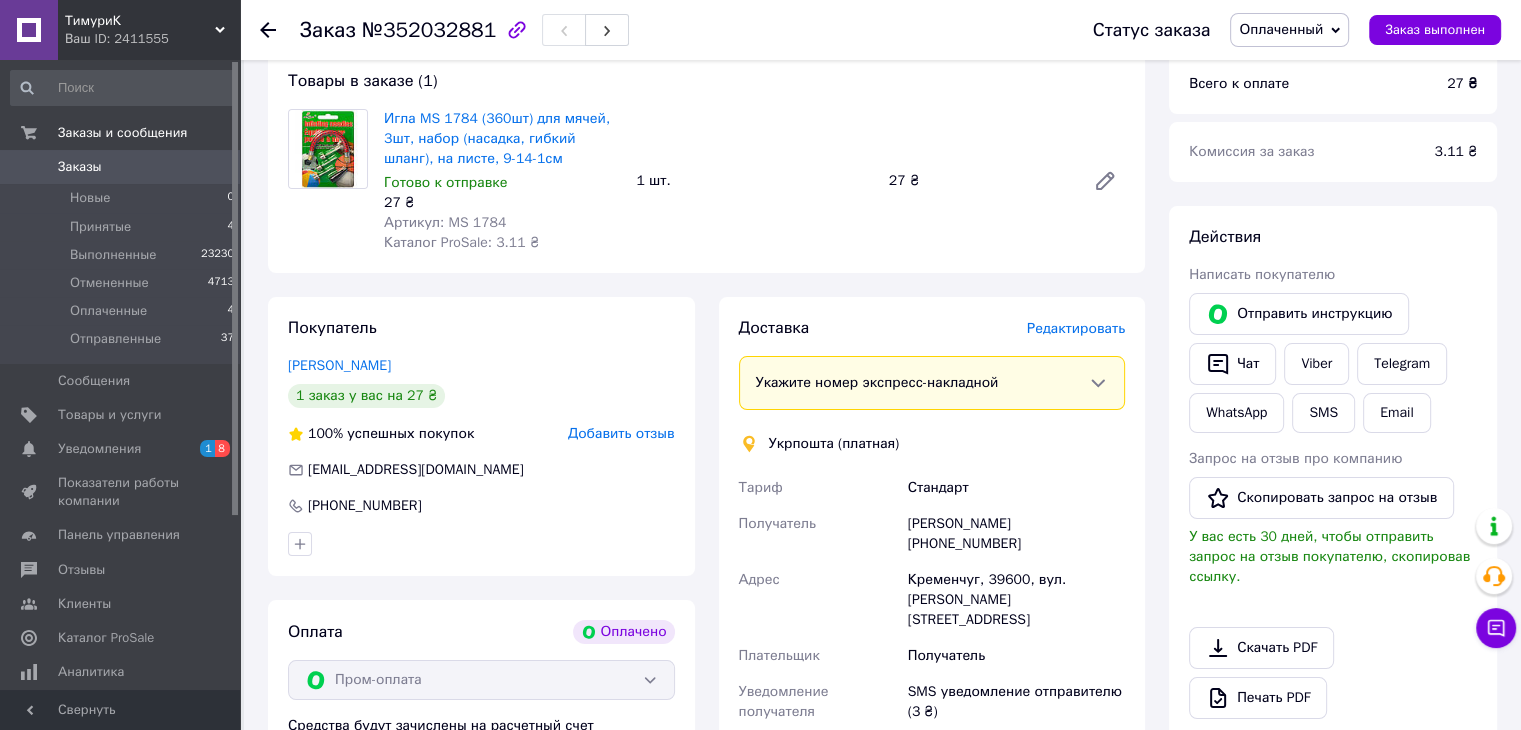 scroll, scrollTop: 625, scrollLeft: 0, axis: vertical 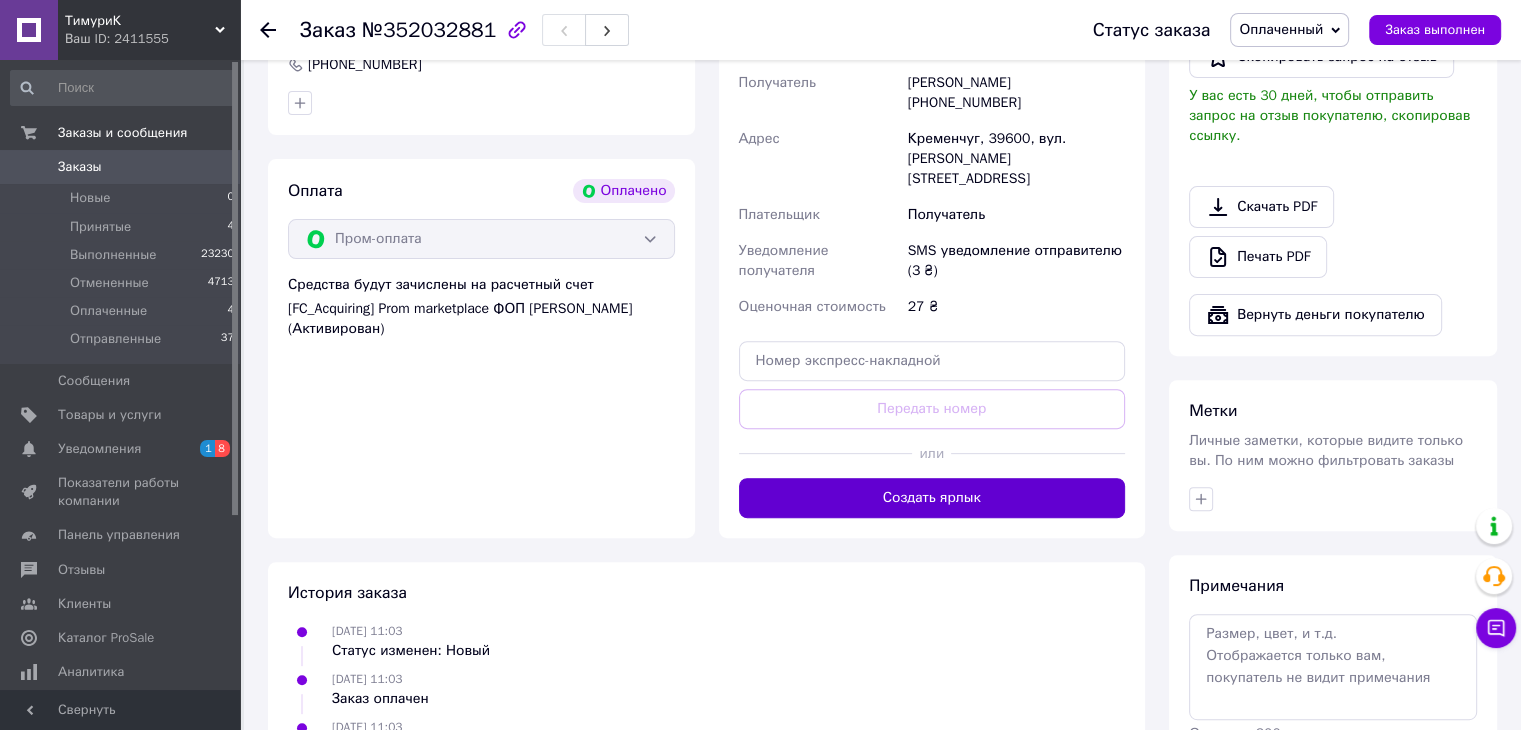 click on "Создать ярлык" at bounding box center [932, 498] 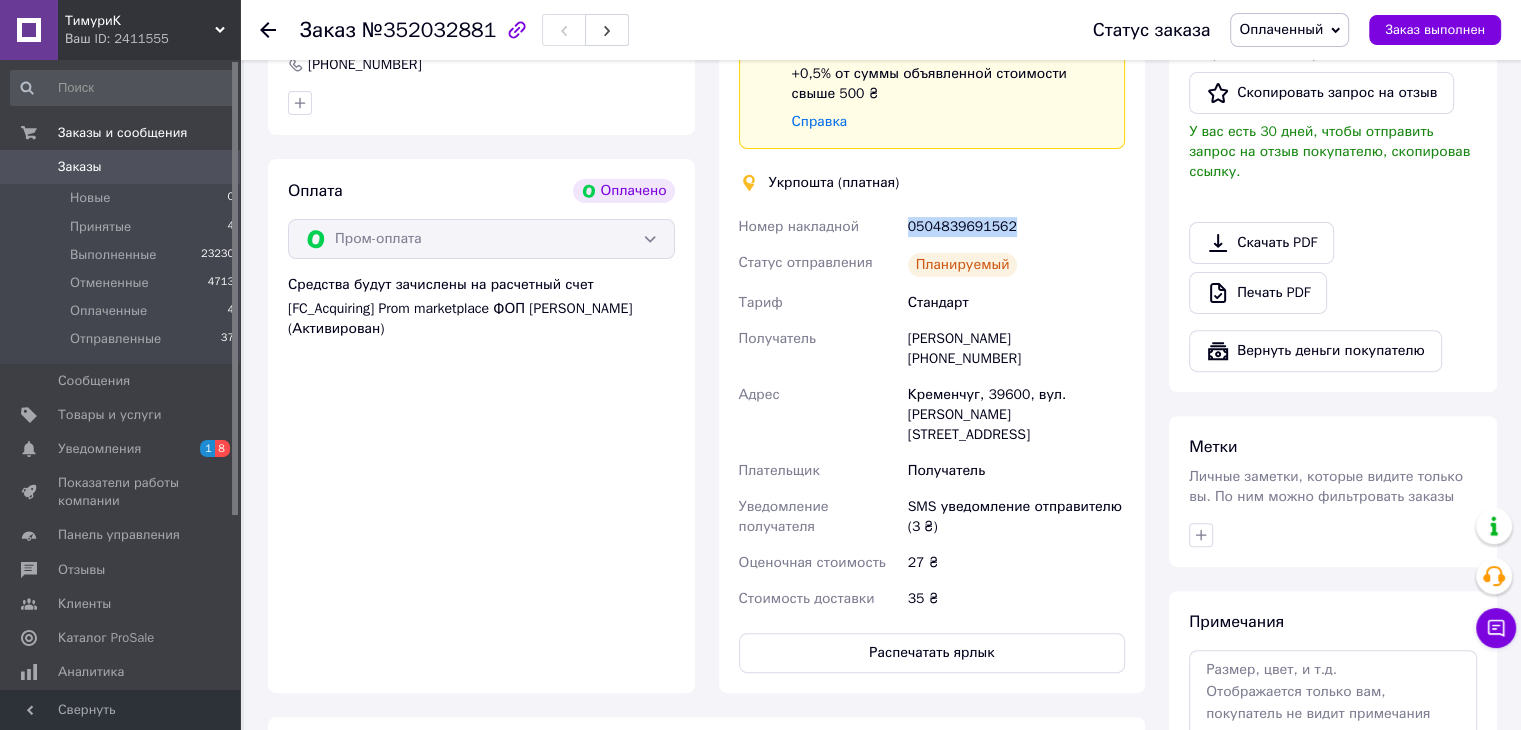 drag, startPoint x: 1025, startPoint y: 230, endPoint x: 905, endPoint y: 229, distance: 120.004166 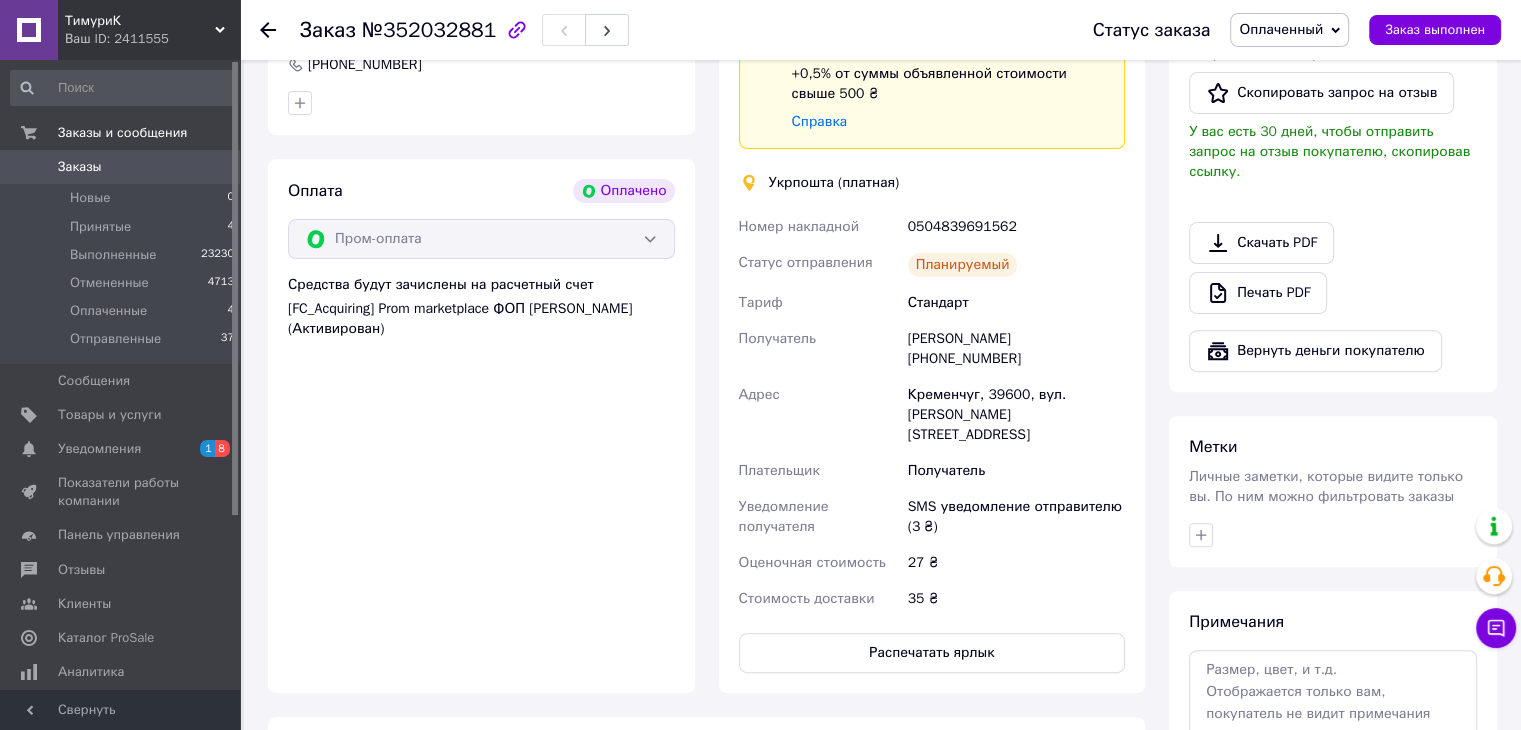 click on "Скачать PDF   Печать PDF" at bounding box center (1333, 268) 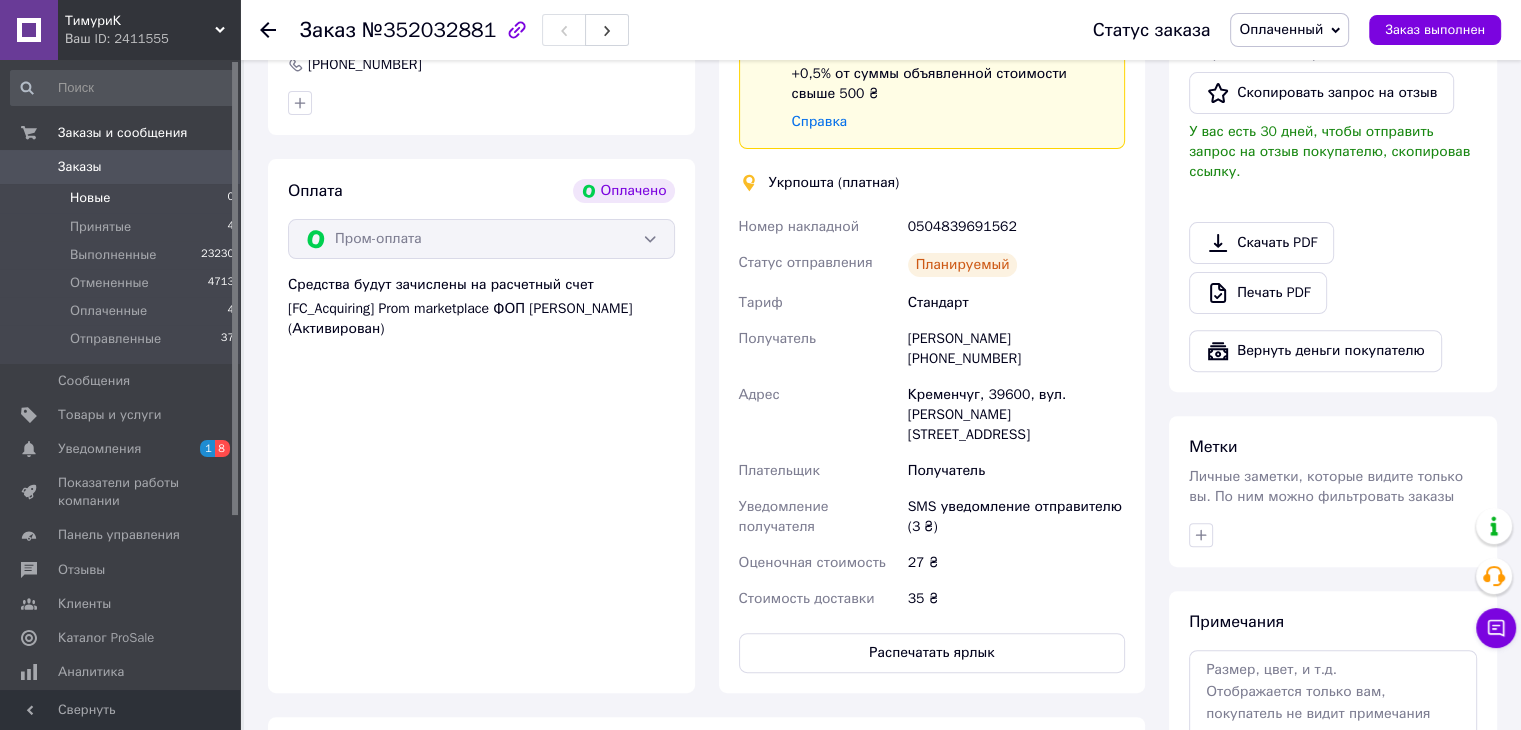 click on "Новые 0" at bounding box center (123, 198) 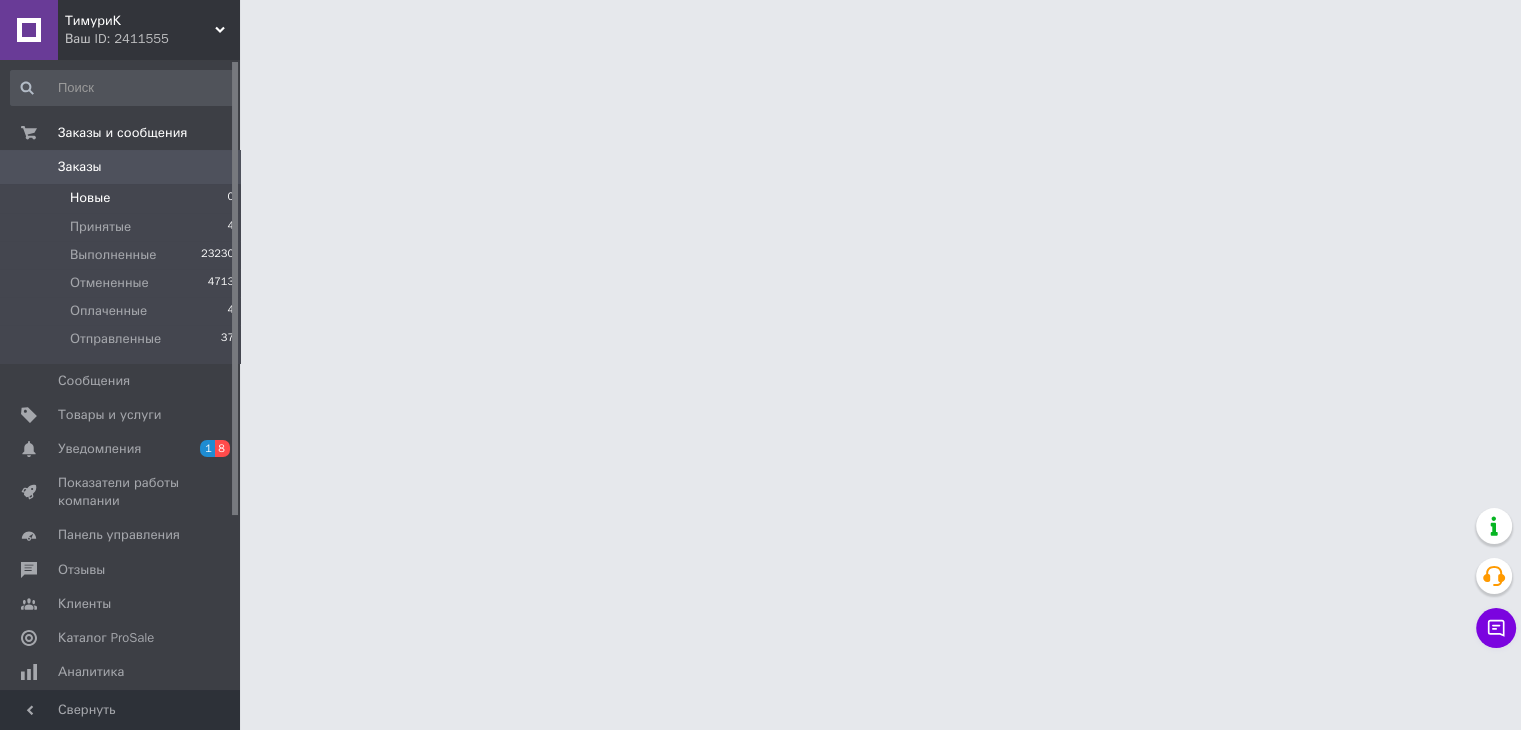 scroll, scrollTop: 0, scrollLeft: 0, axis: both 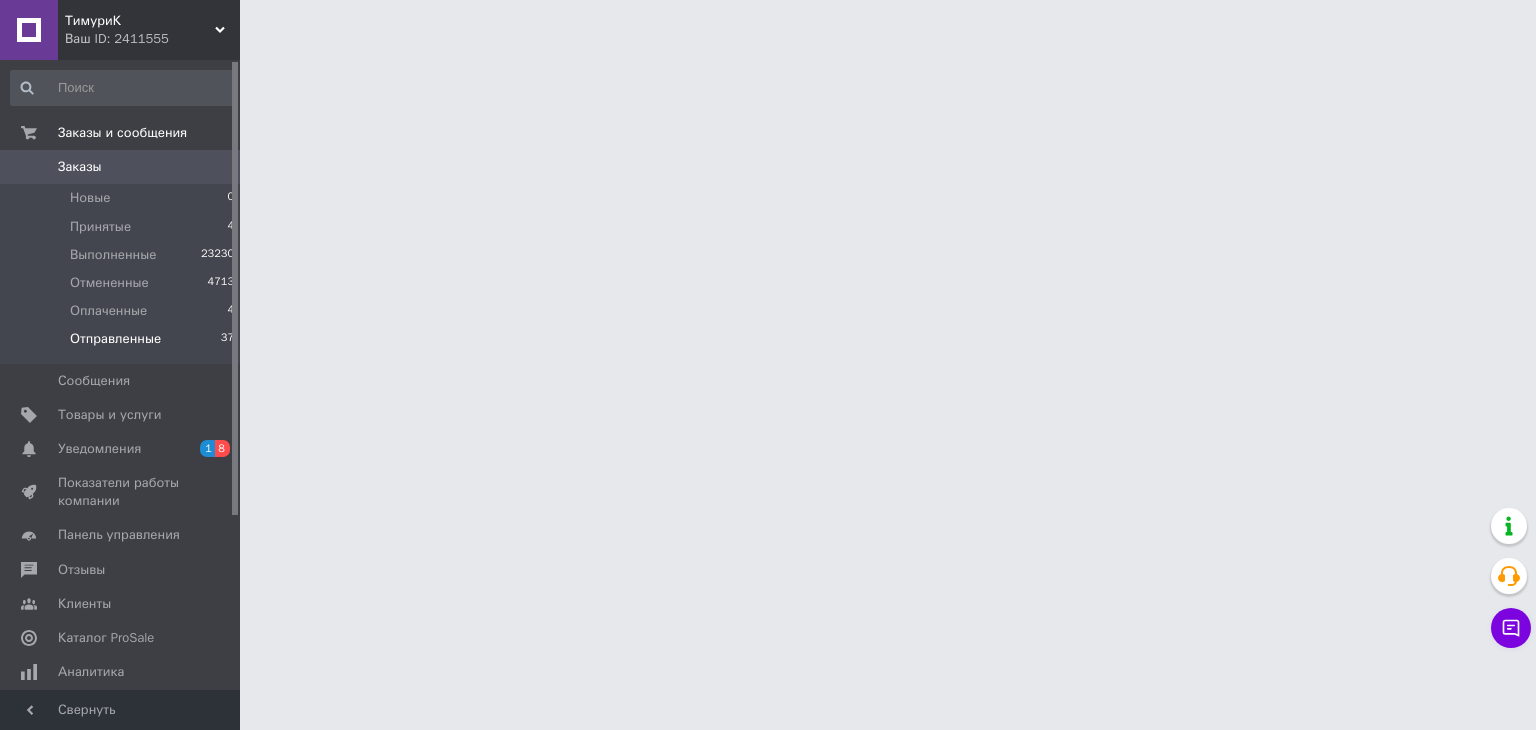 click on "Отправленные 37" at bounding box center (123, 344) 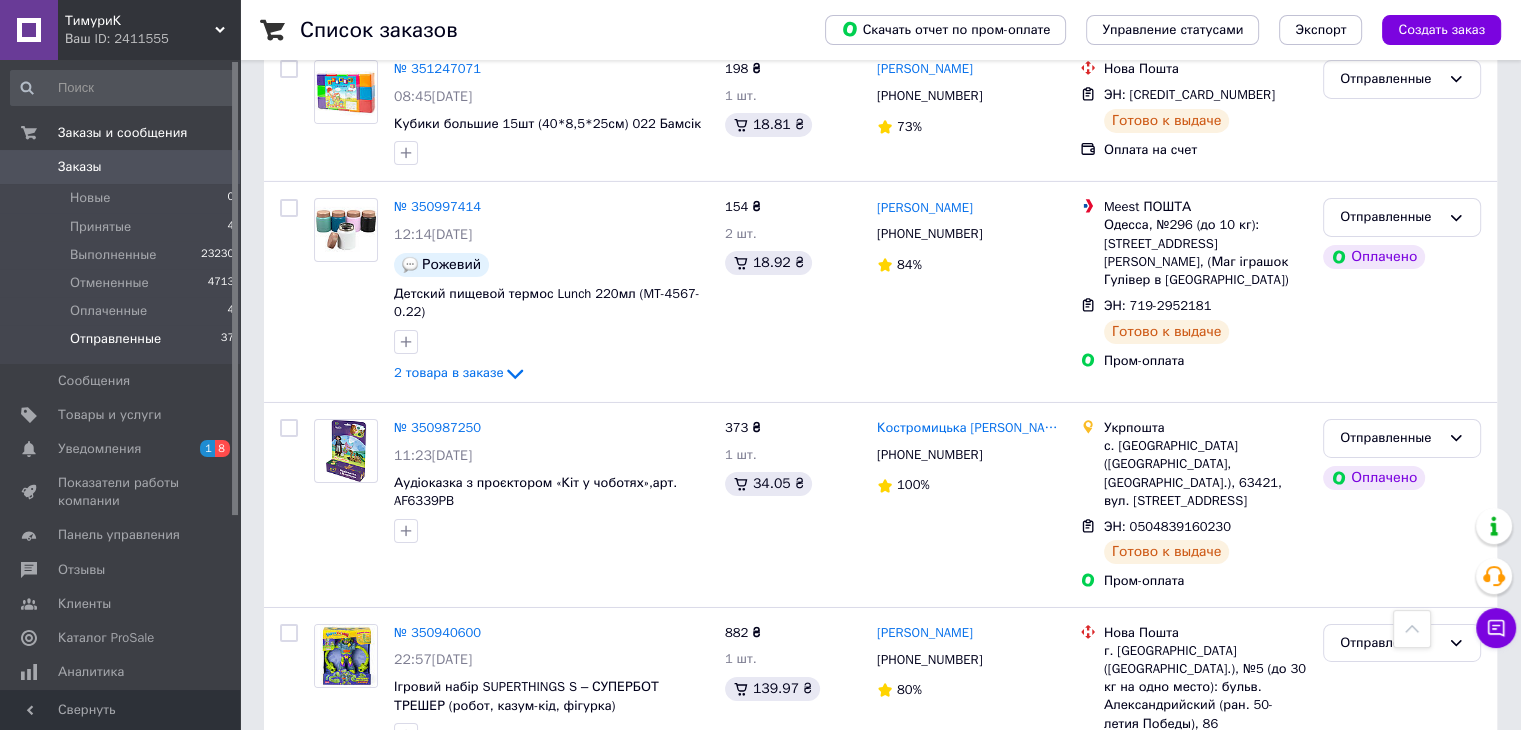 scroll, scrollTop: 6672, scrollLeft: 0, axis: vertical 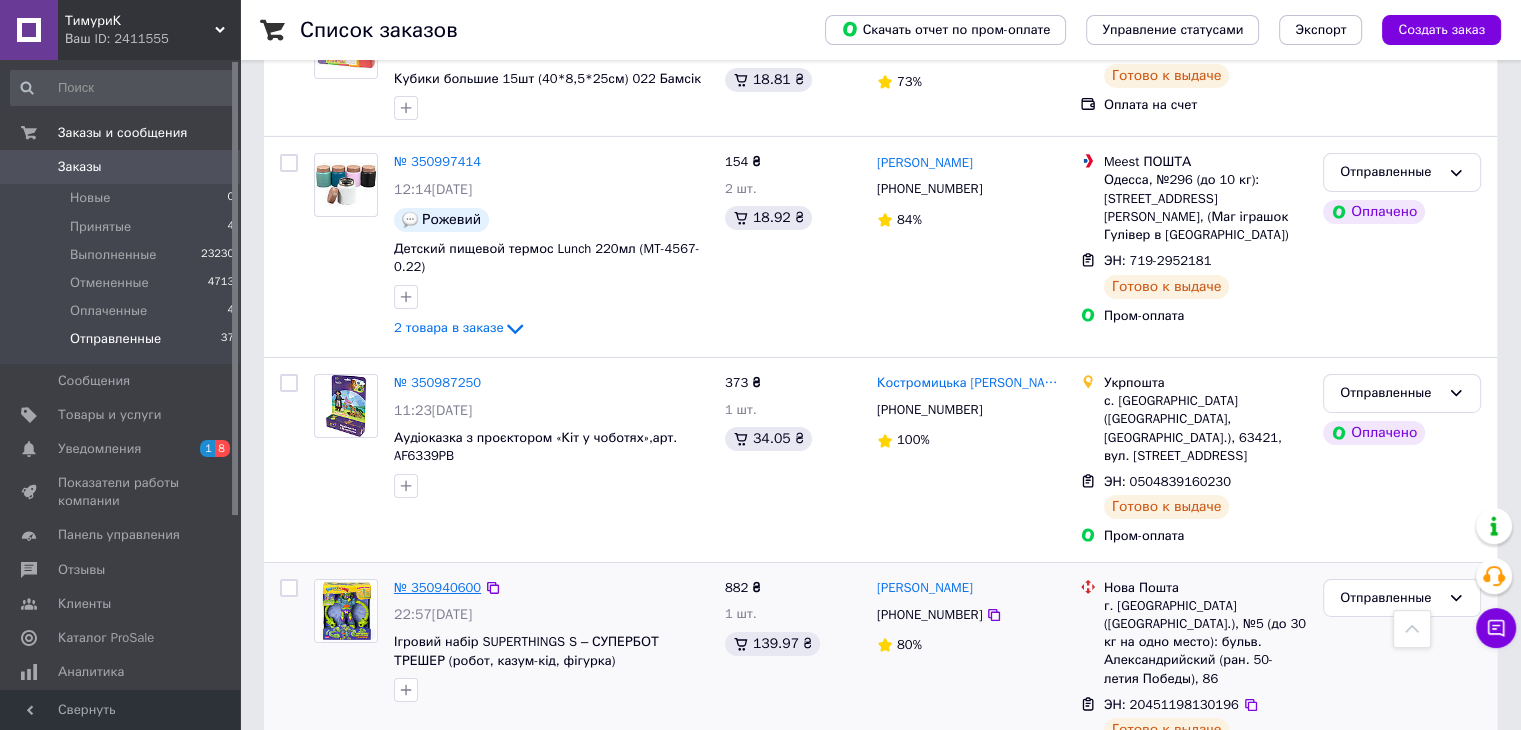 click on "№ 350940600" at bounding box center [437, 587] 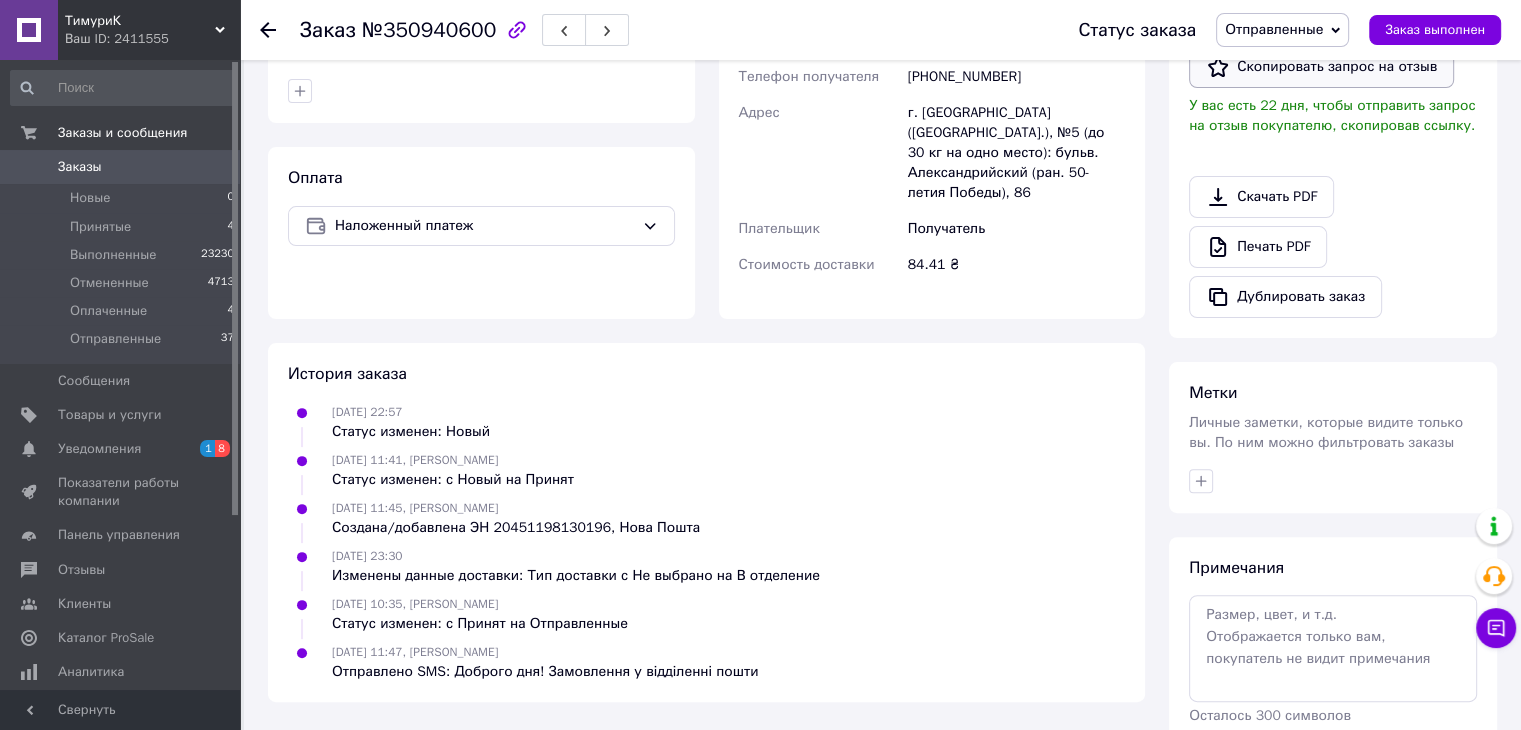 scroll, scrollTop: 268, scrollLeft: 0, axis: vertical 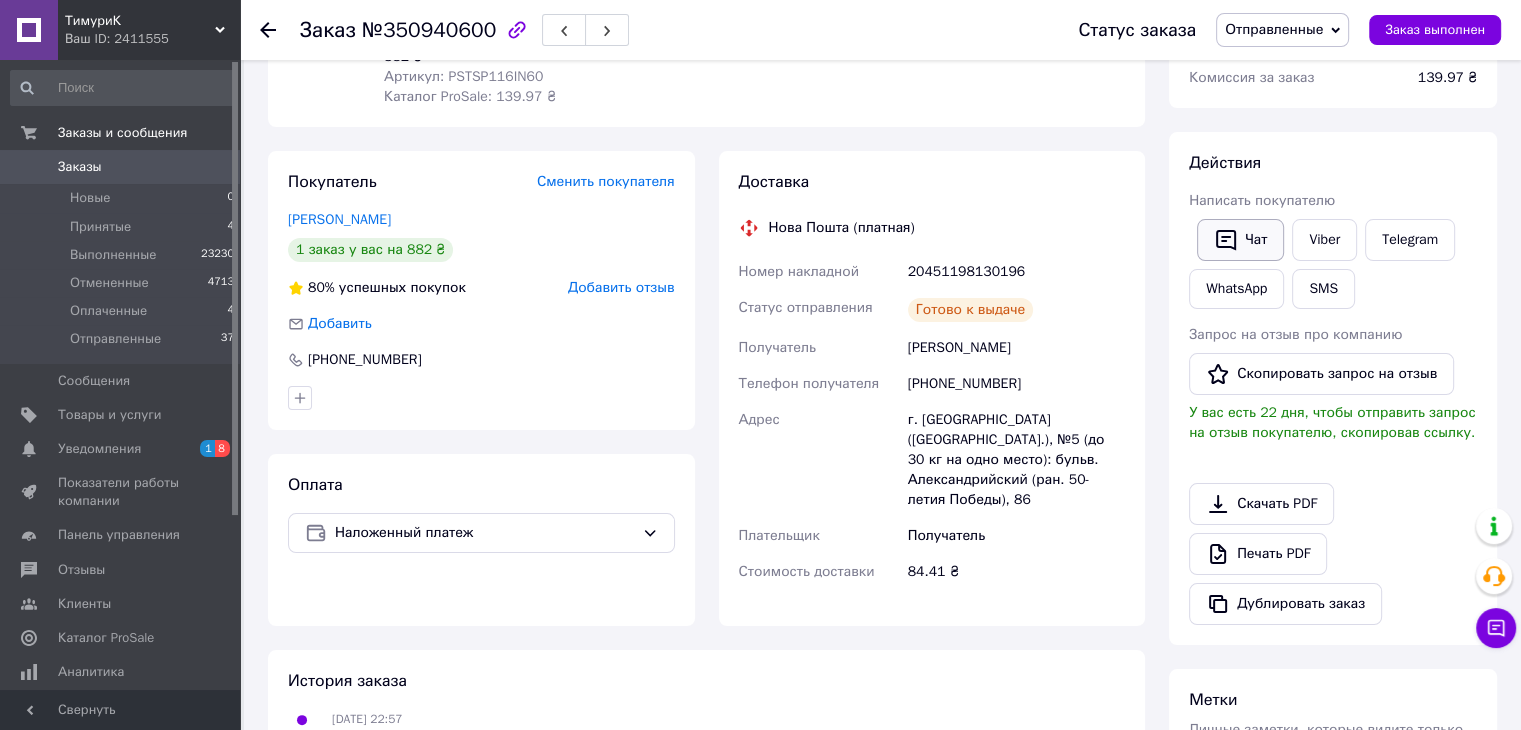click on "Чат" at bounding box center [1240, 240] 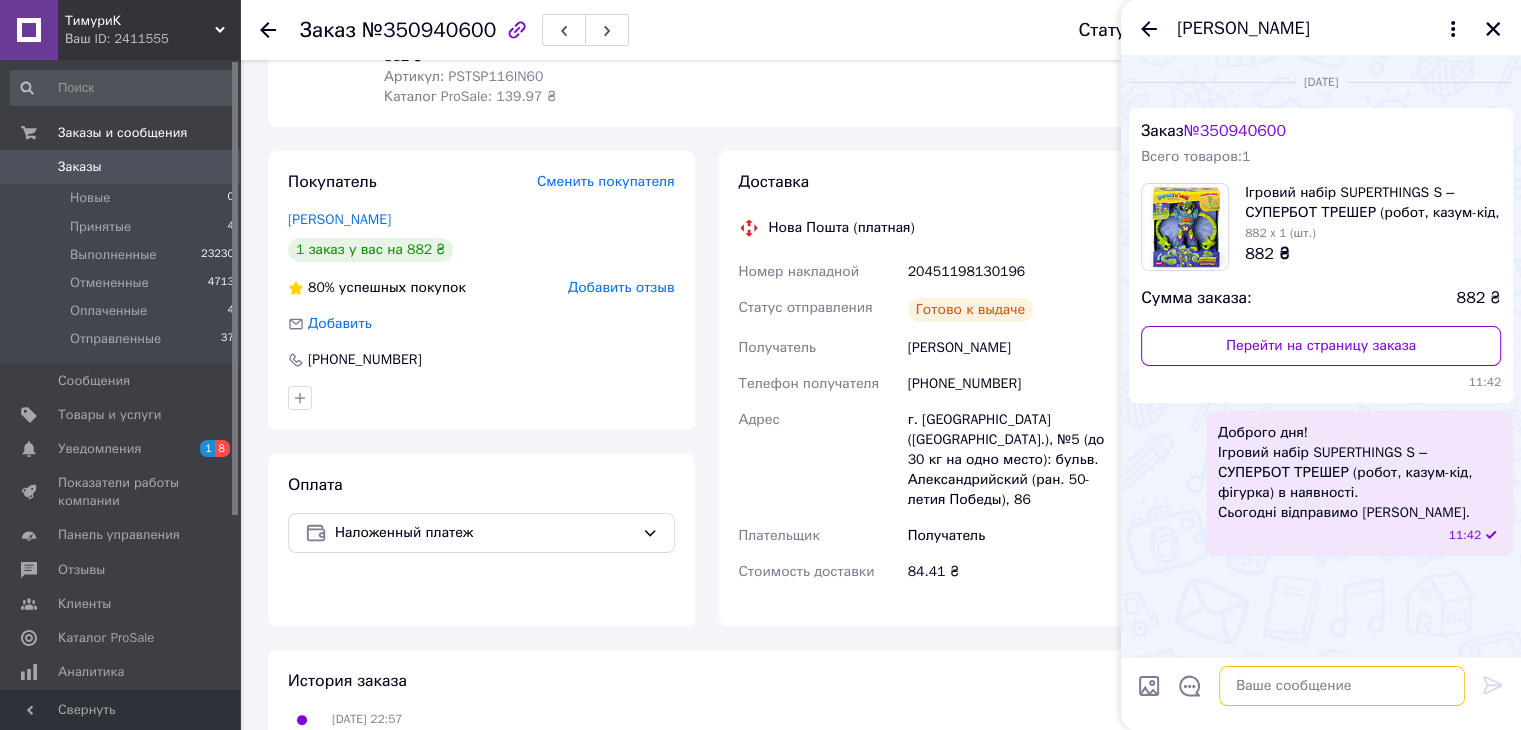 click at bounding box center [1342, 686] 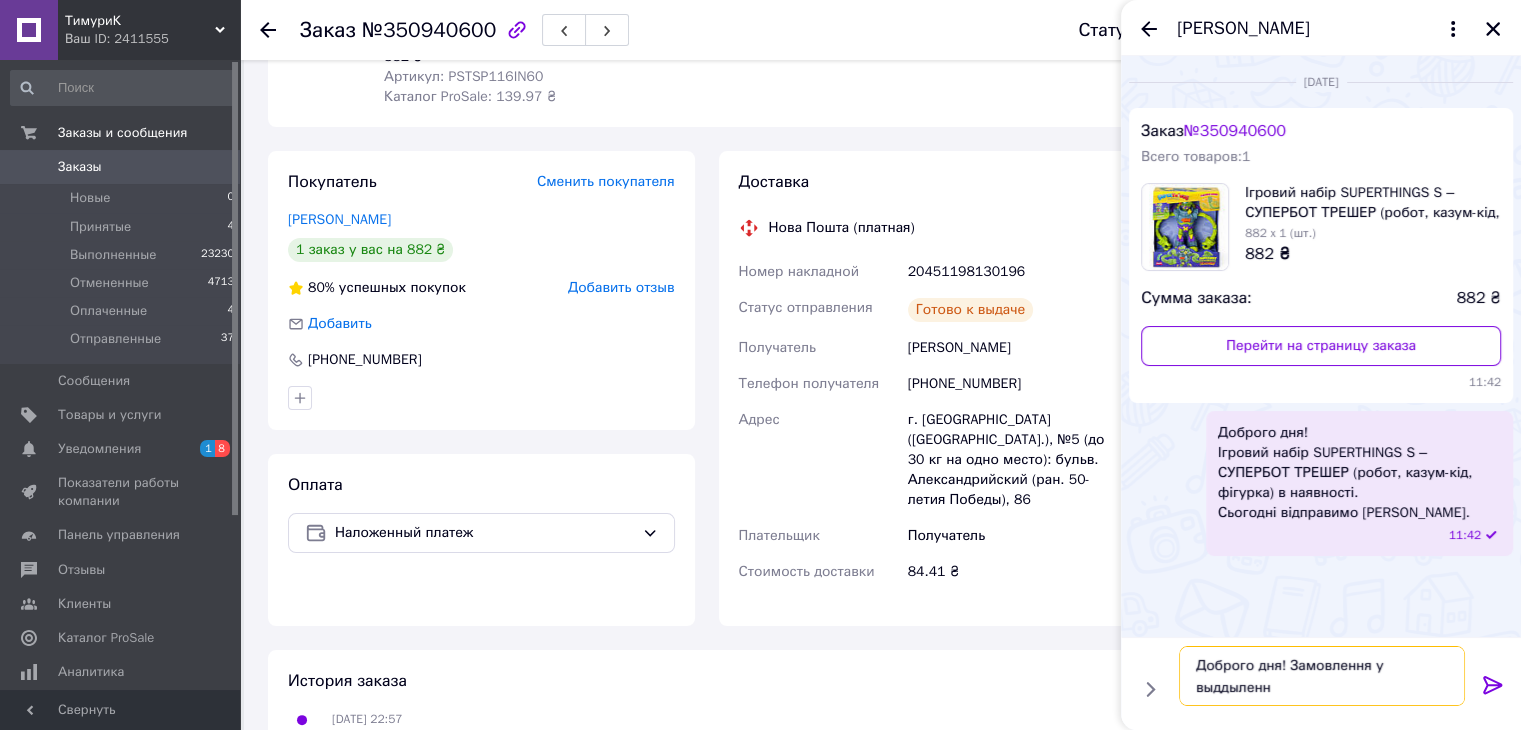 click on "Доброго дня! Замовлення у выддыленн" at bounding box center [1322, 676] 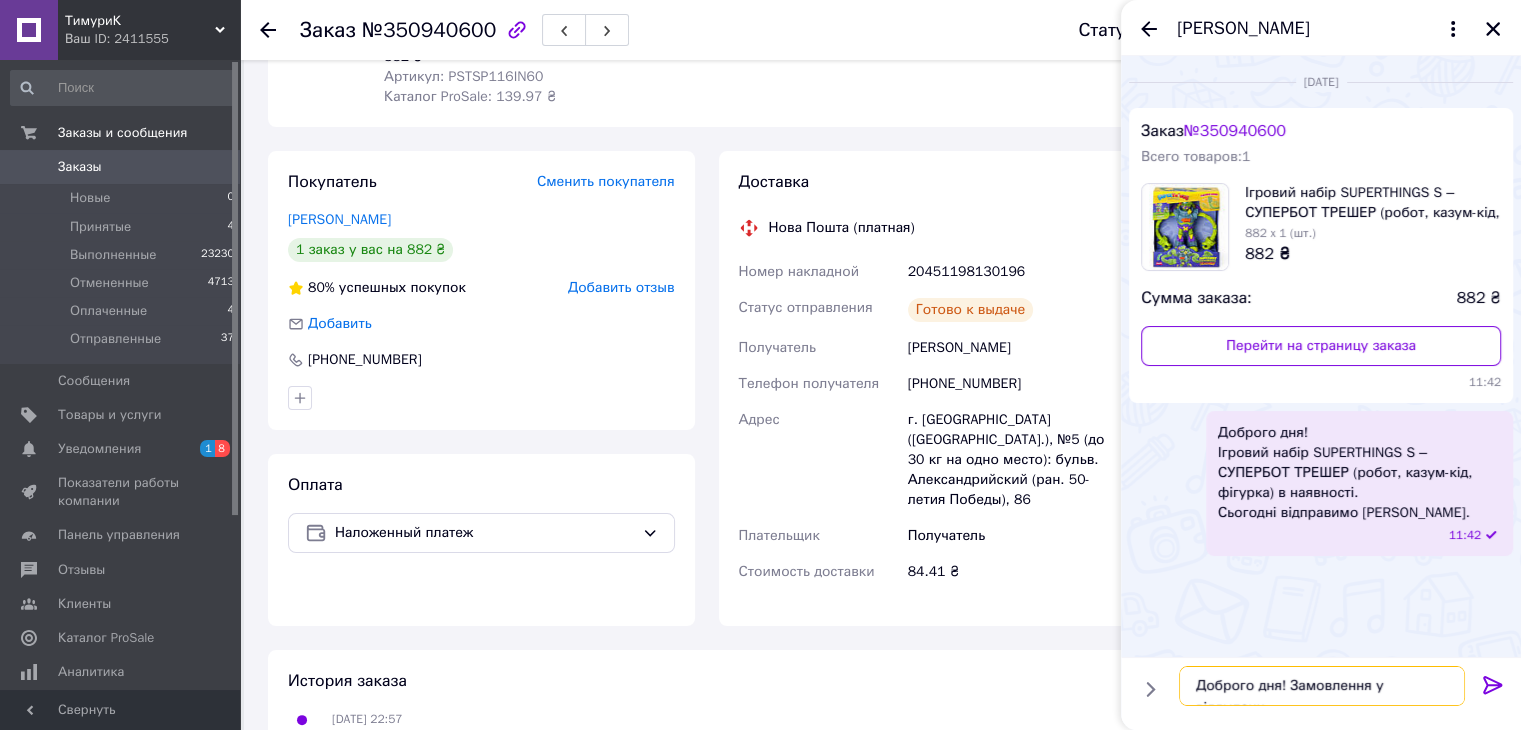 click on "Доброго дня! Замовлення у віддыленн" at bounding box center (1322, 686) 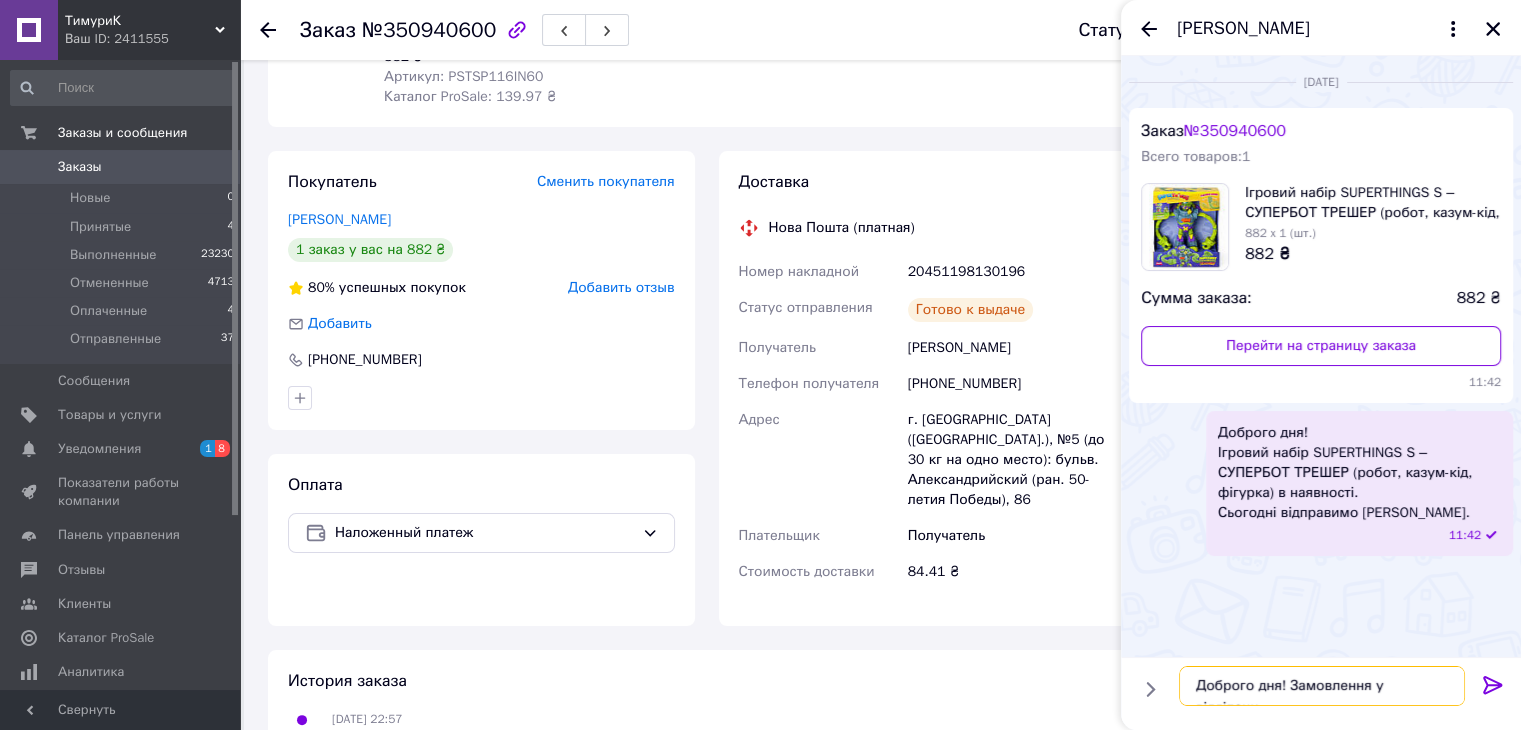 click on "Доброго дня! Замовлення у відділенн" at bounding box center [1322, 686] 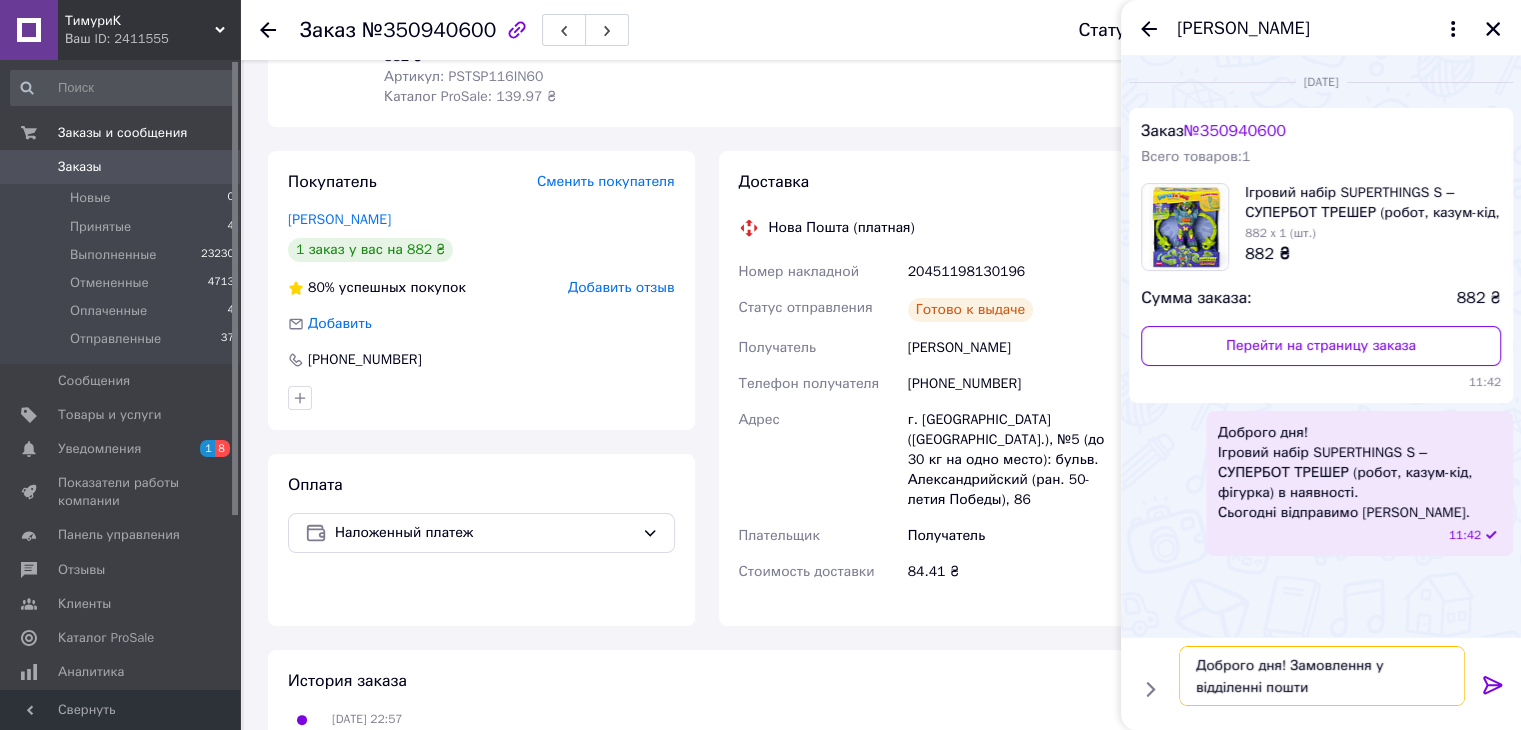 type on "Доброго дня! Замовлення у відділенні пошти" 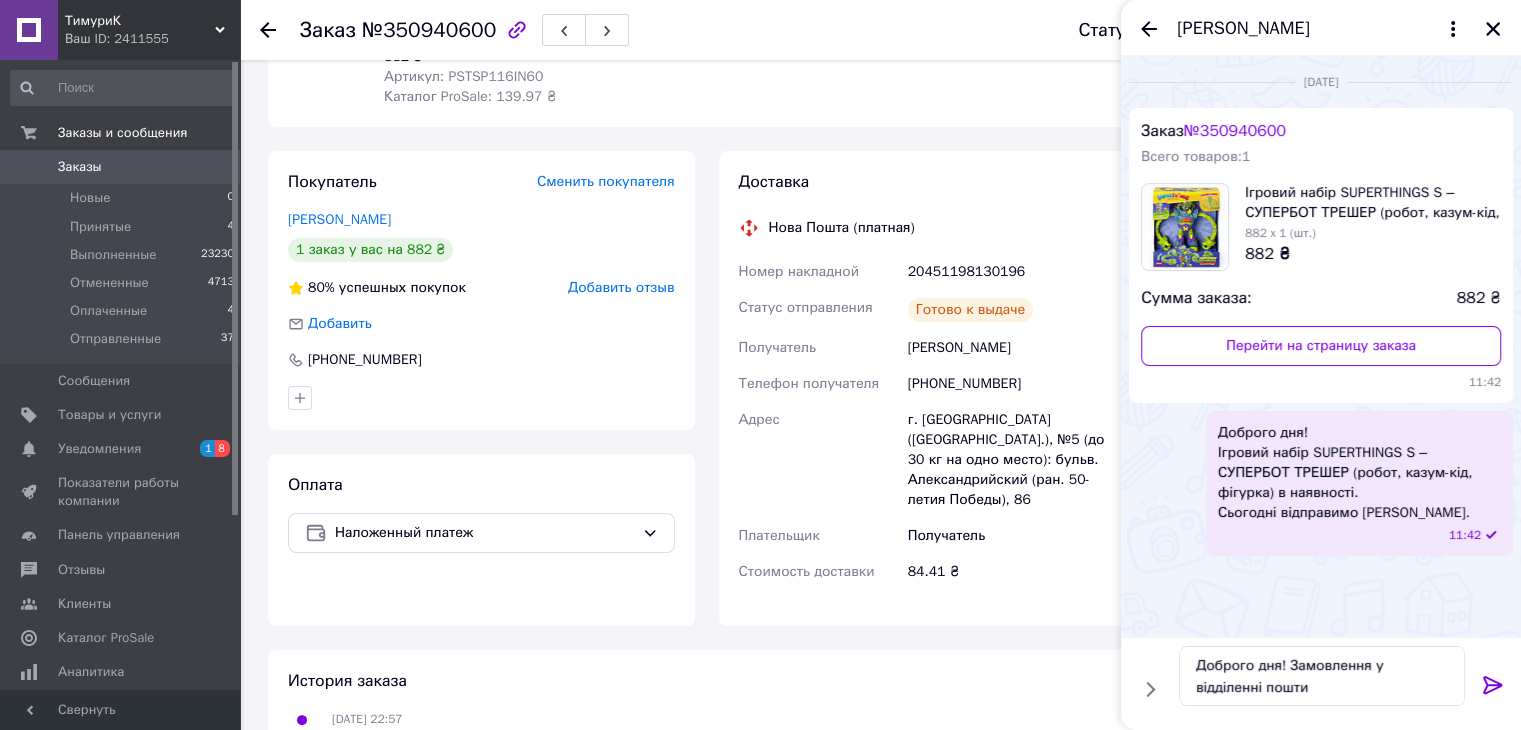 click 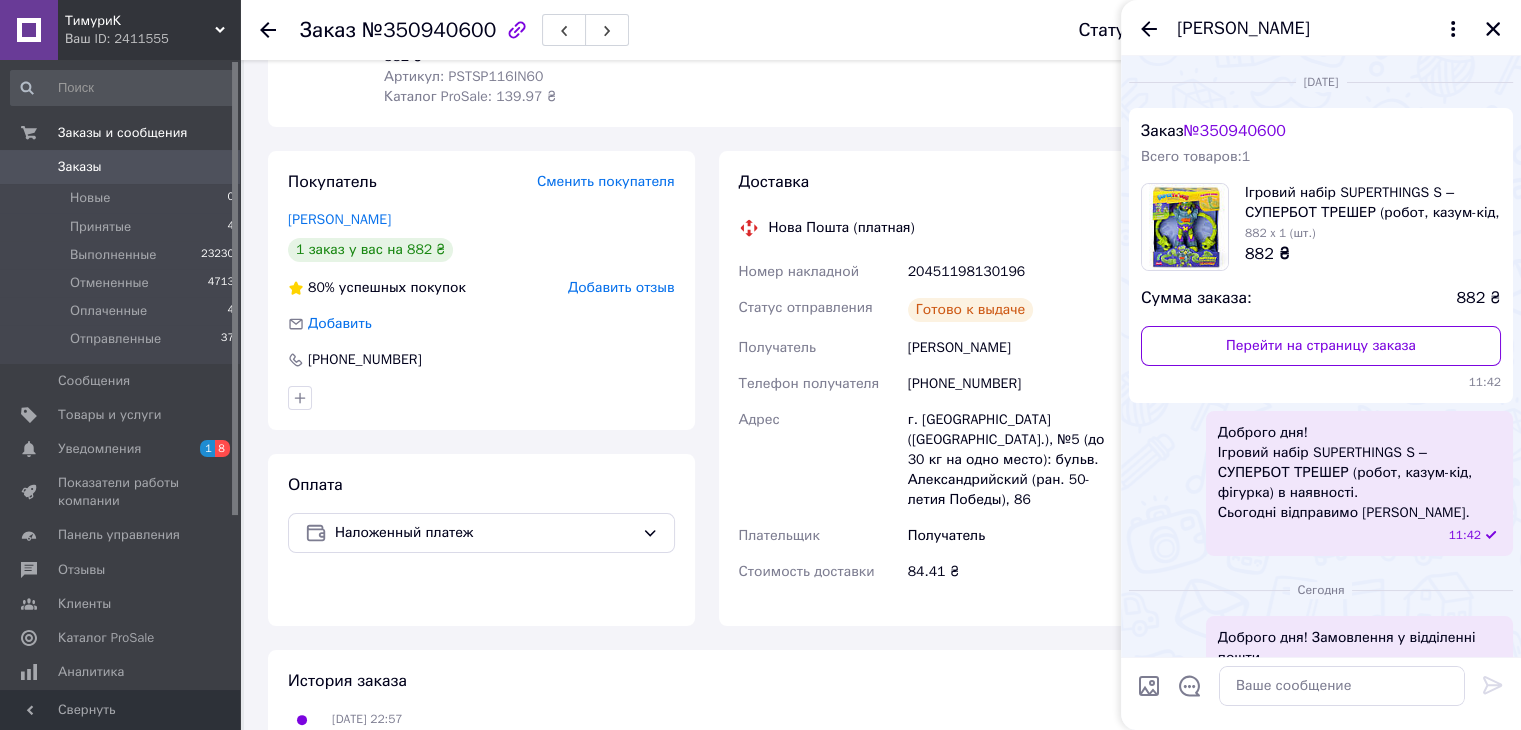 scroll, scrollTop: 52, scrollLeft: 0, axis: vertical 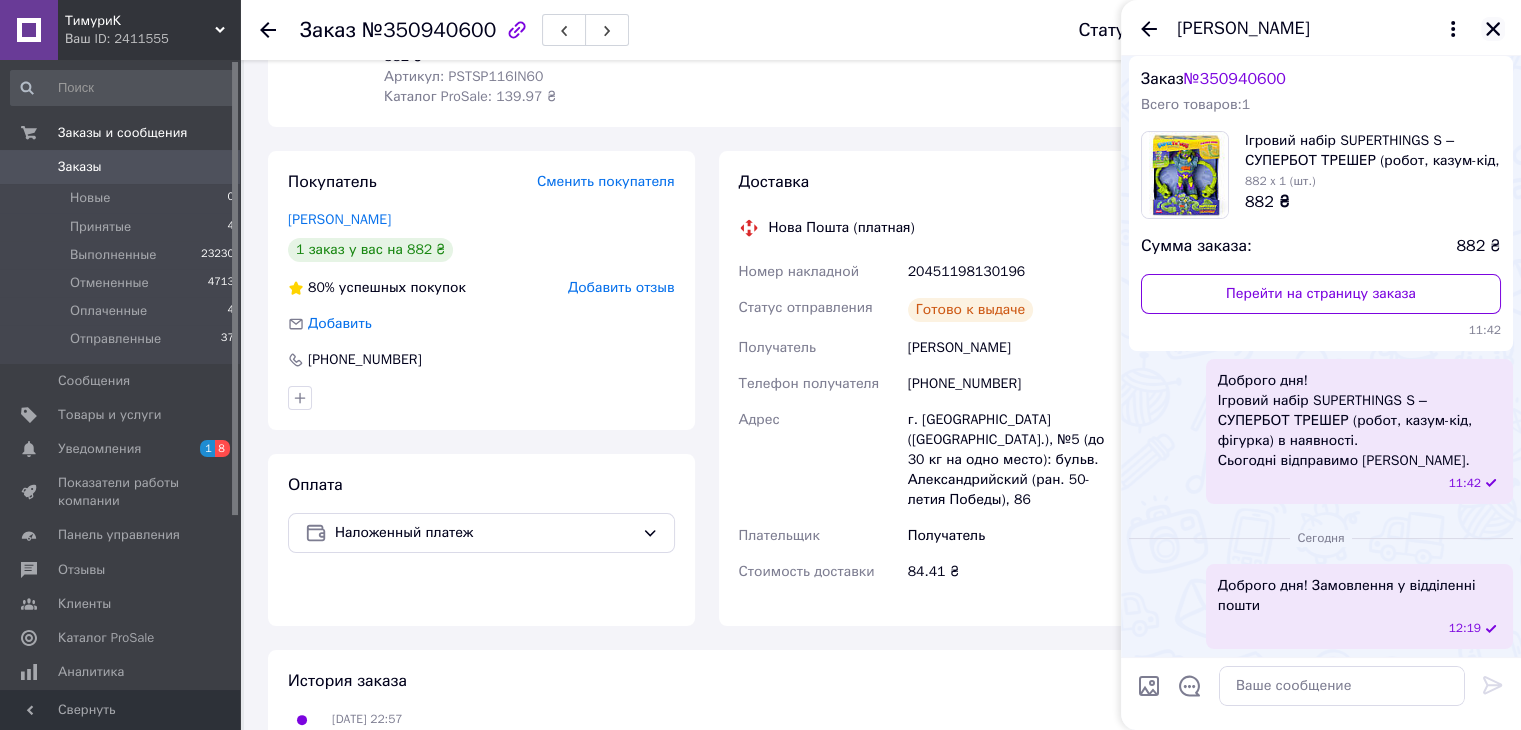 click 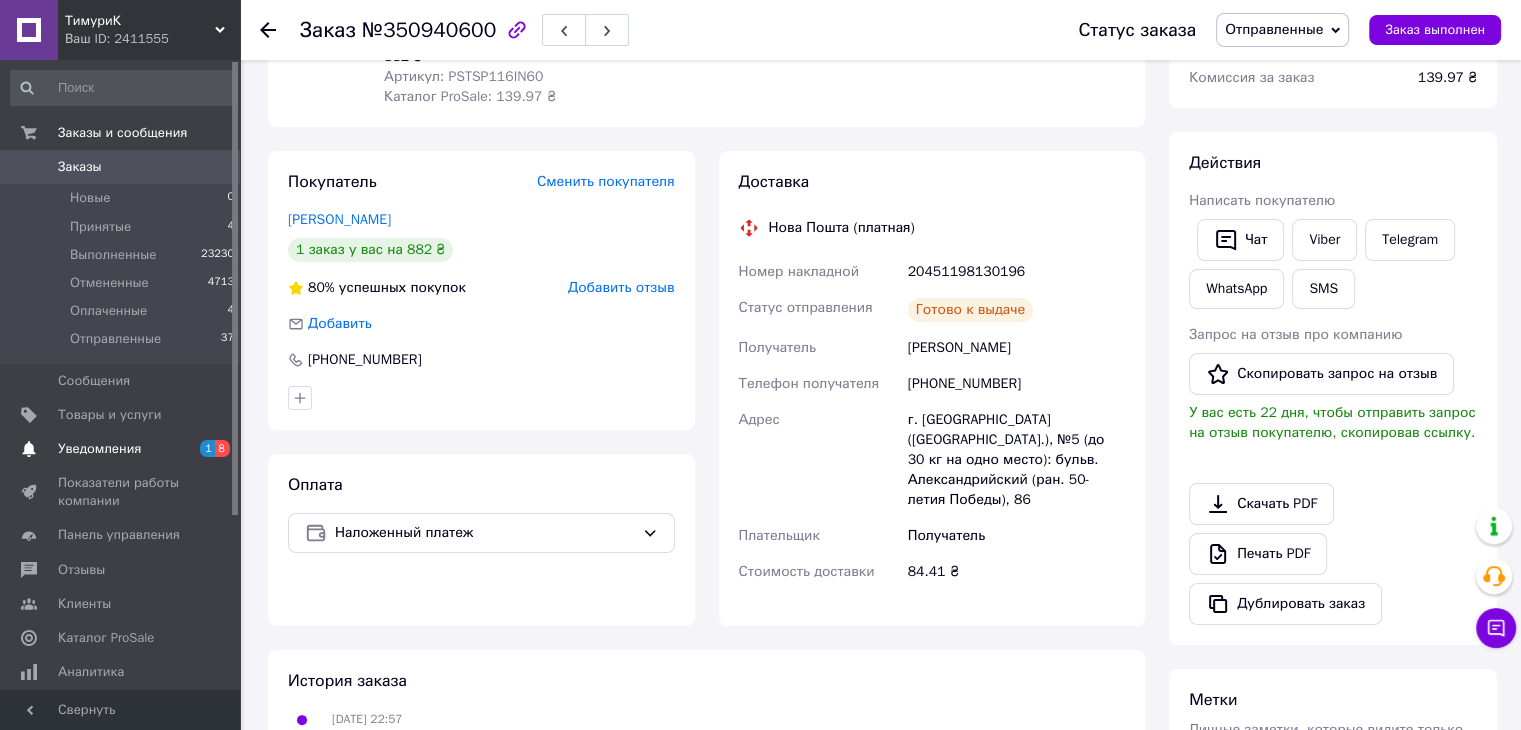 click on "Уведомления" at bounding box center [99, 449] 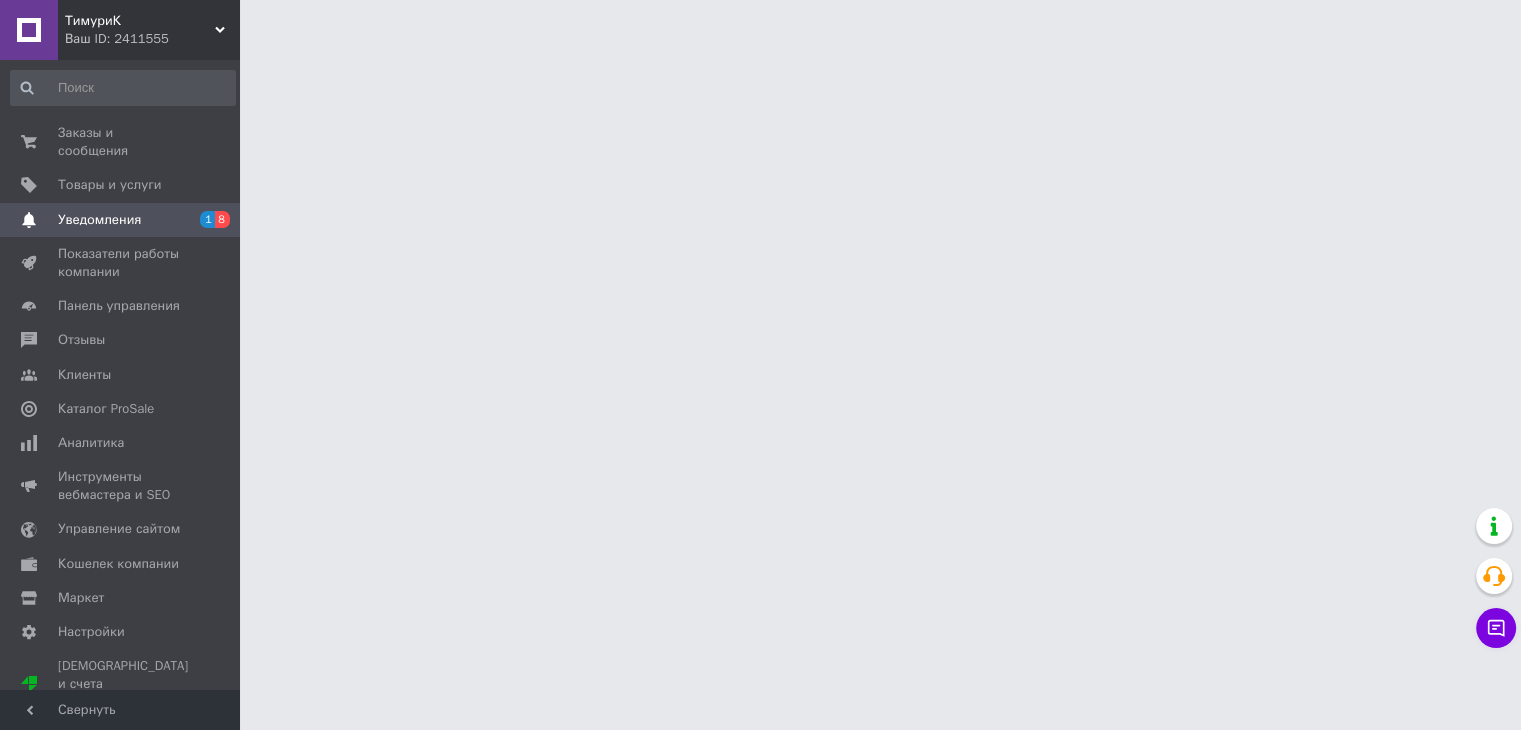 scroll, scrollTop: 0, scrollLeft: 0, axis: both 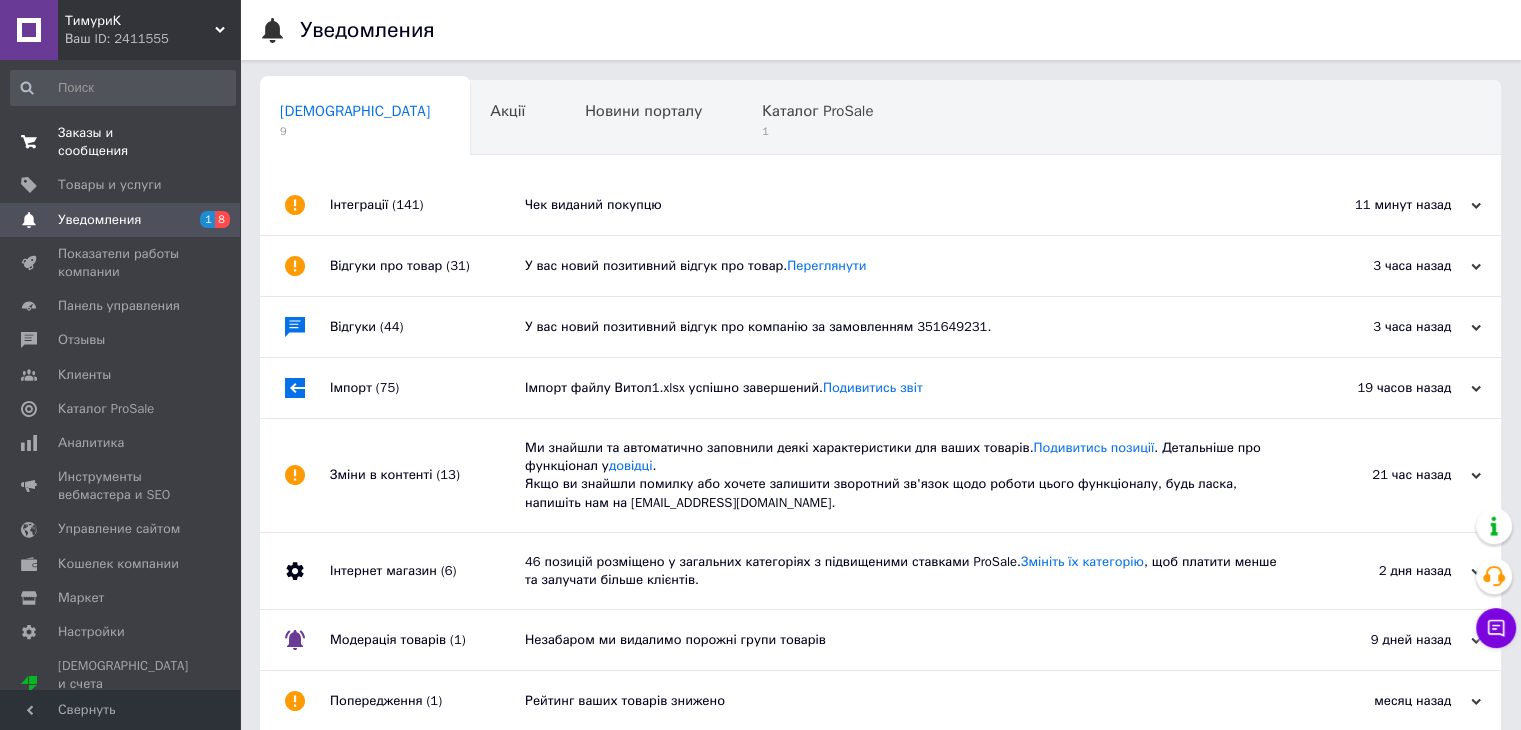 click on "Заказы и сообщения" at bounding box center (121, 142) 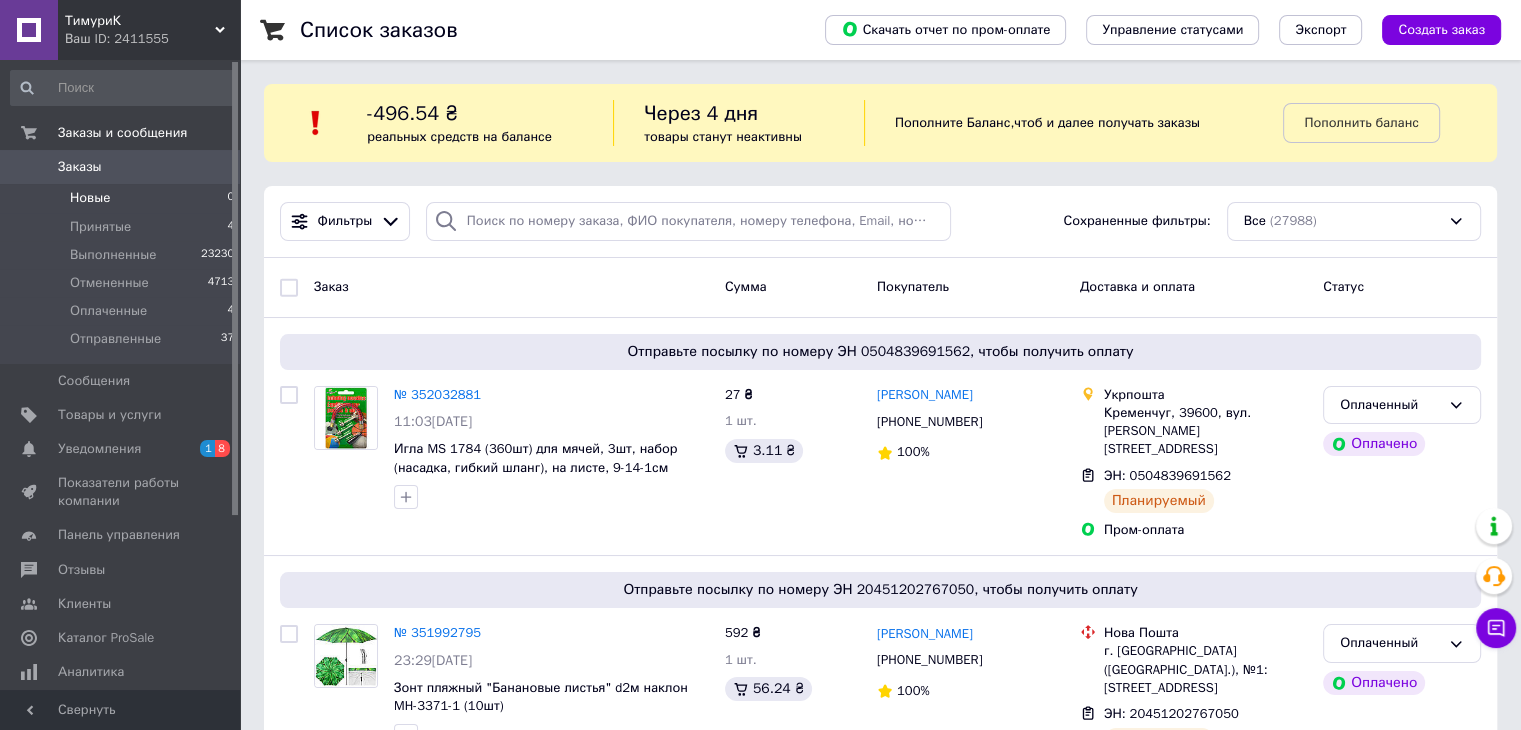 click on "Новые 0" at bounding box center [123, 198] 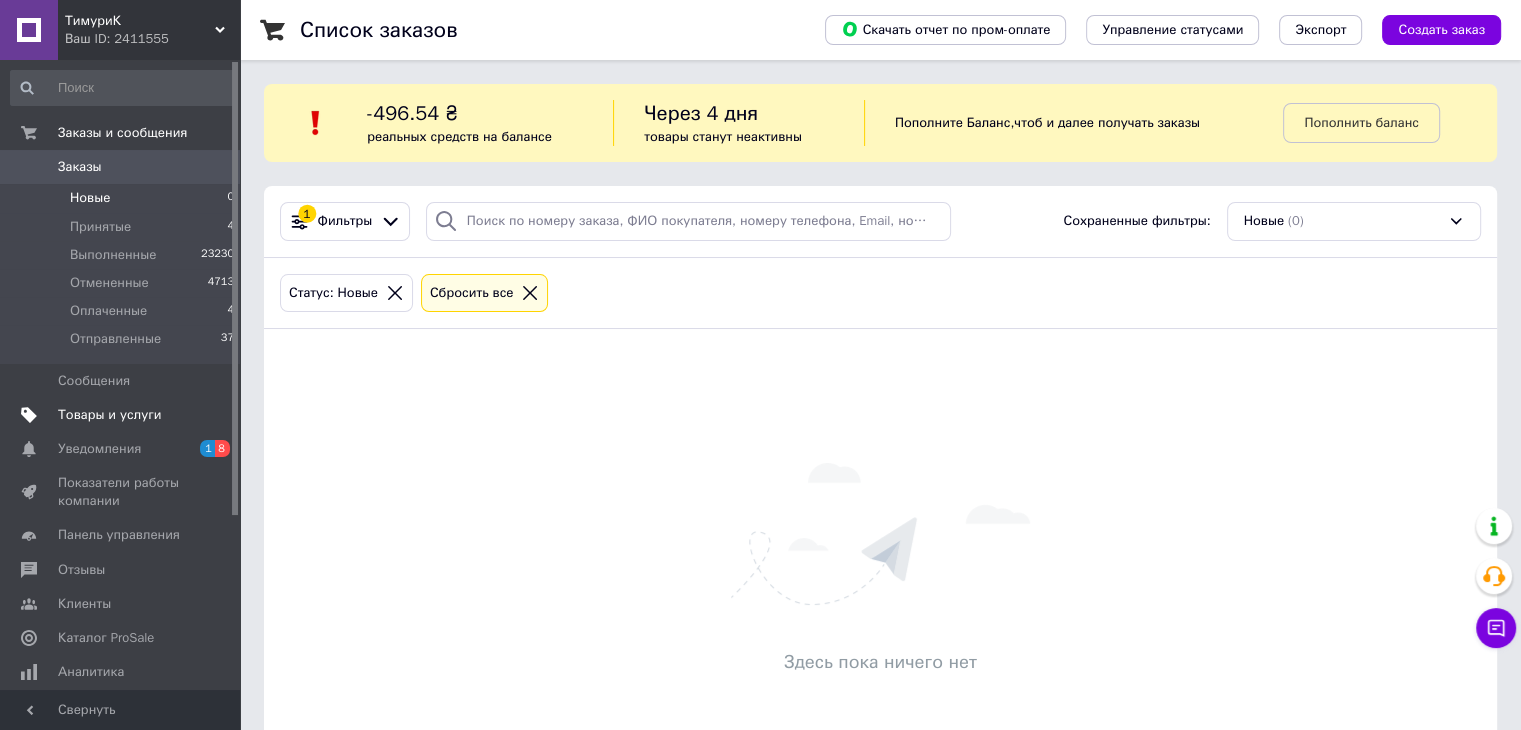 click on "Товары и услуги" at bounding box center [110, 415] 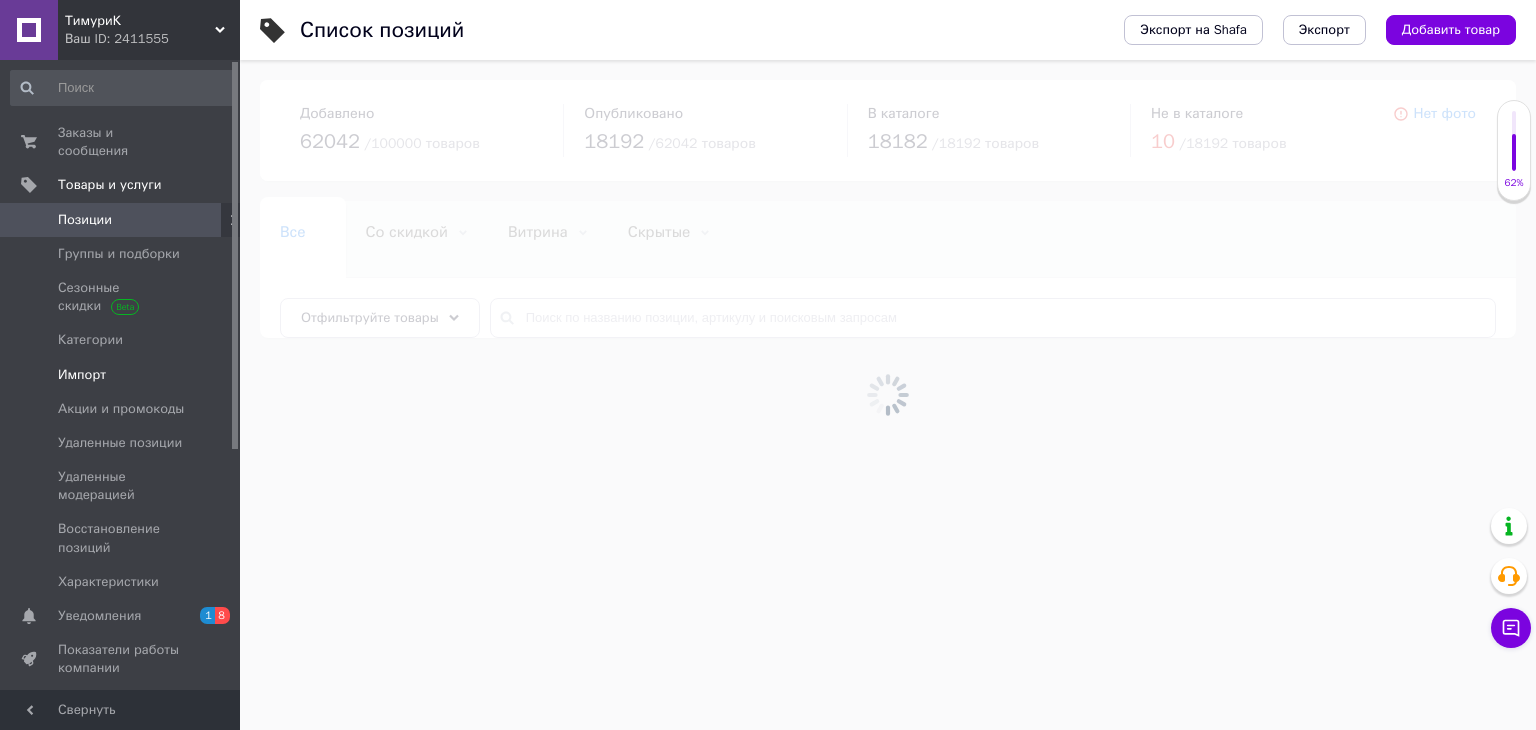 click on "Импорт" at bounding box center (121, 375) 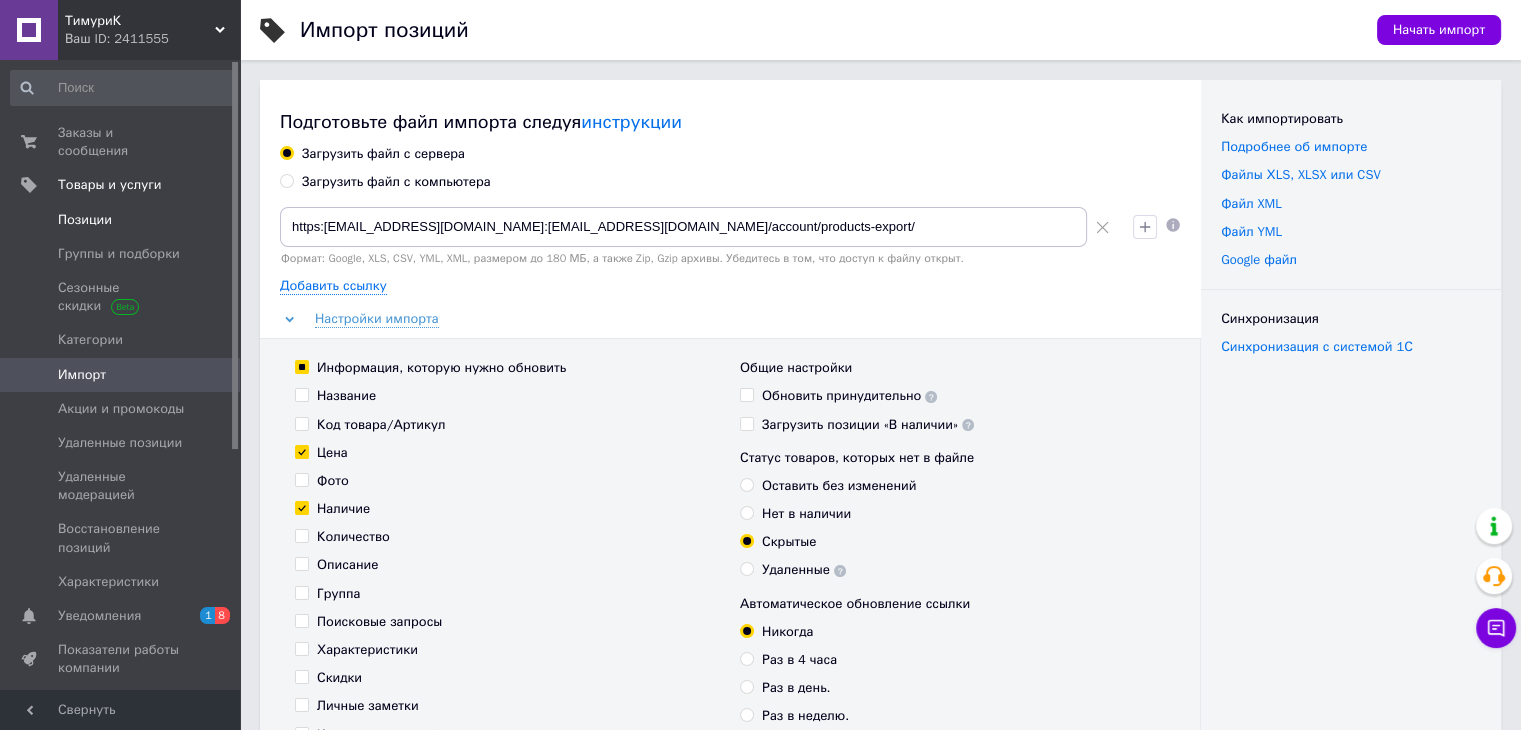 click on "Позиции" at bounding box center (85, 220) 